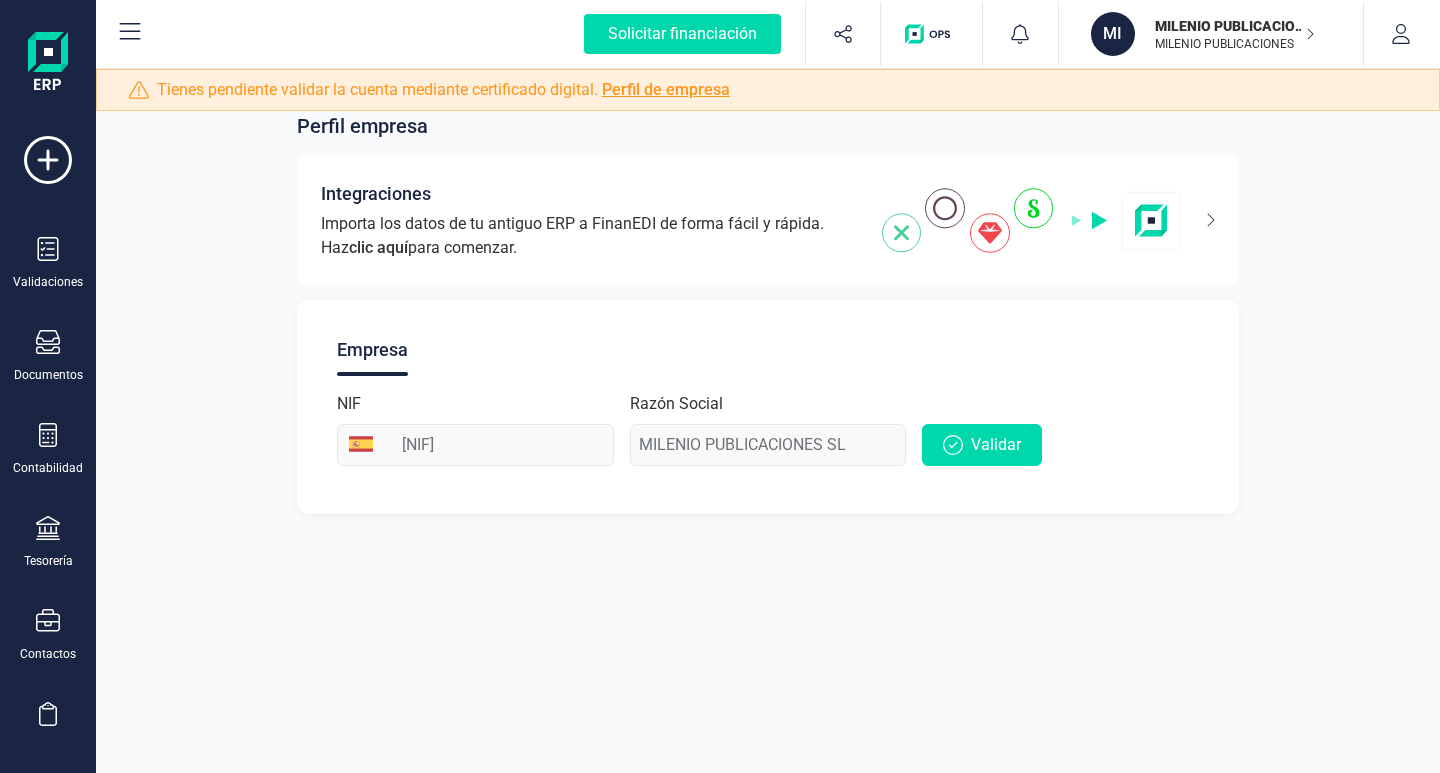 scroll, scrollTop: 0, scrollLeft: 0, axis: both 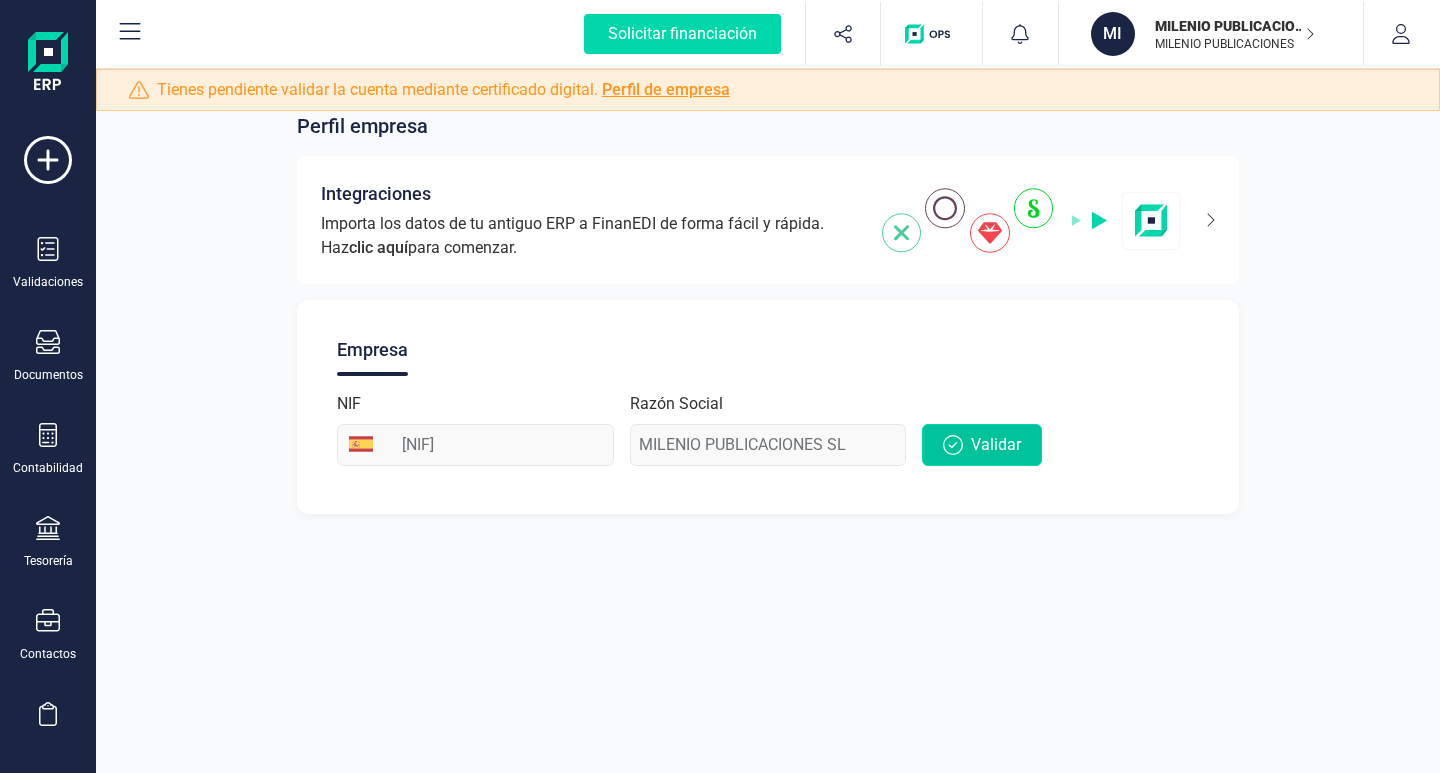 click on "Validar" at bounding box center (996, 445) 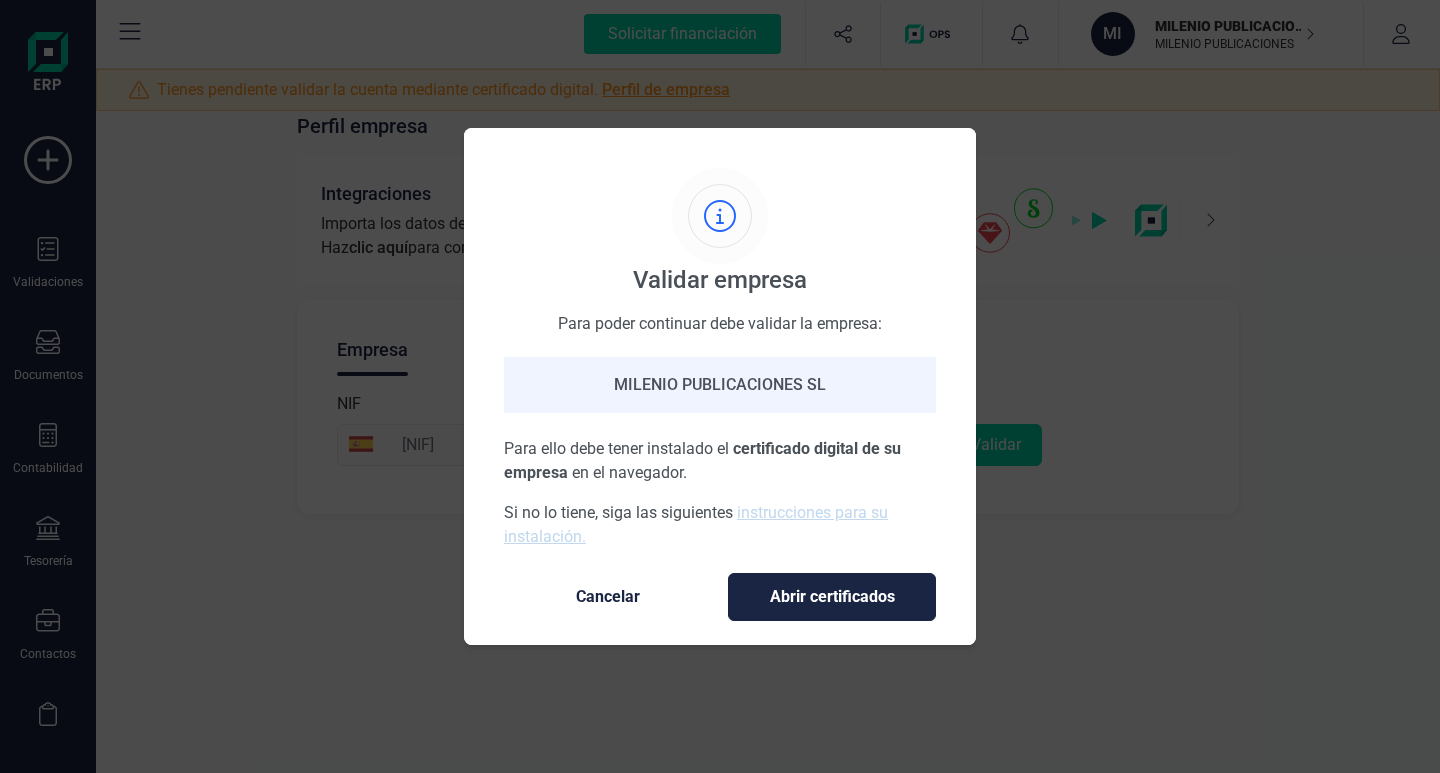 click on "MILENIO PUBLICACIONES SL" at bounding box center [720, 385] 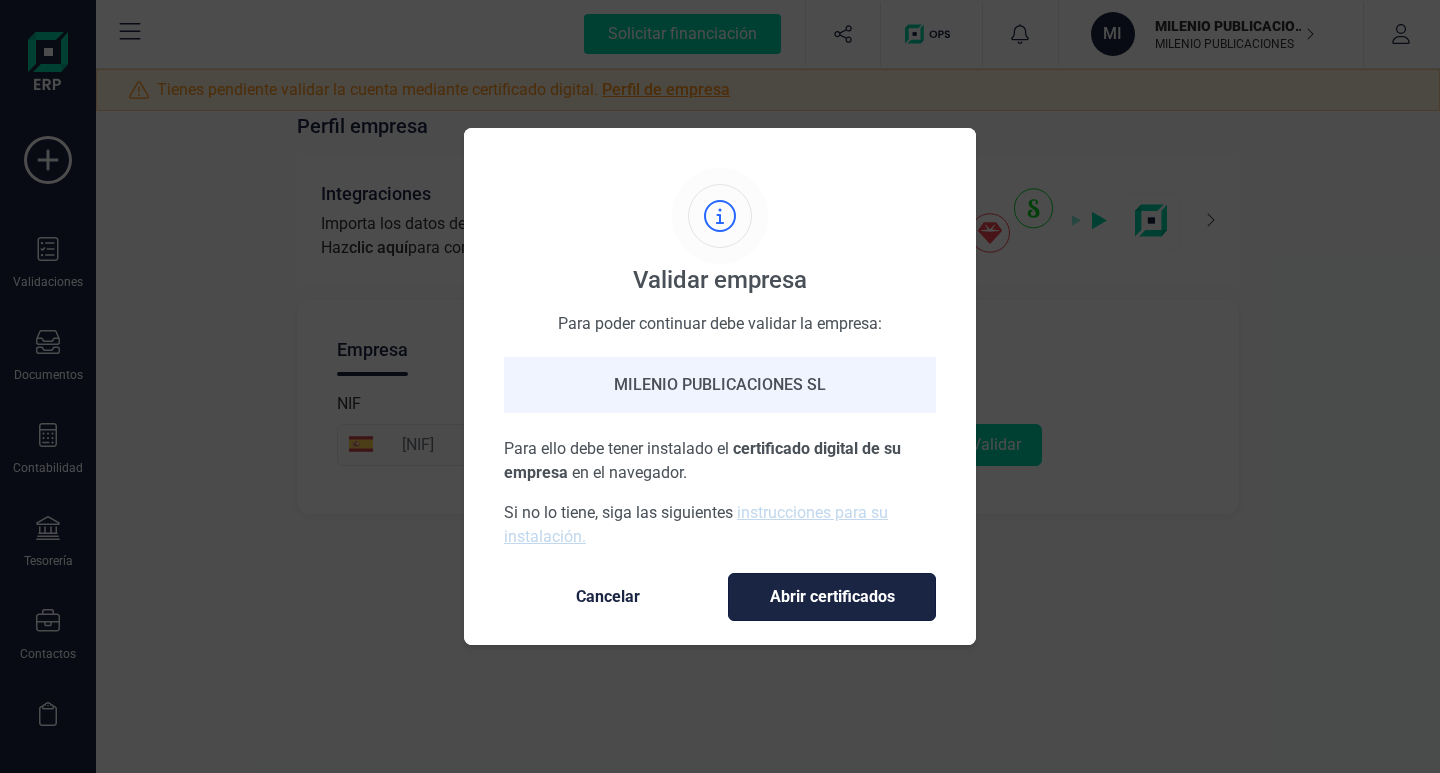 click on "Abrir certificados" at bounding box center (832, 597) 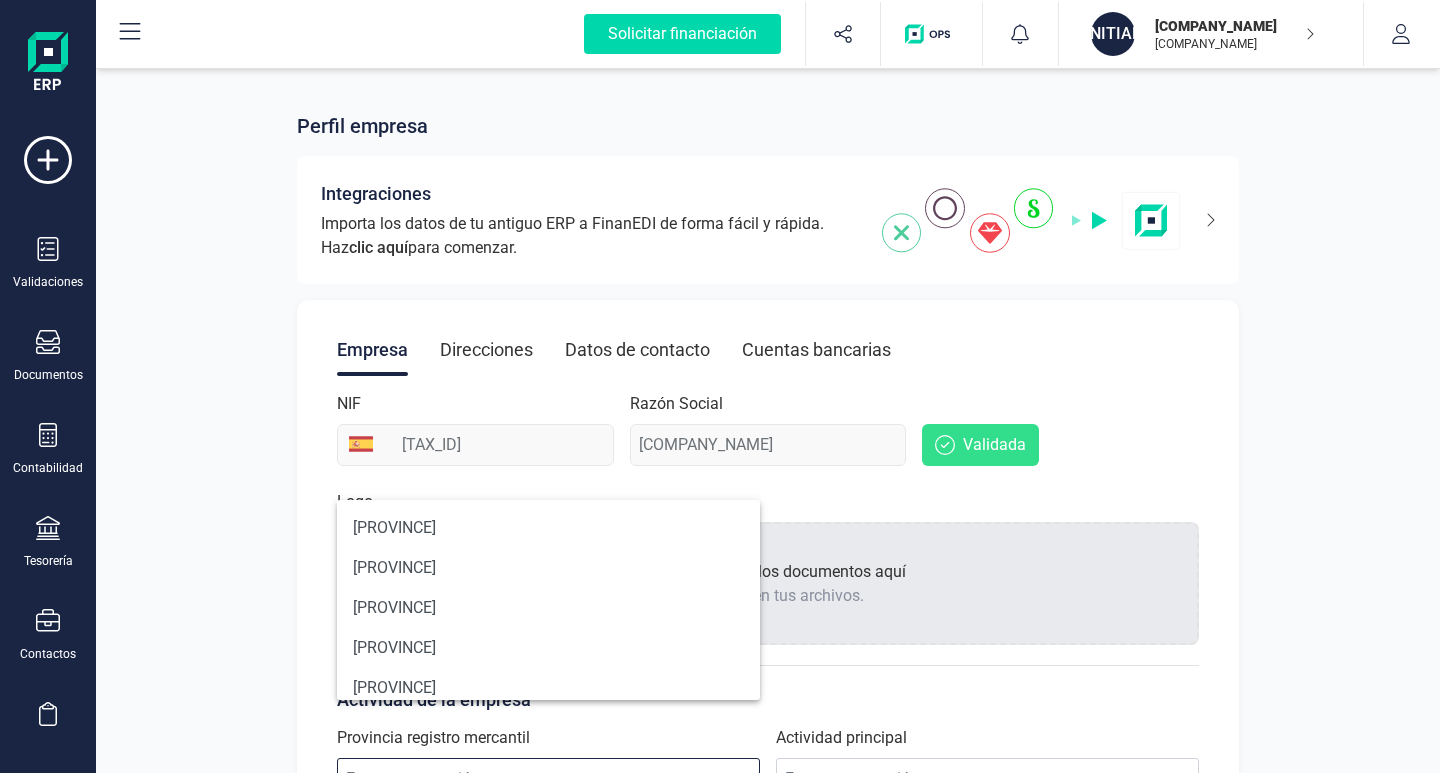 scroll, scrollTop: 0, scrollLeft: 0, axis: both 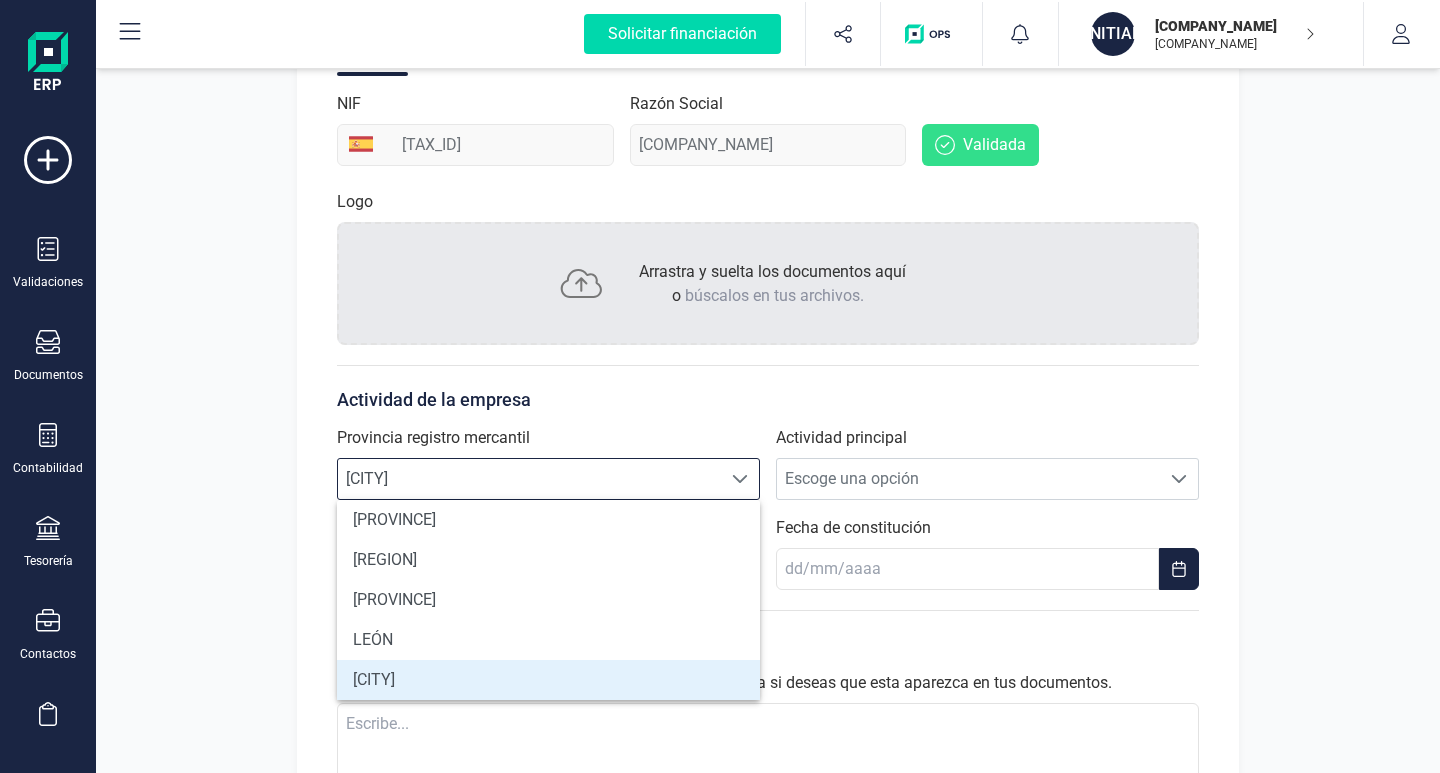 click on "[CITY]" at bounding box center (548, 680) 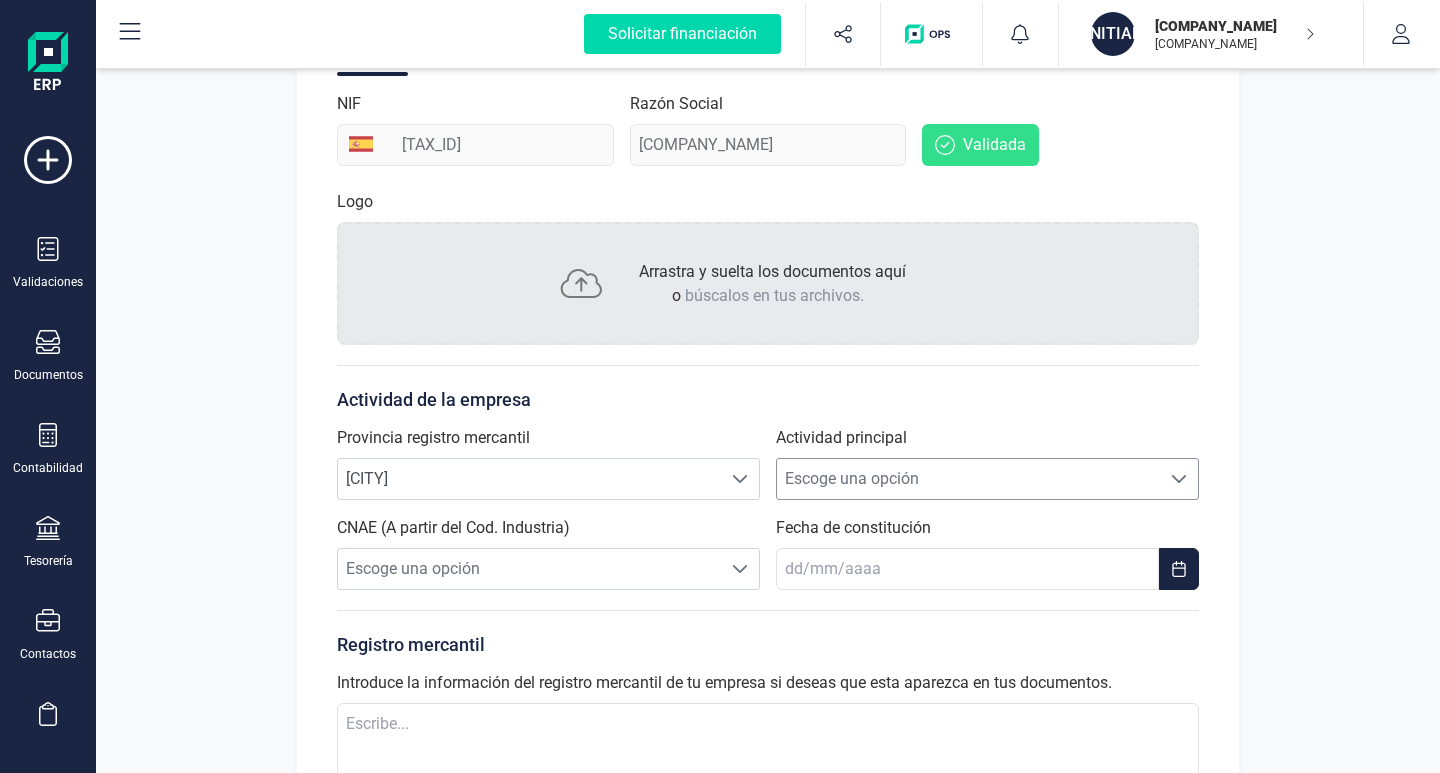 click on "Escoge una opción" at bounding box center (968, 479) 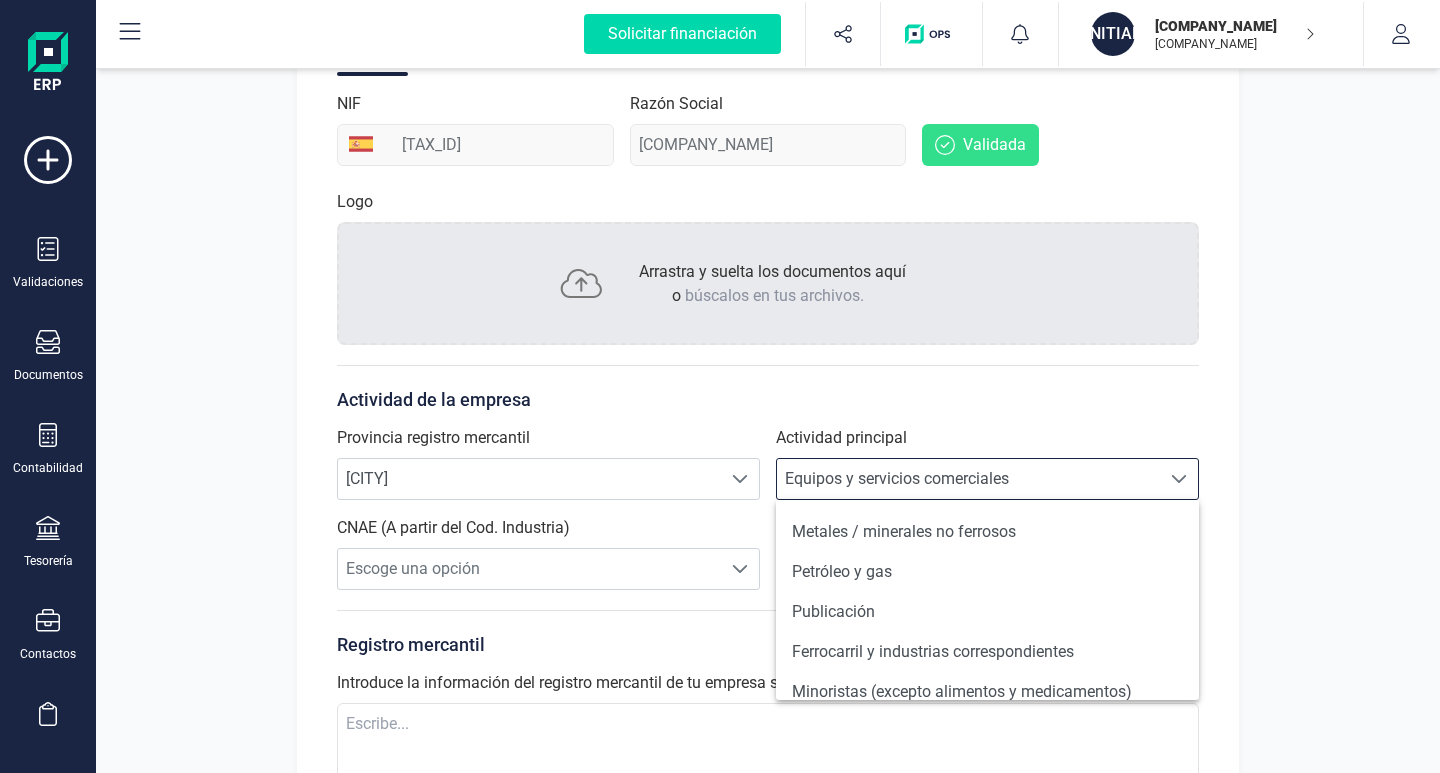 scroll, scrollTop: 1188, scrollLeft: 0, axis: vertical 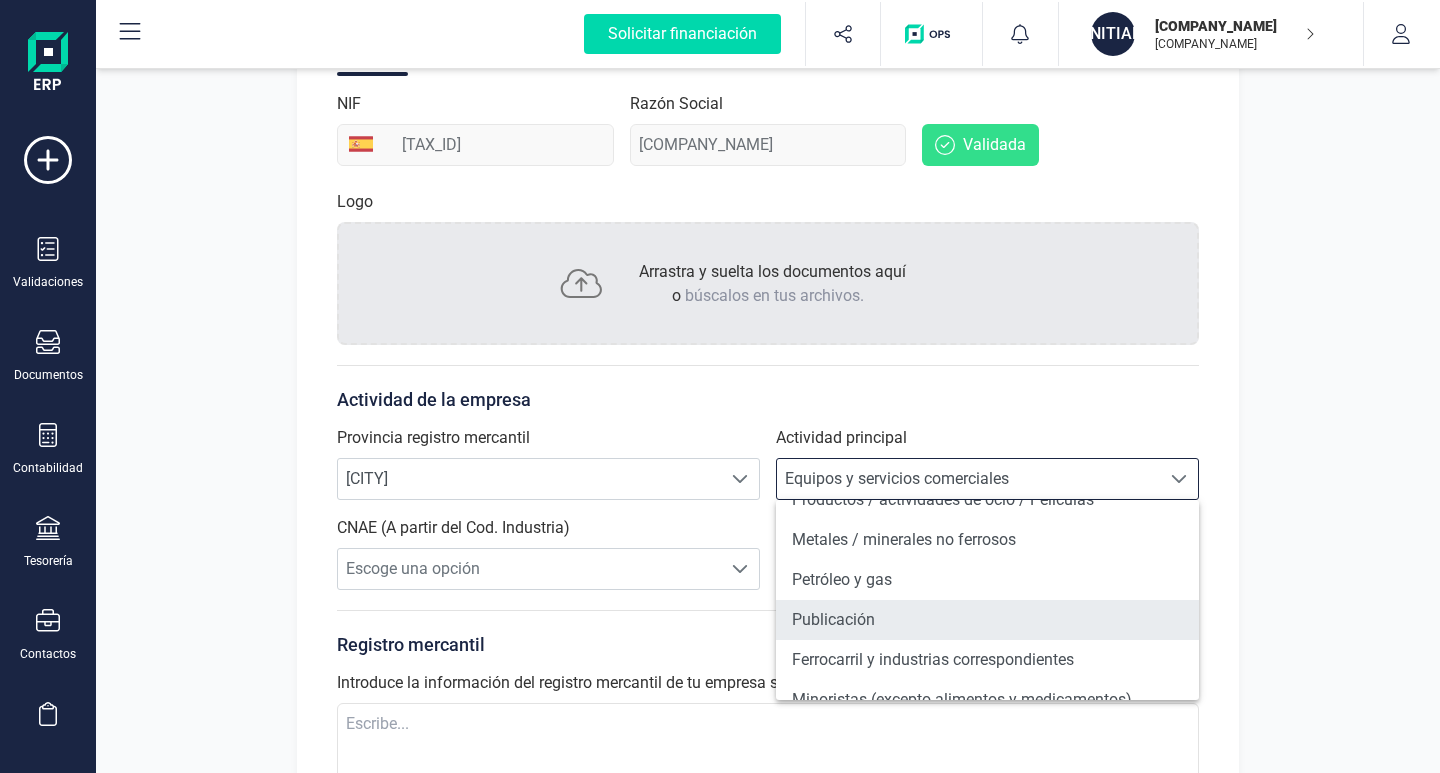 click on "Publicación" at bounding box center [987, 620] 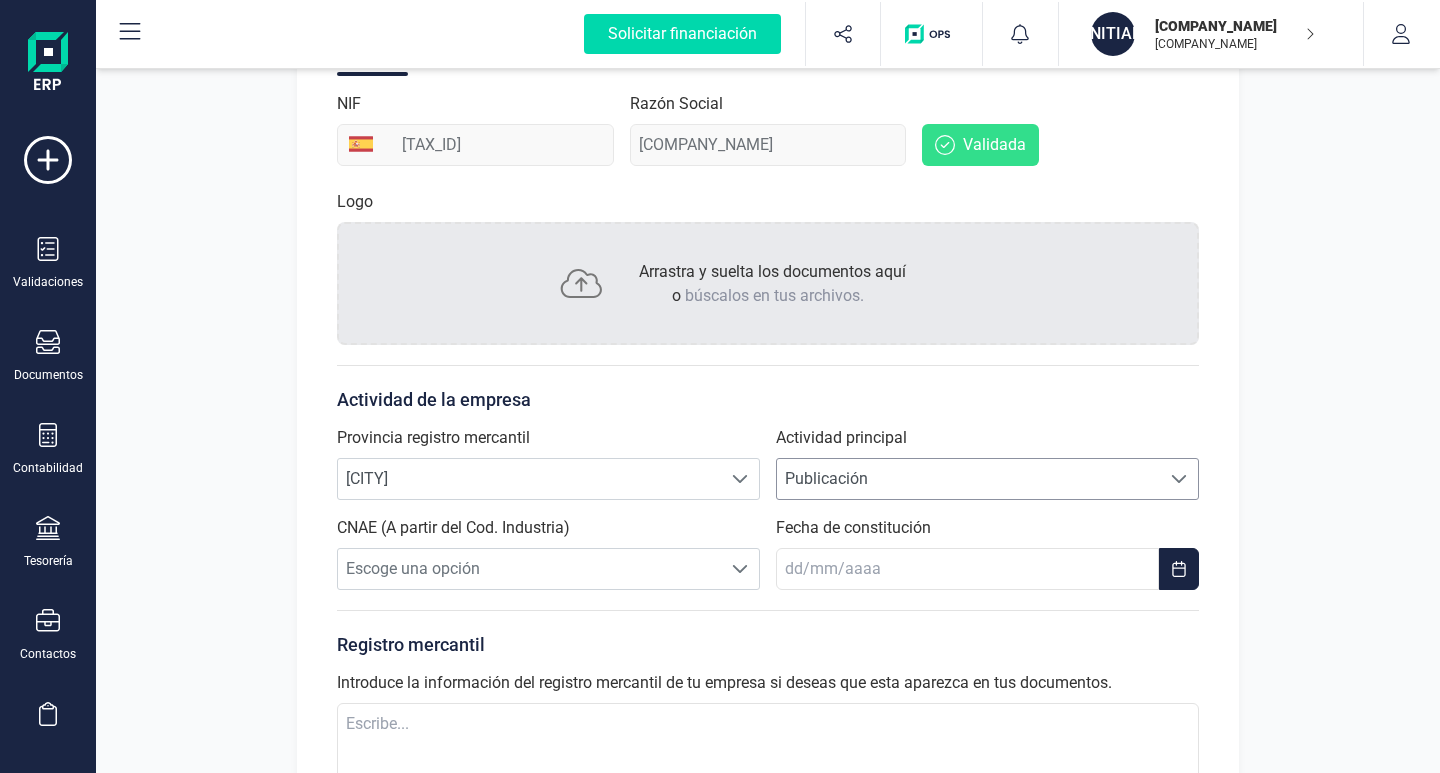 click on "Publicación" at bounding box center (968, 479) 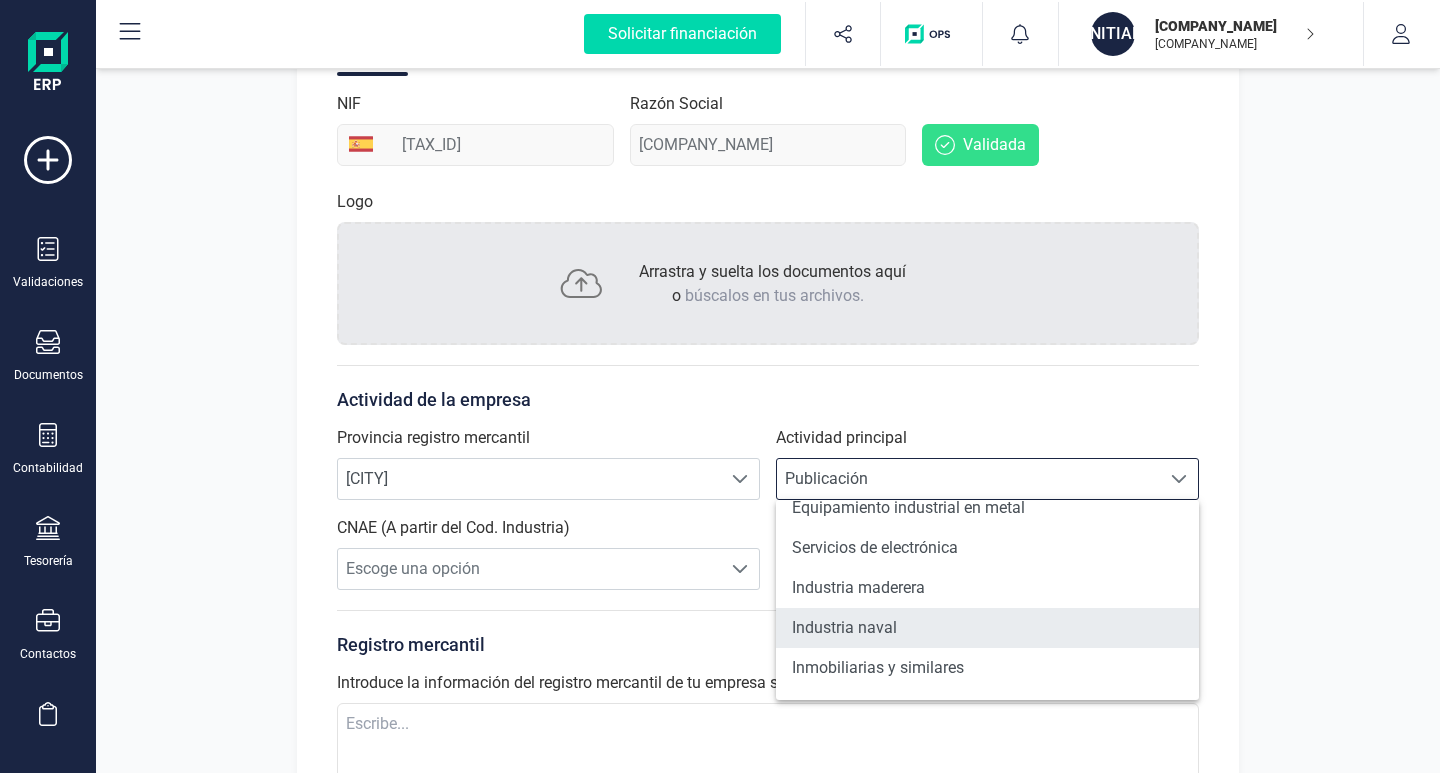 scroll, scrollTop: 1736, scrollLeft: 0, axis: vertical 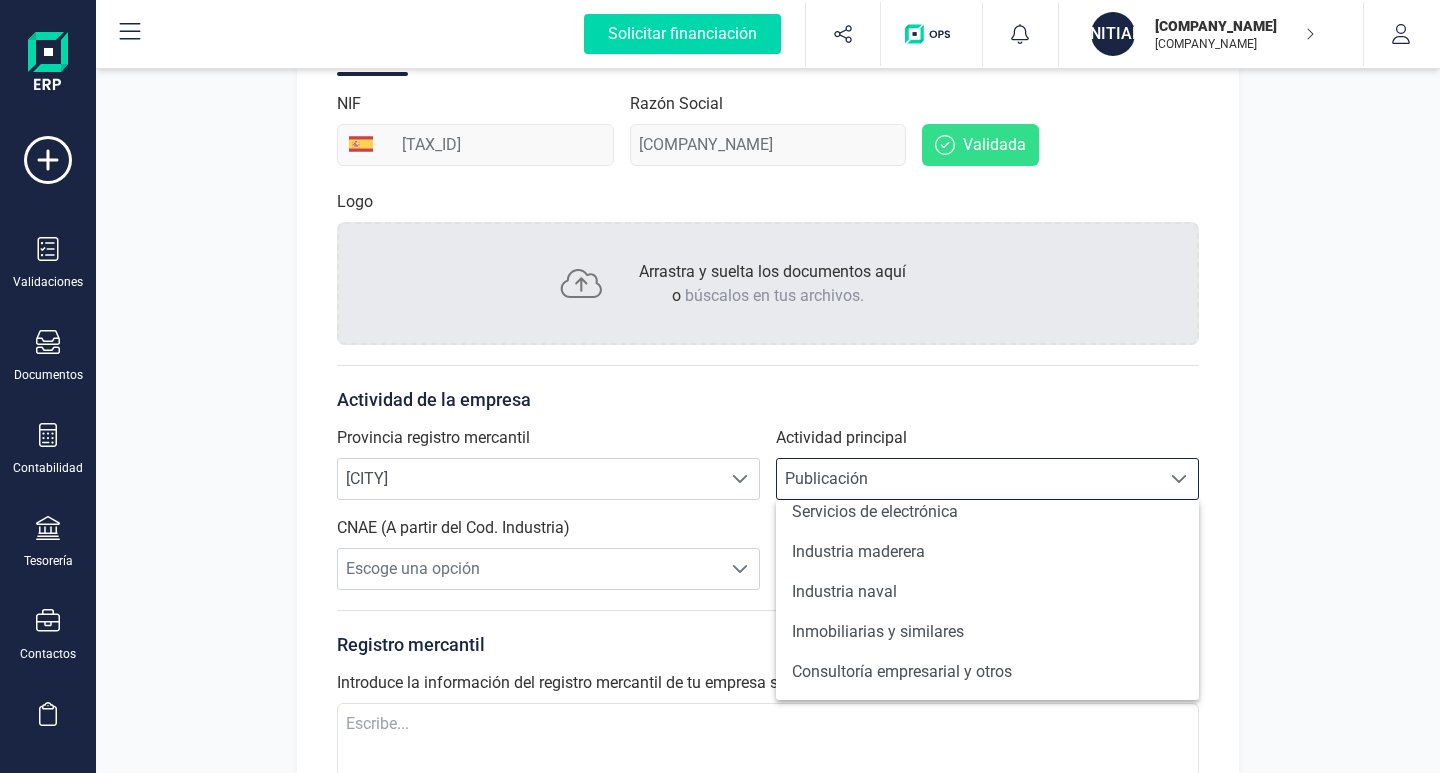 click on "Publicación" at bounding box center (968, 479) 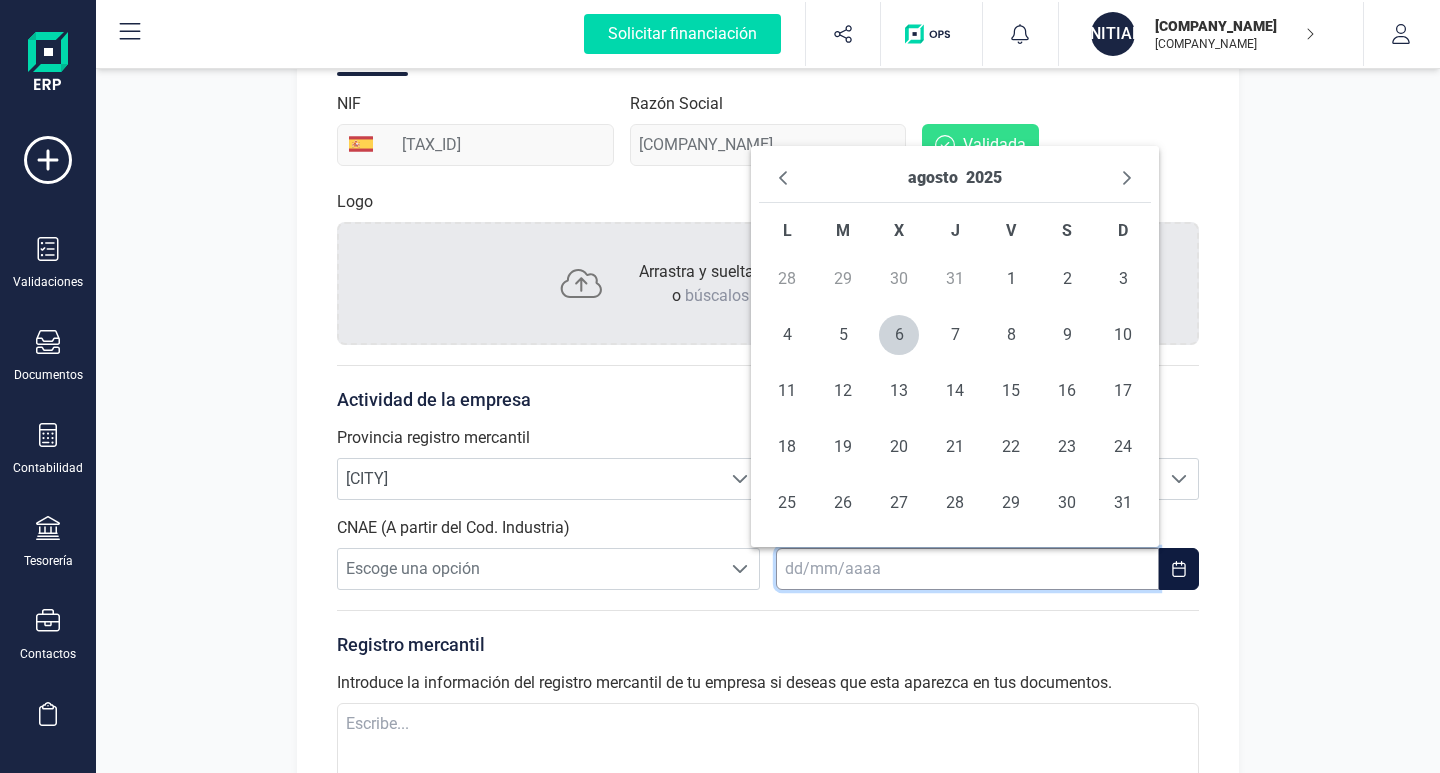 click at bounding box center (967, 569) 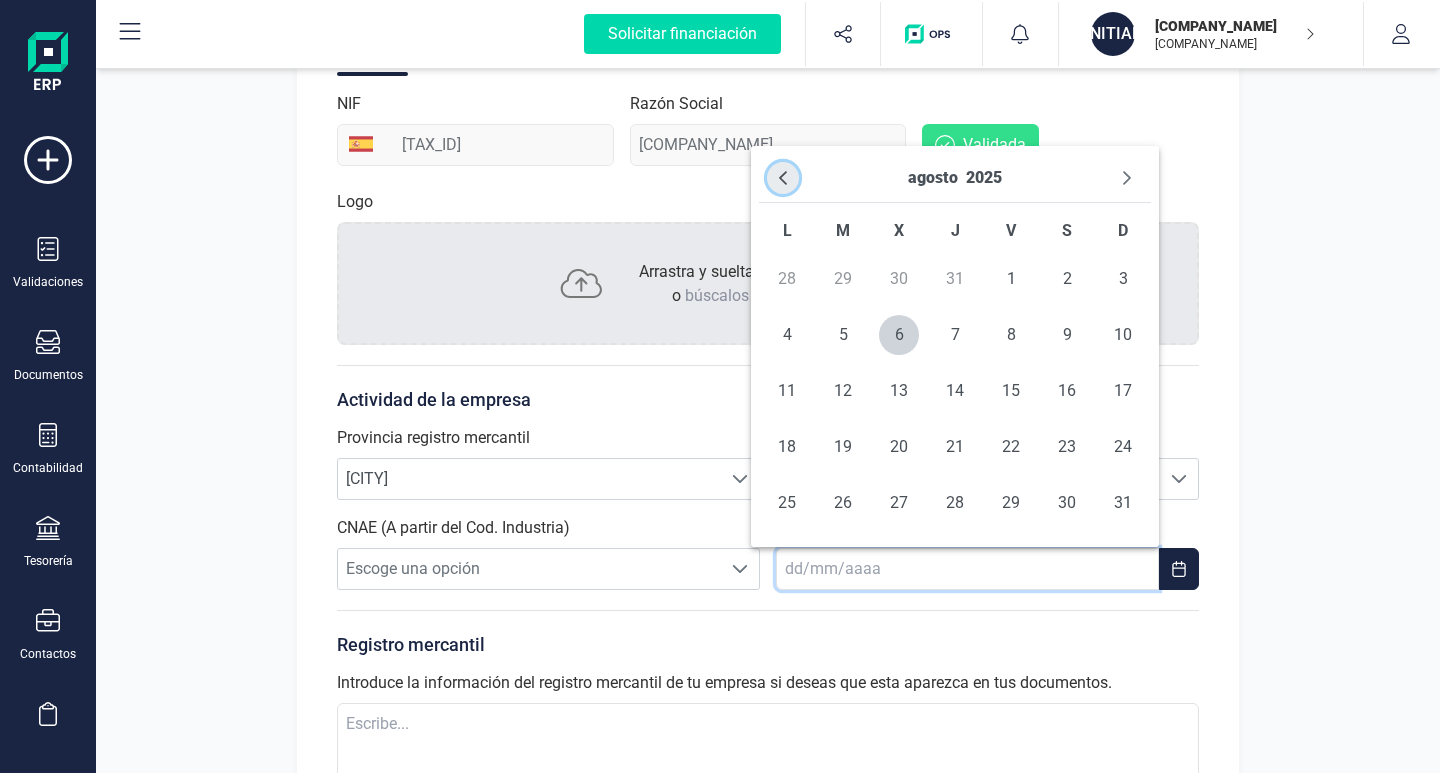 click 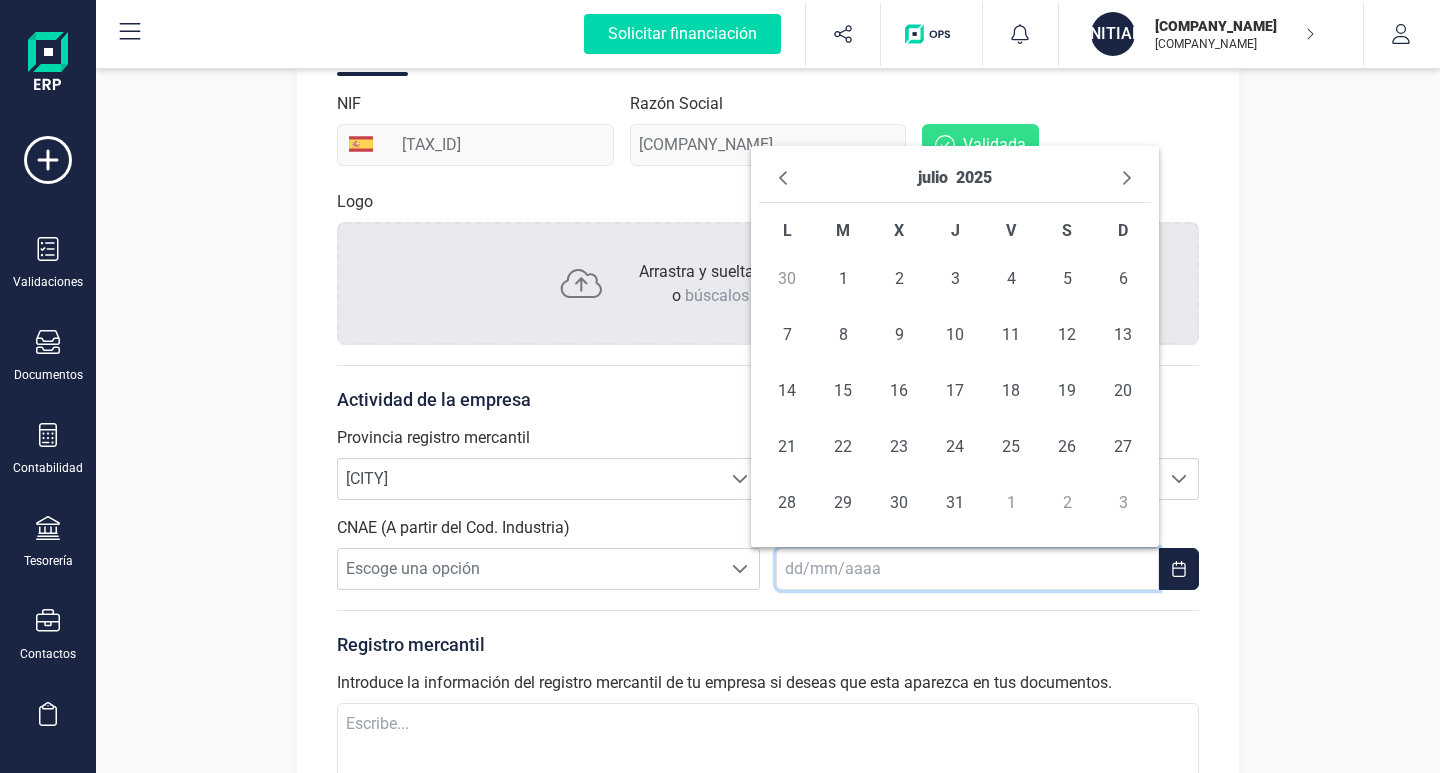 click 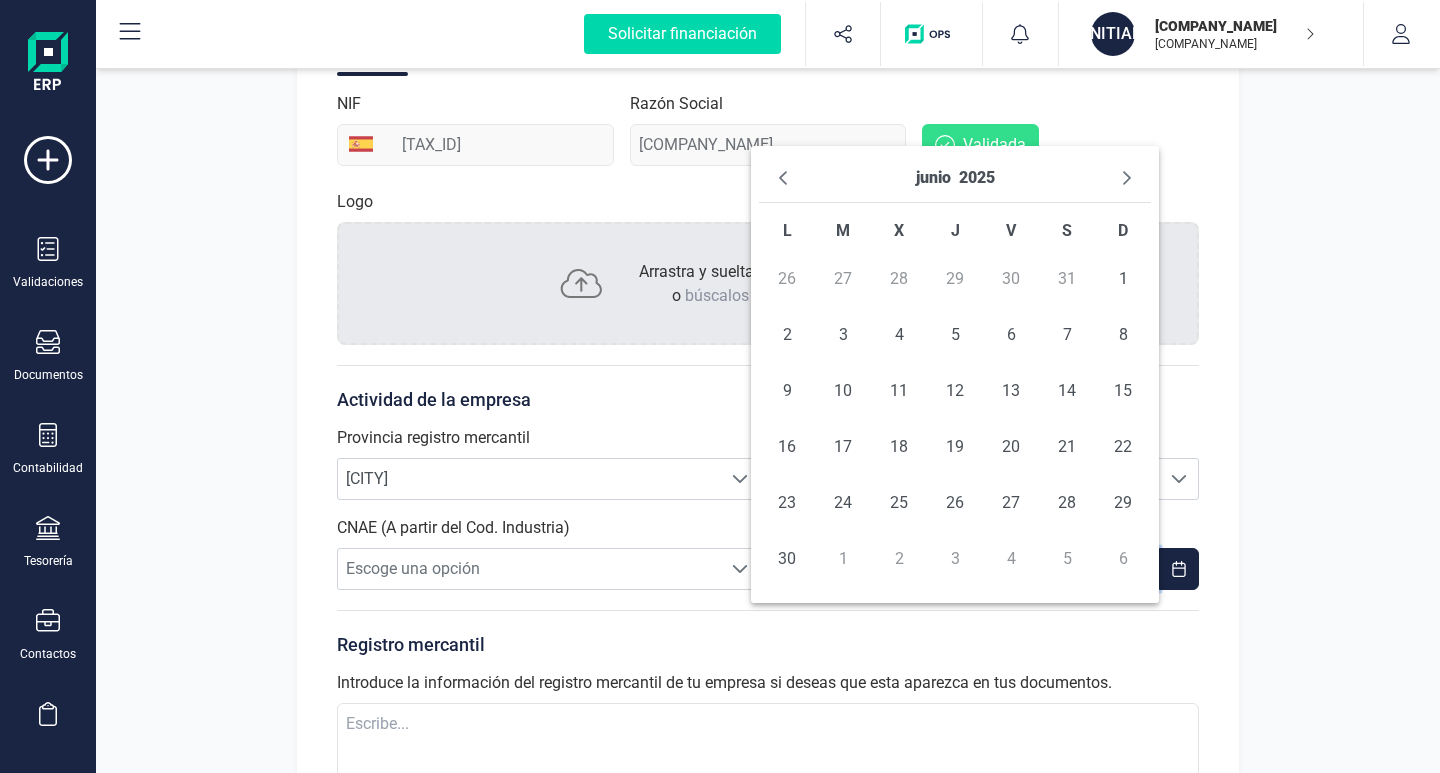 click 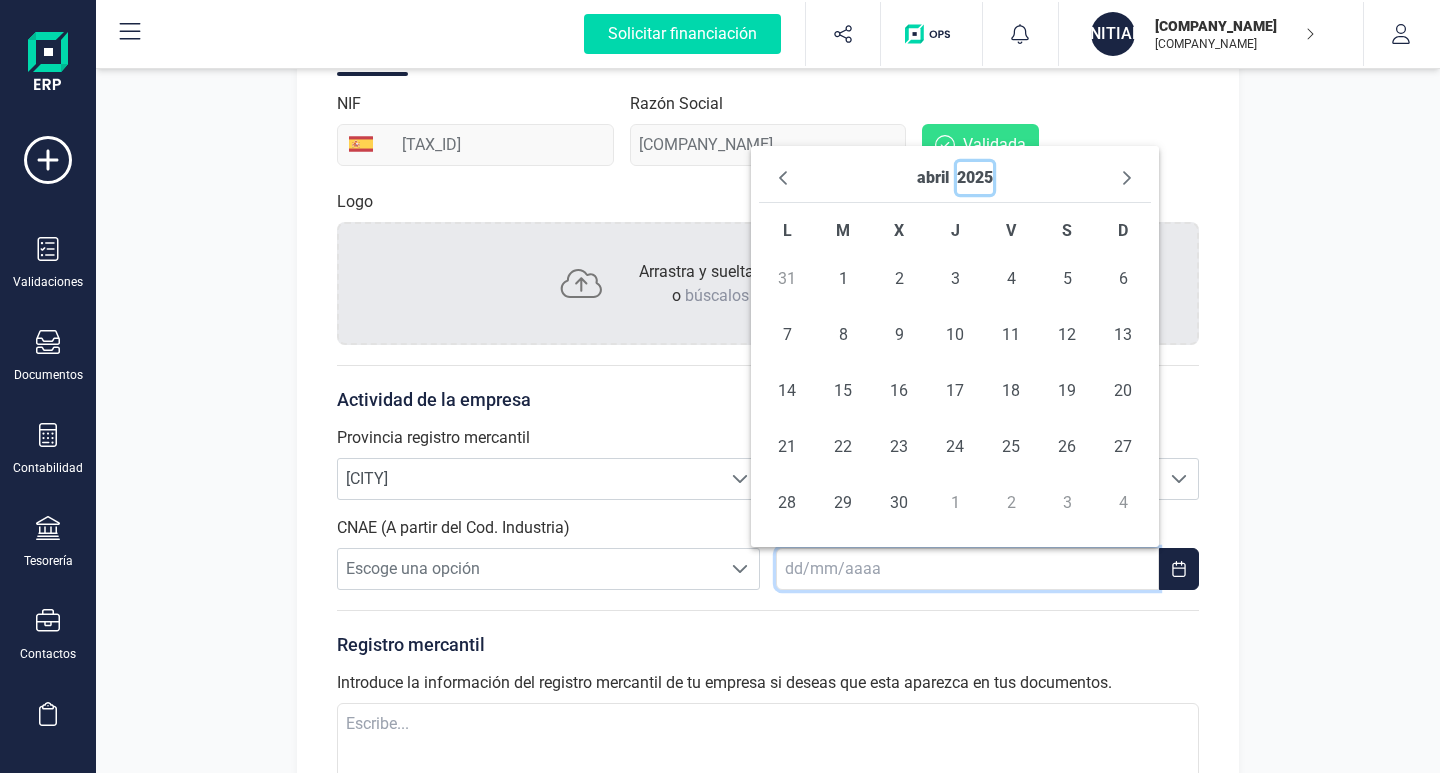 click on "2025" at bounding box center (975, 178) 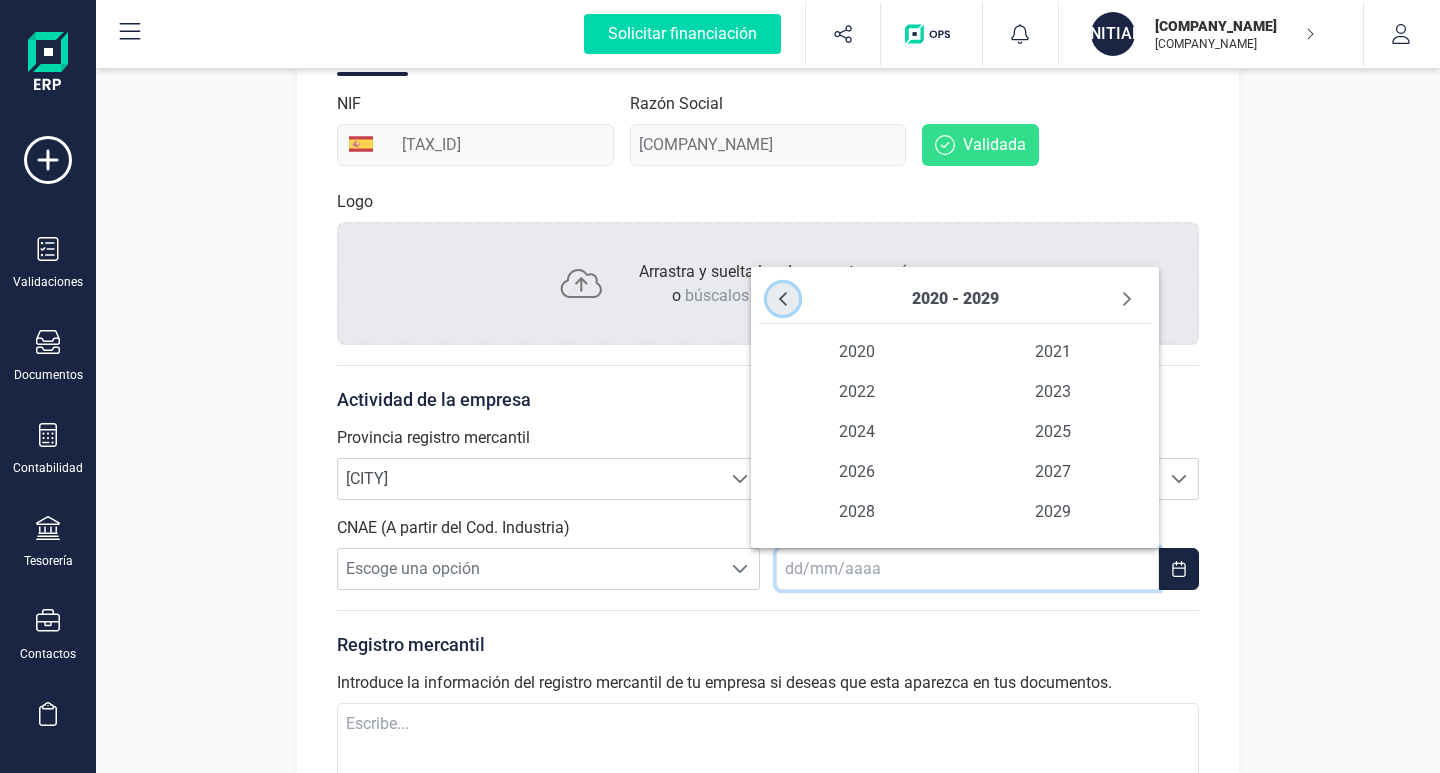 click at bounding box center (783, 299) 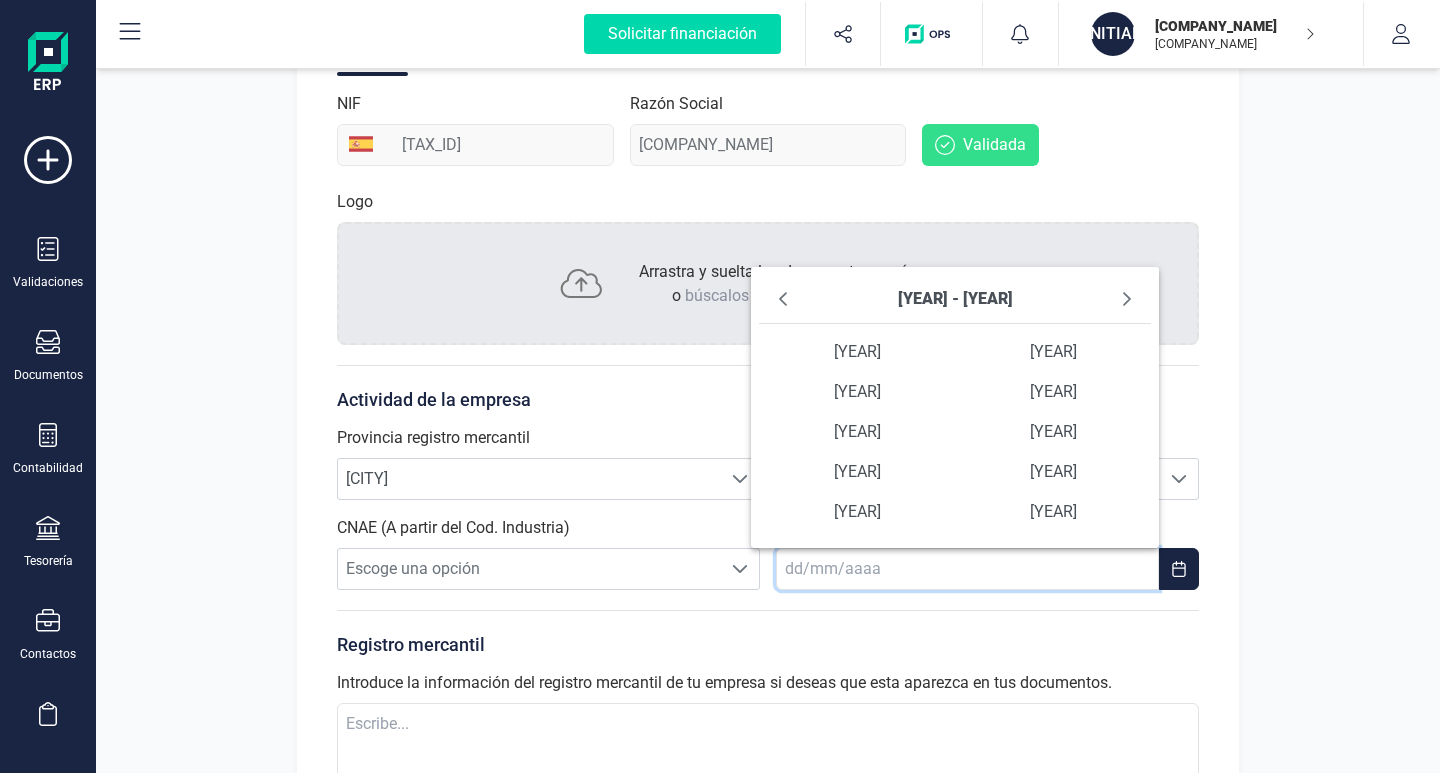 click at bounding box center [783, 299] 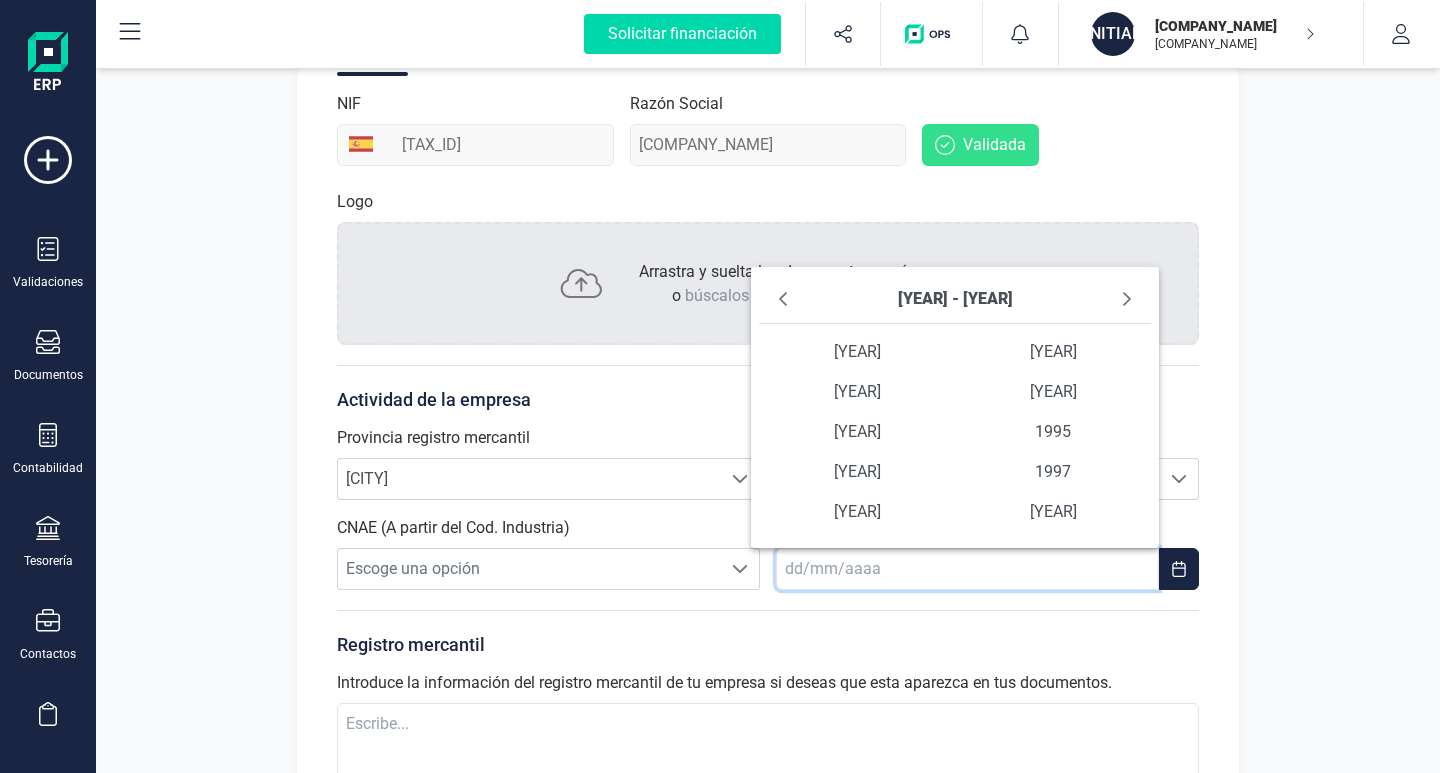 click at bounding box center (783, 299) 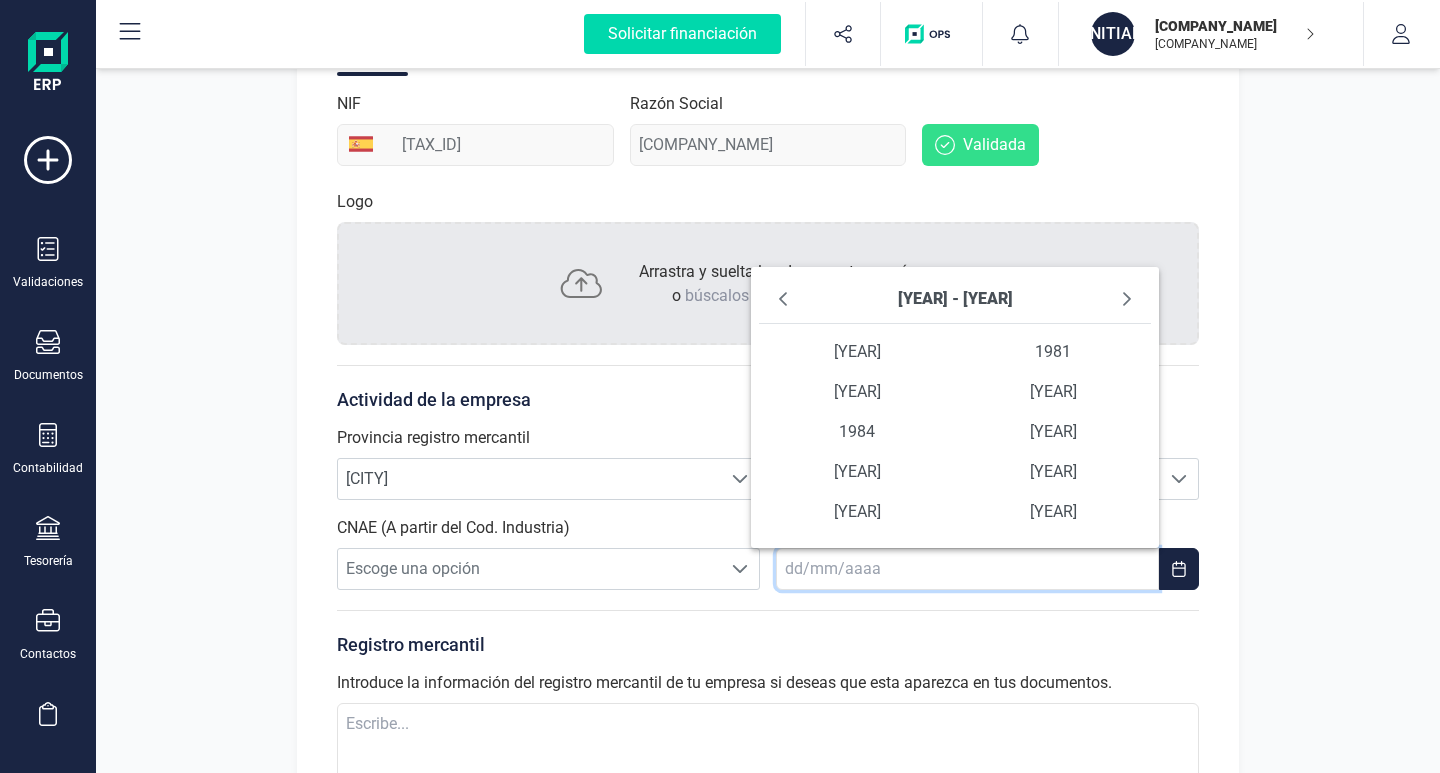 click at bounding box center [783, 299] 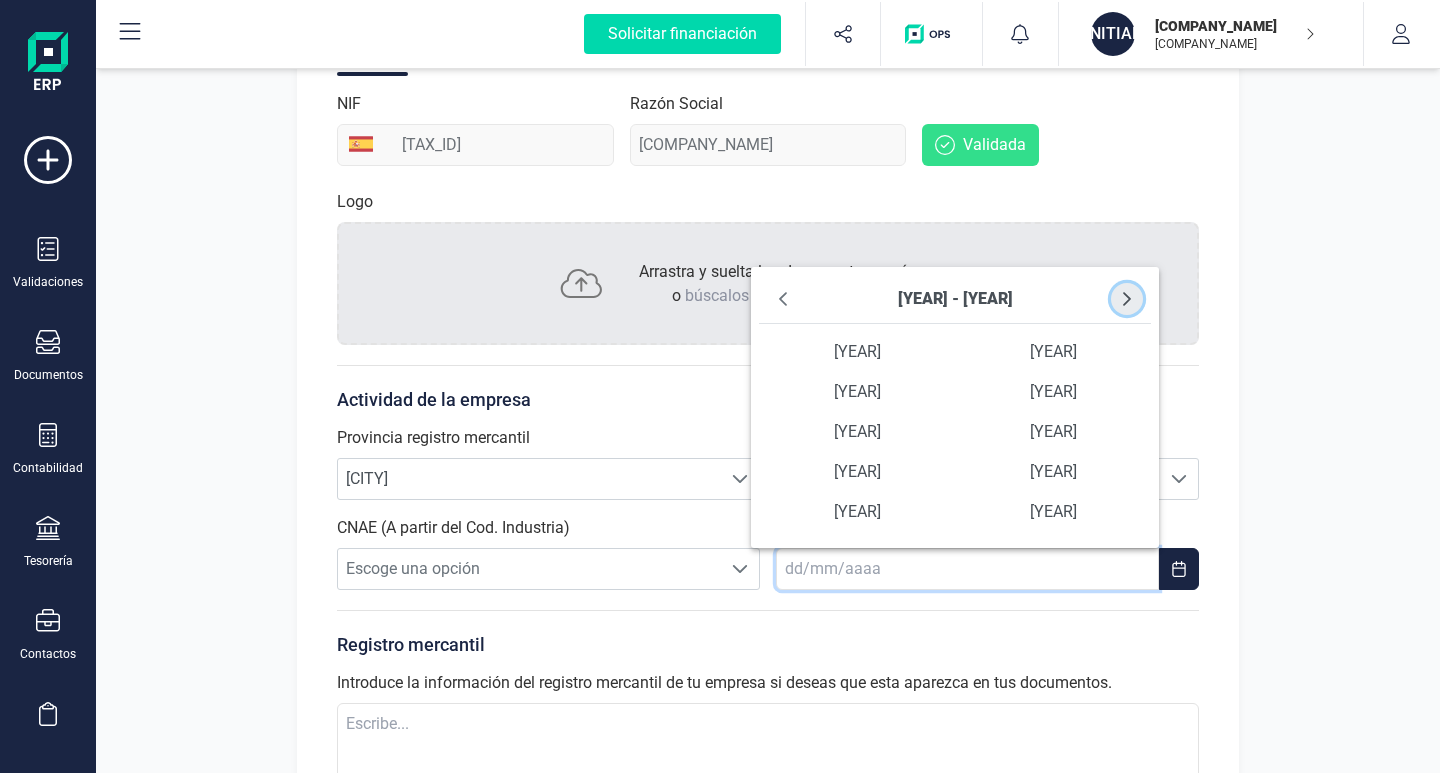 click 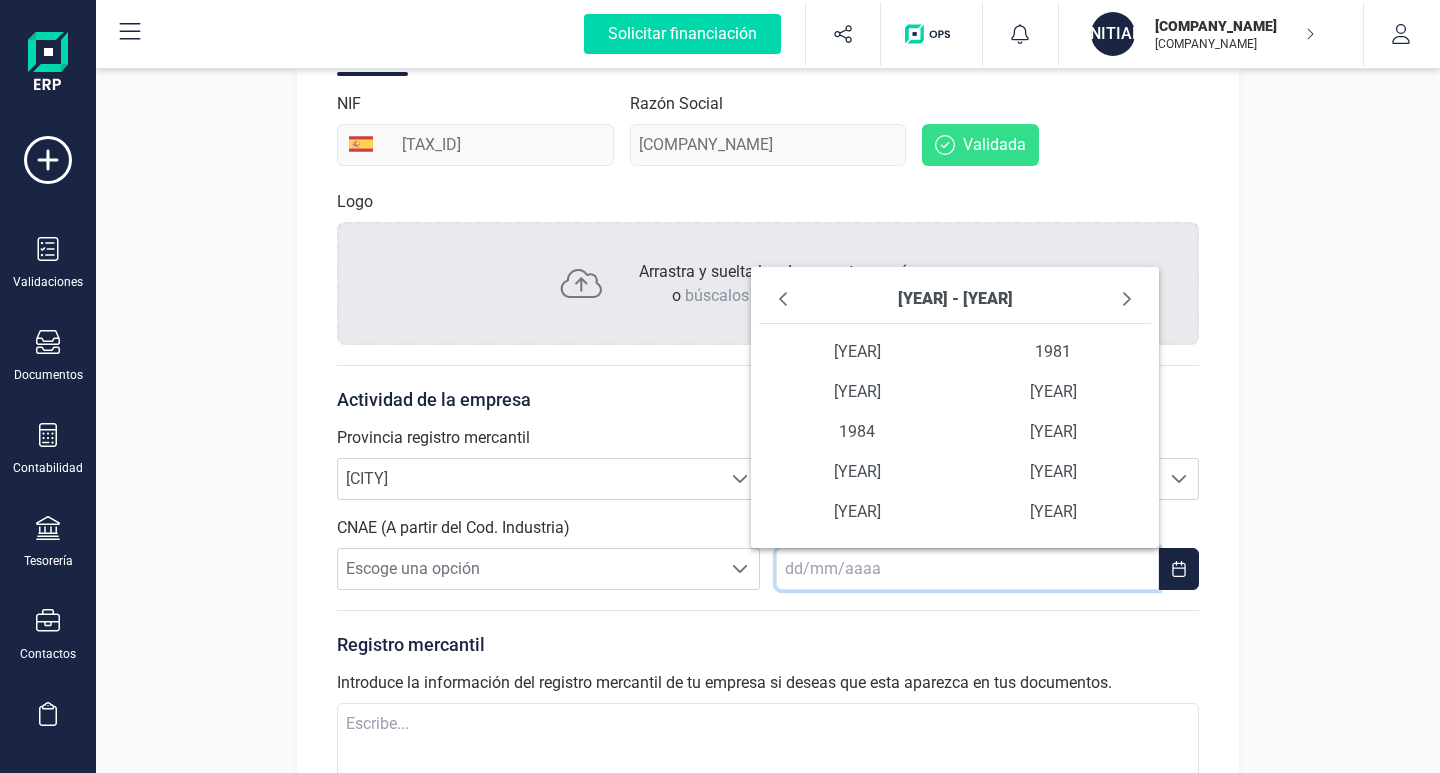 click 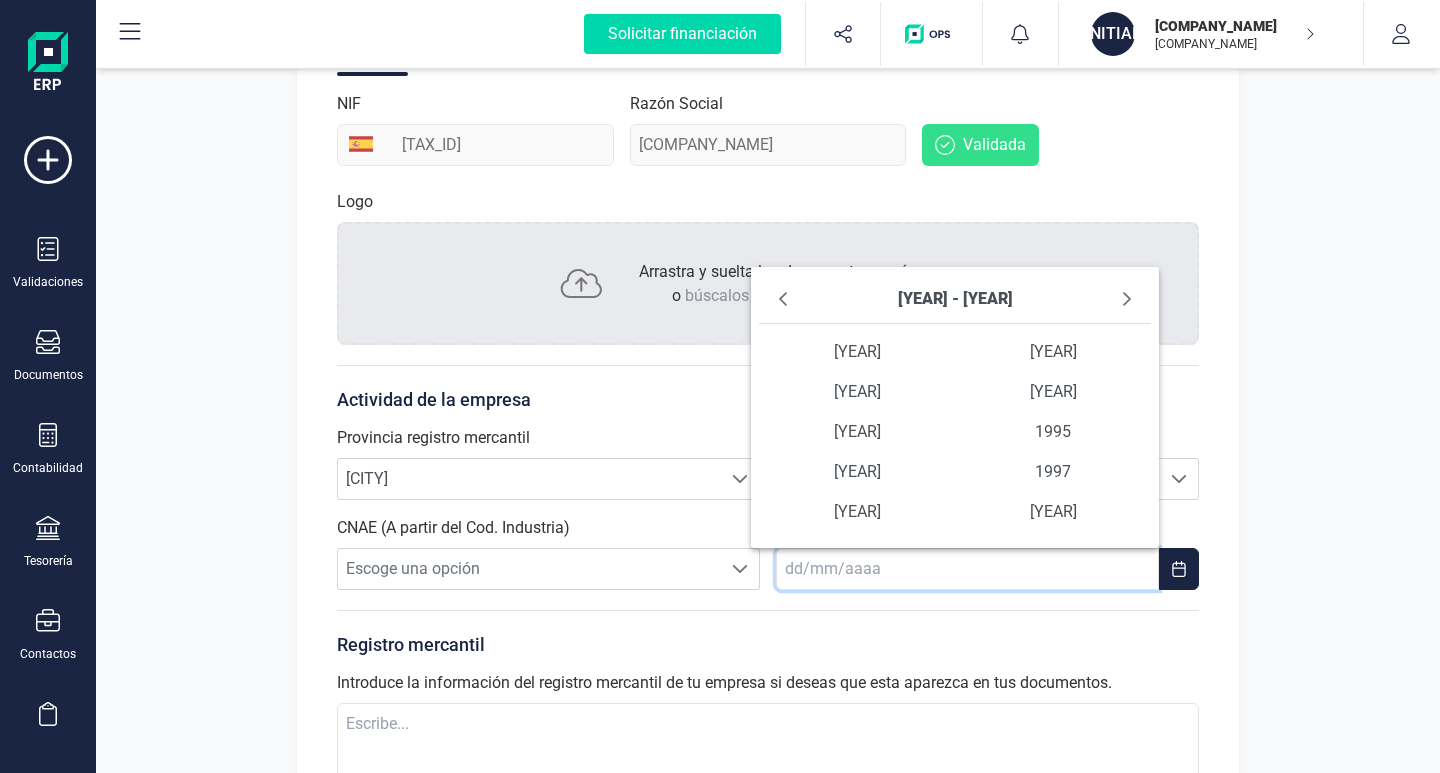click 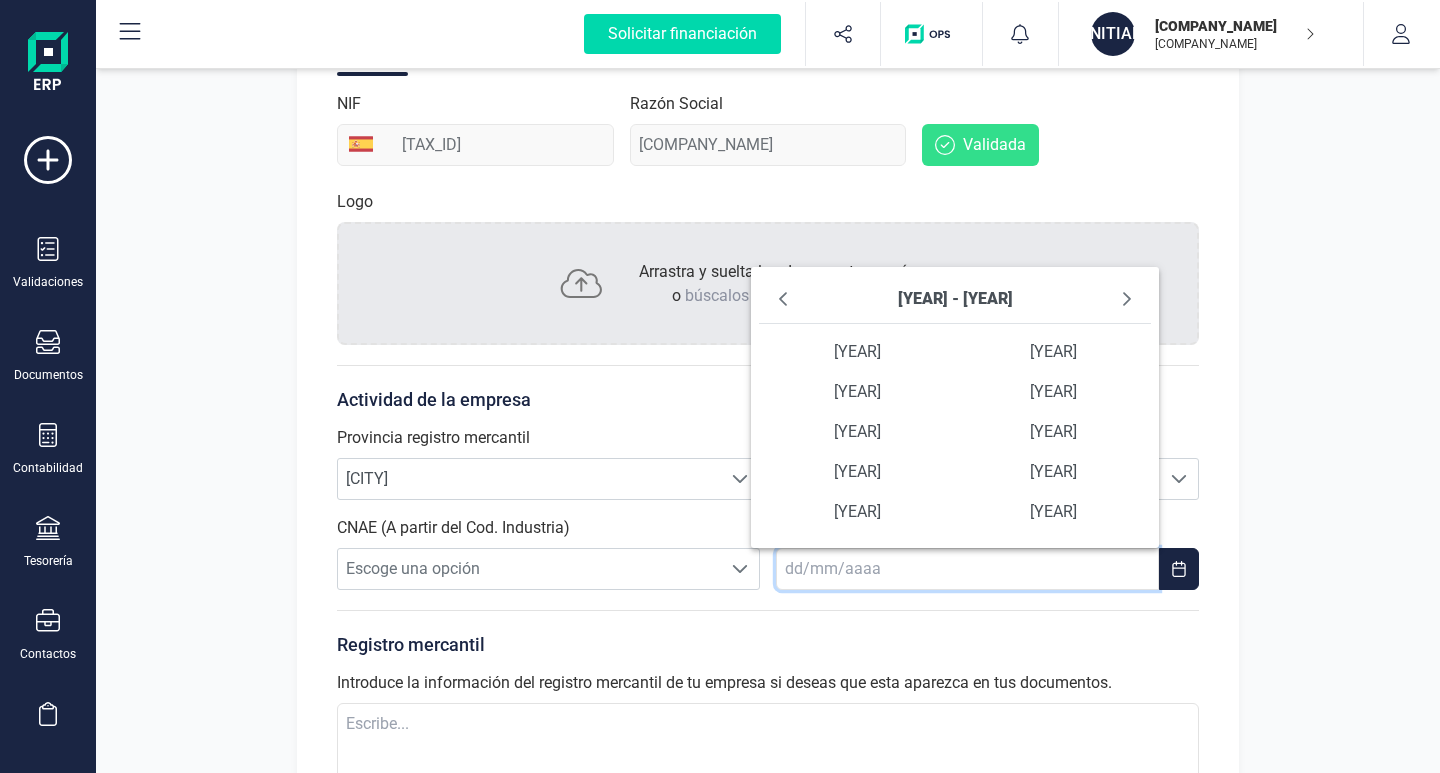 click at bounding box center [1127, 299] 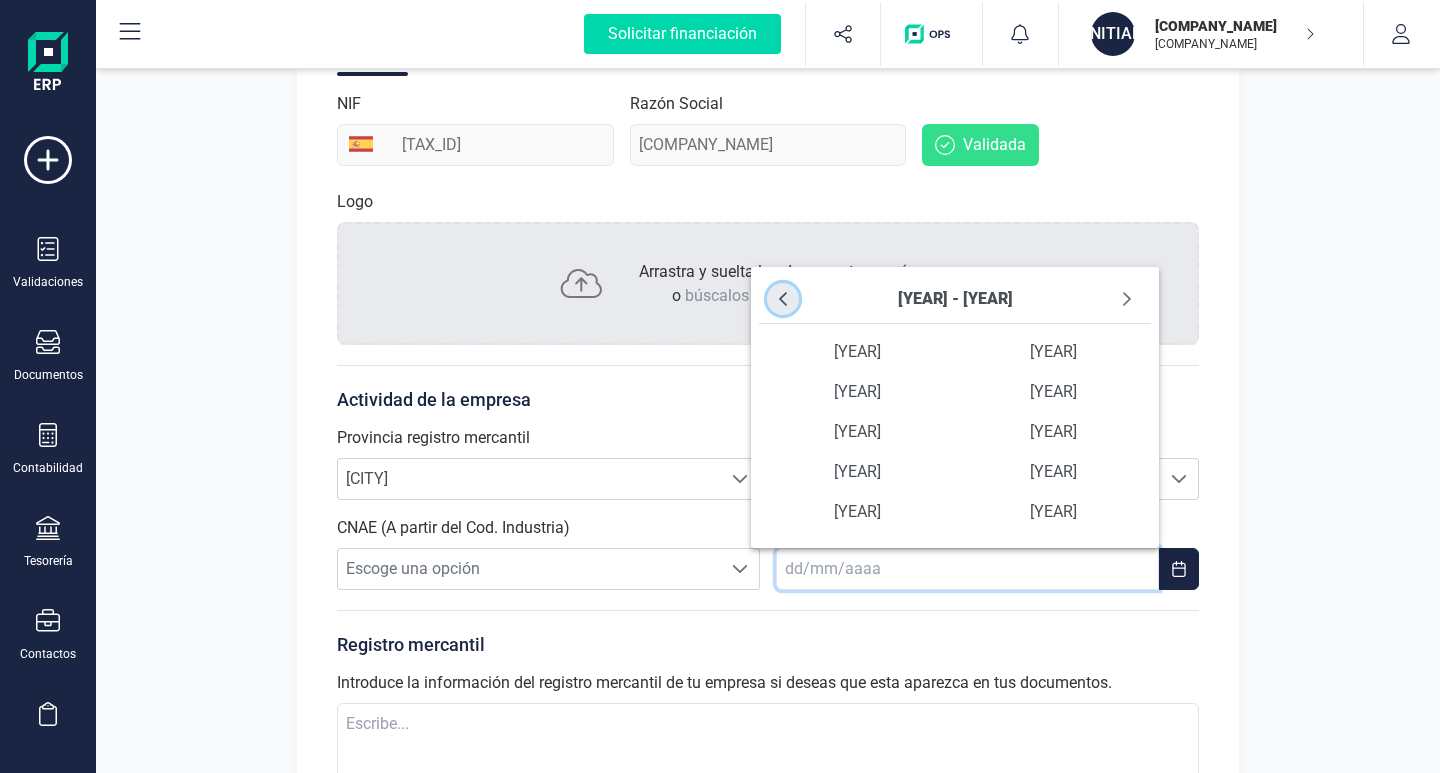 click 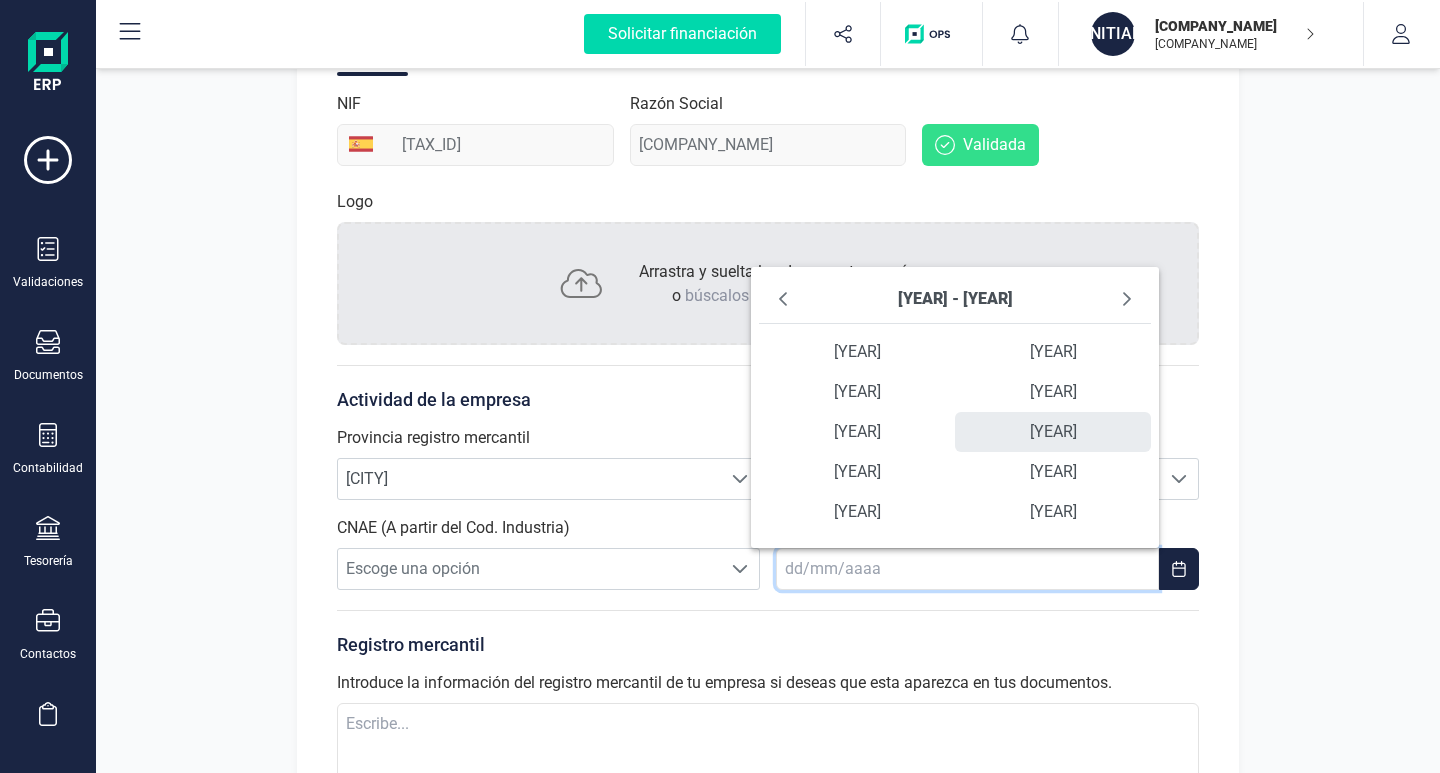 click on "[YEAR]" at bounding box center [1053, 432] 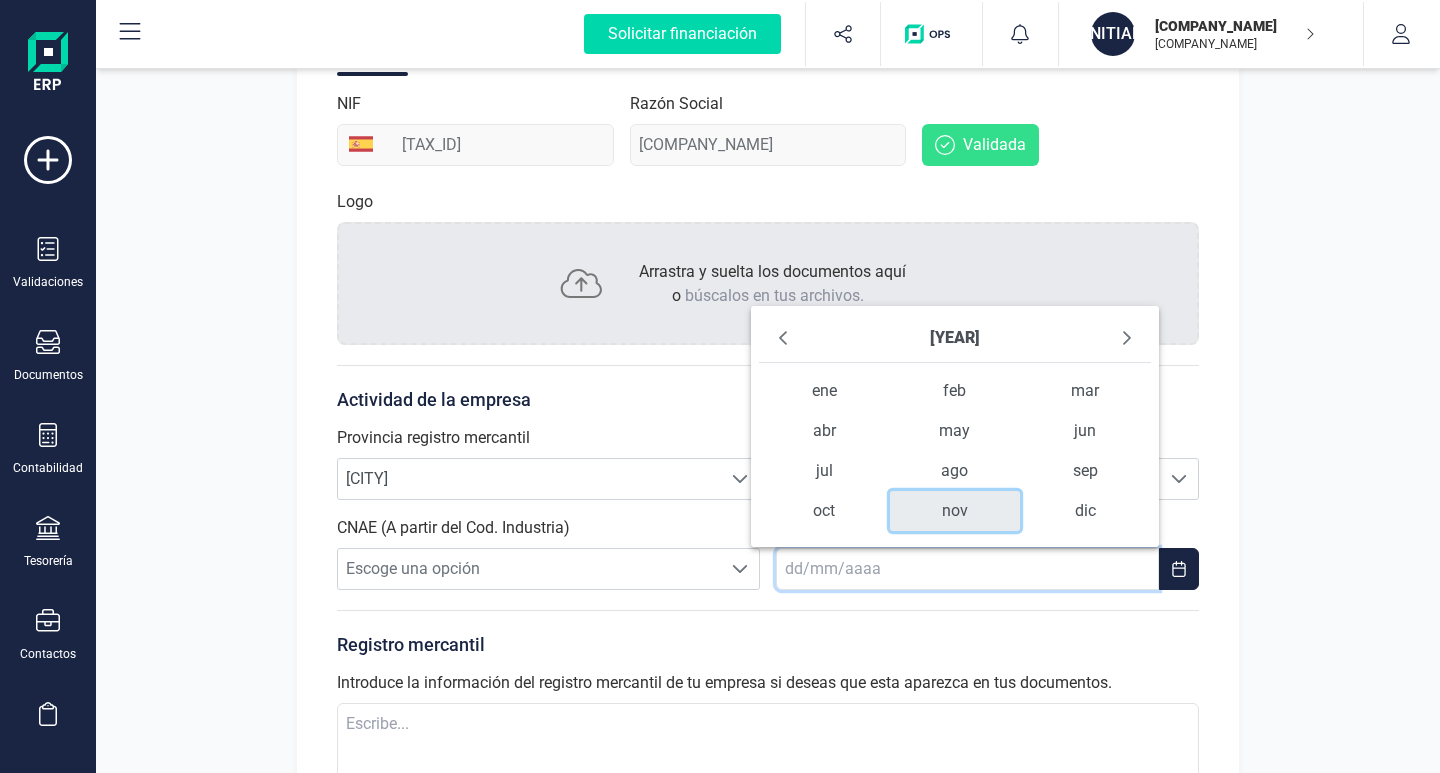 click on "nov" at bounding box center (955, 511) 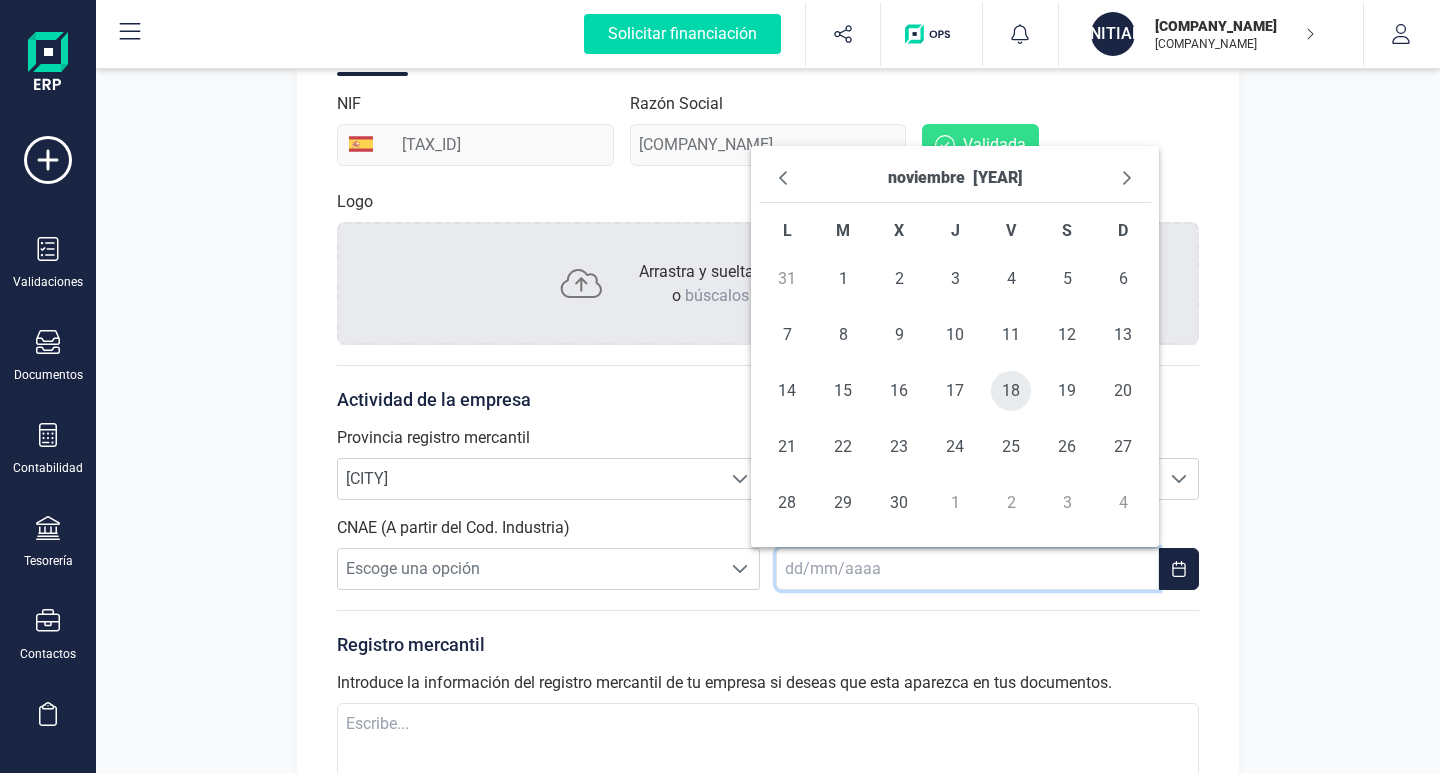 click on "18" at bounding box center [1011, 391] 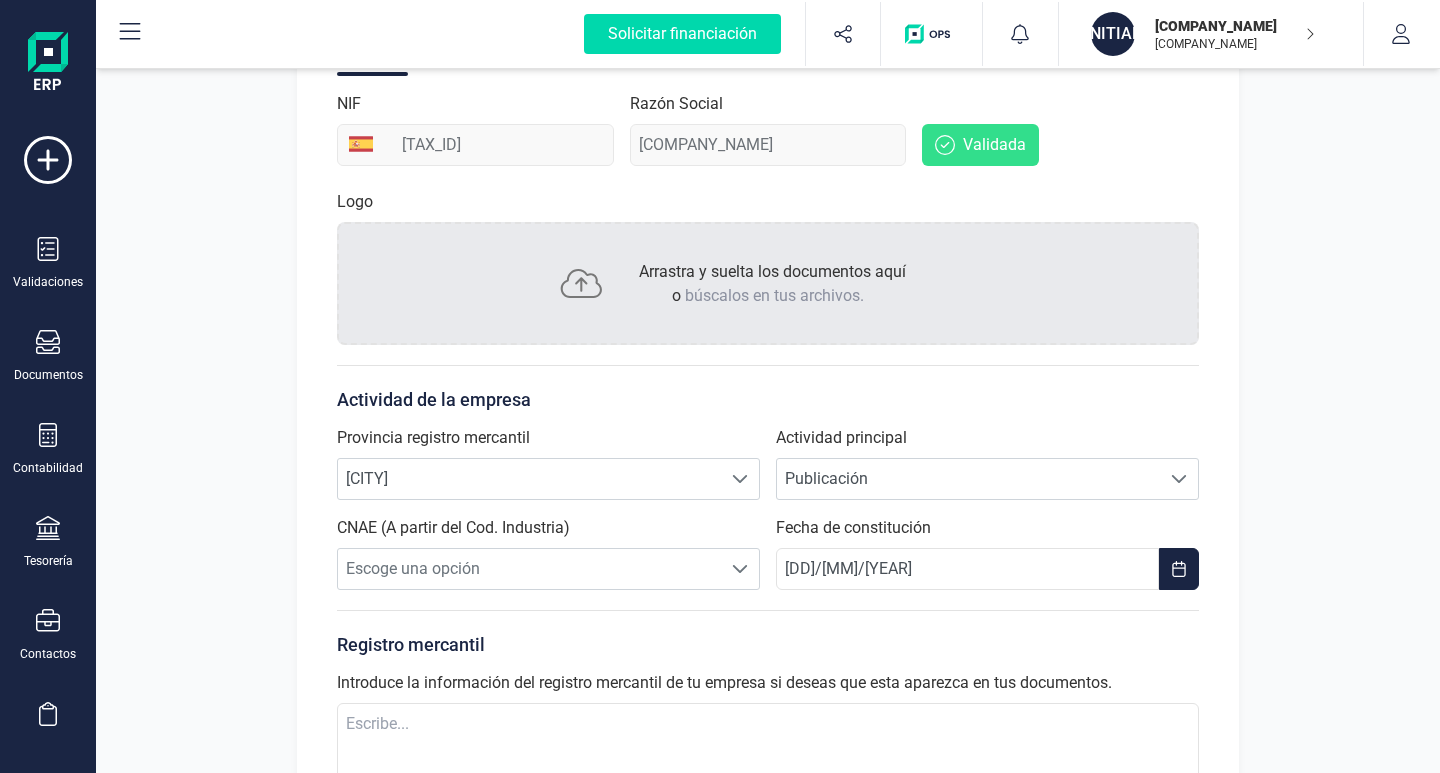 scroll, scrollTop: 400, scrollLeft: 0, axis: vertical 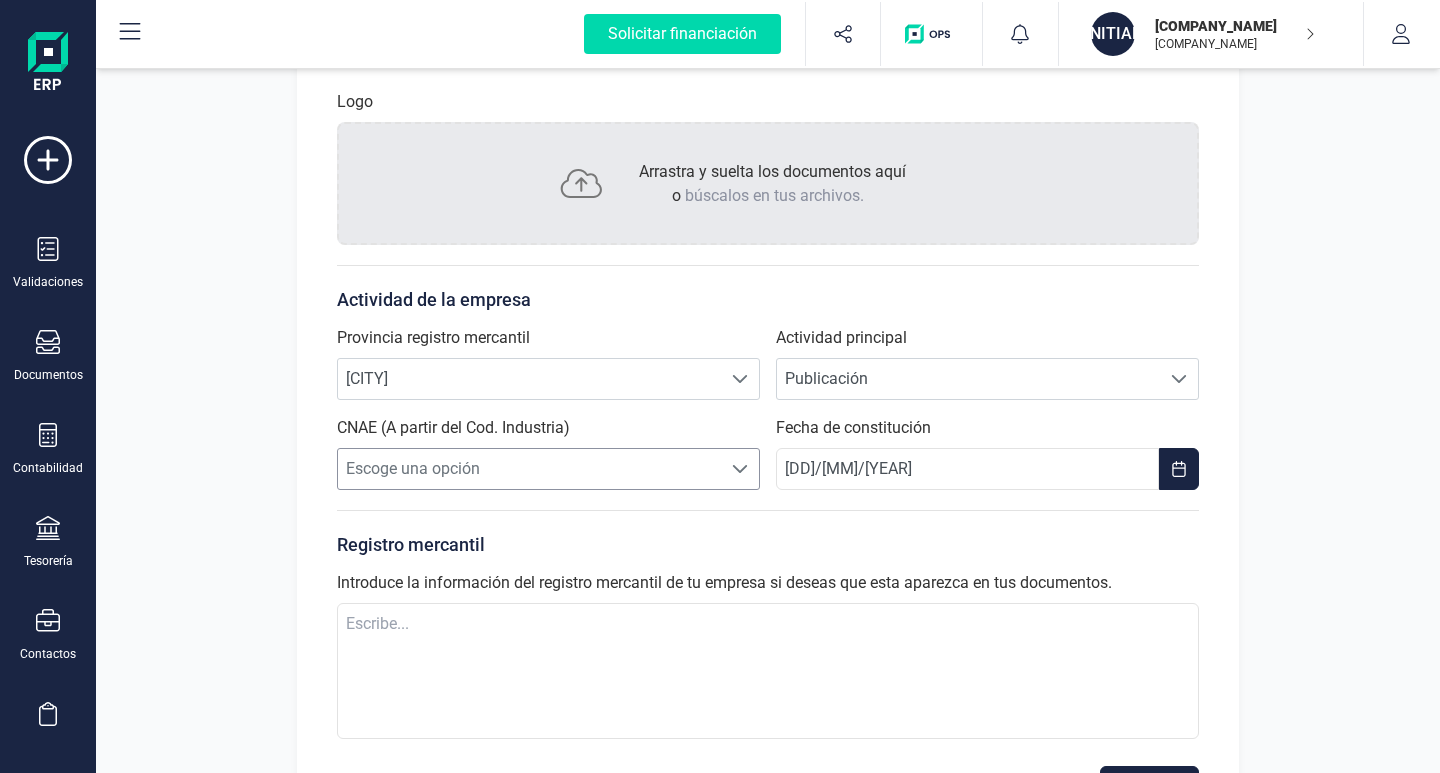 click on "Escoge una opción" at bounding box center (529, 469) 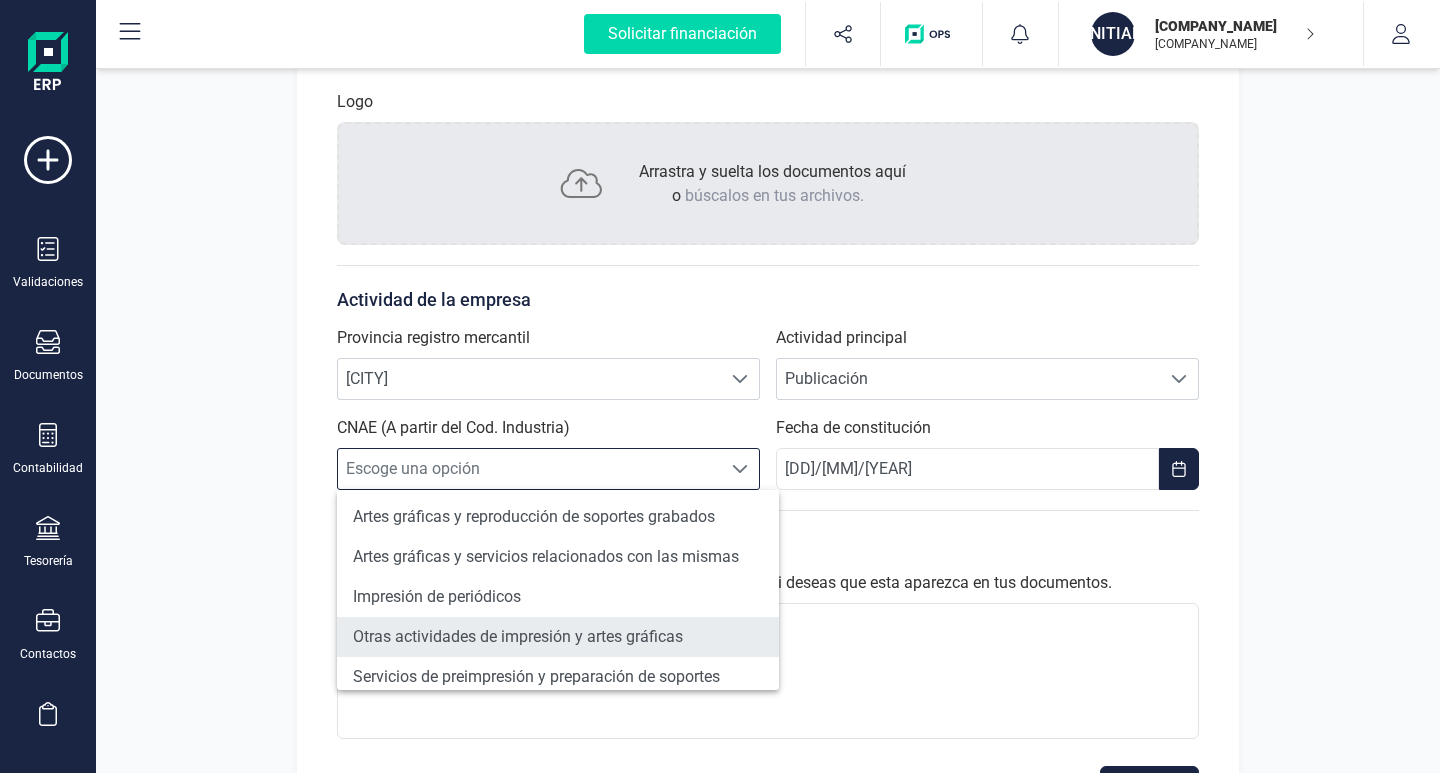 scroll, scrollTop: 0, scrollLeft: 0, axis: both 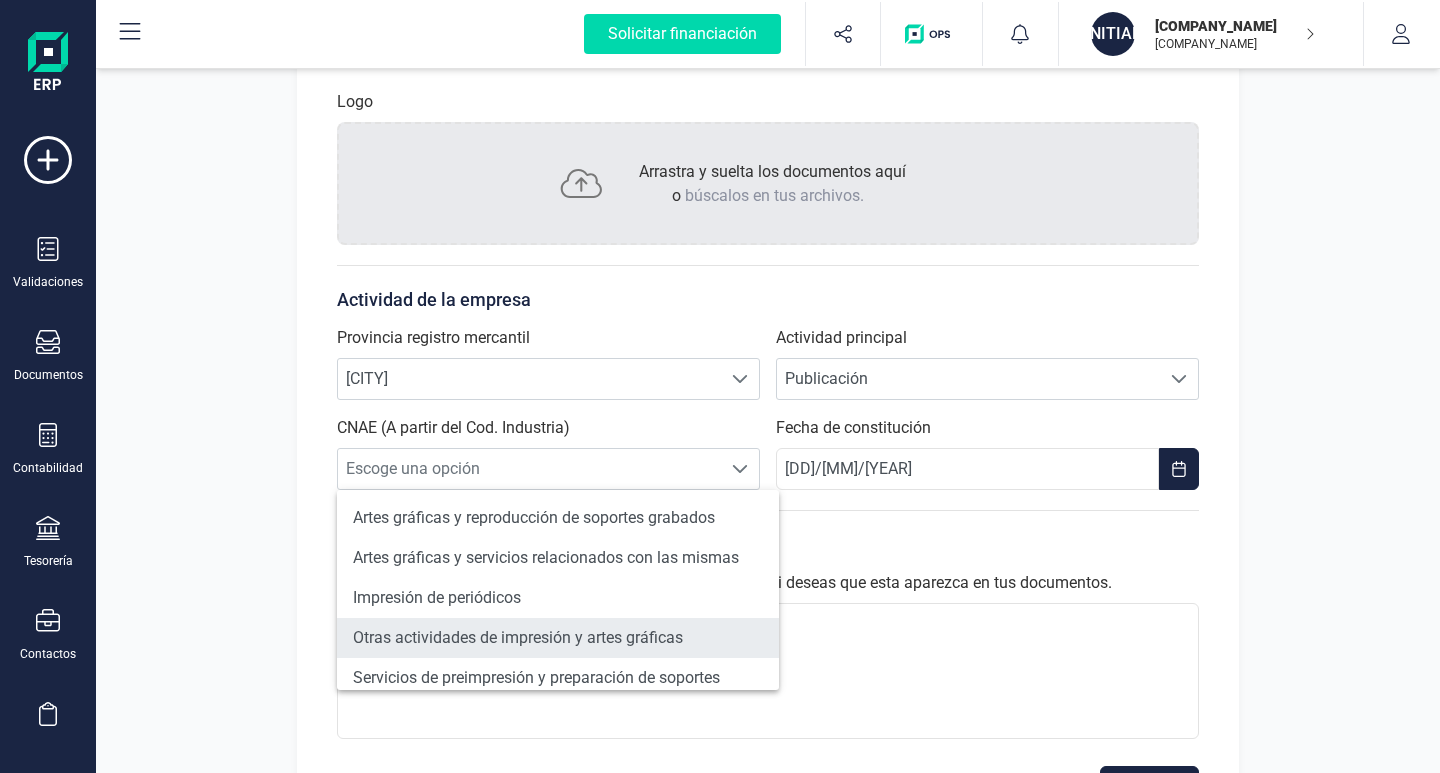click on "Otras actividades de impresión y artes gráficas" at bounding box center [558, 638] 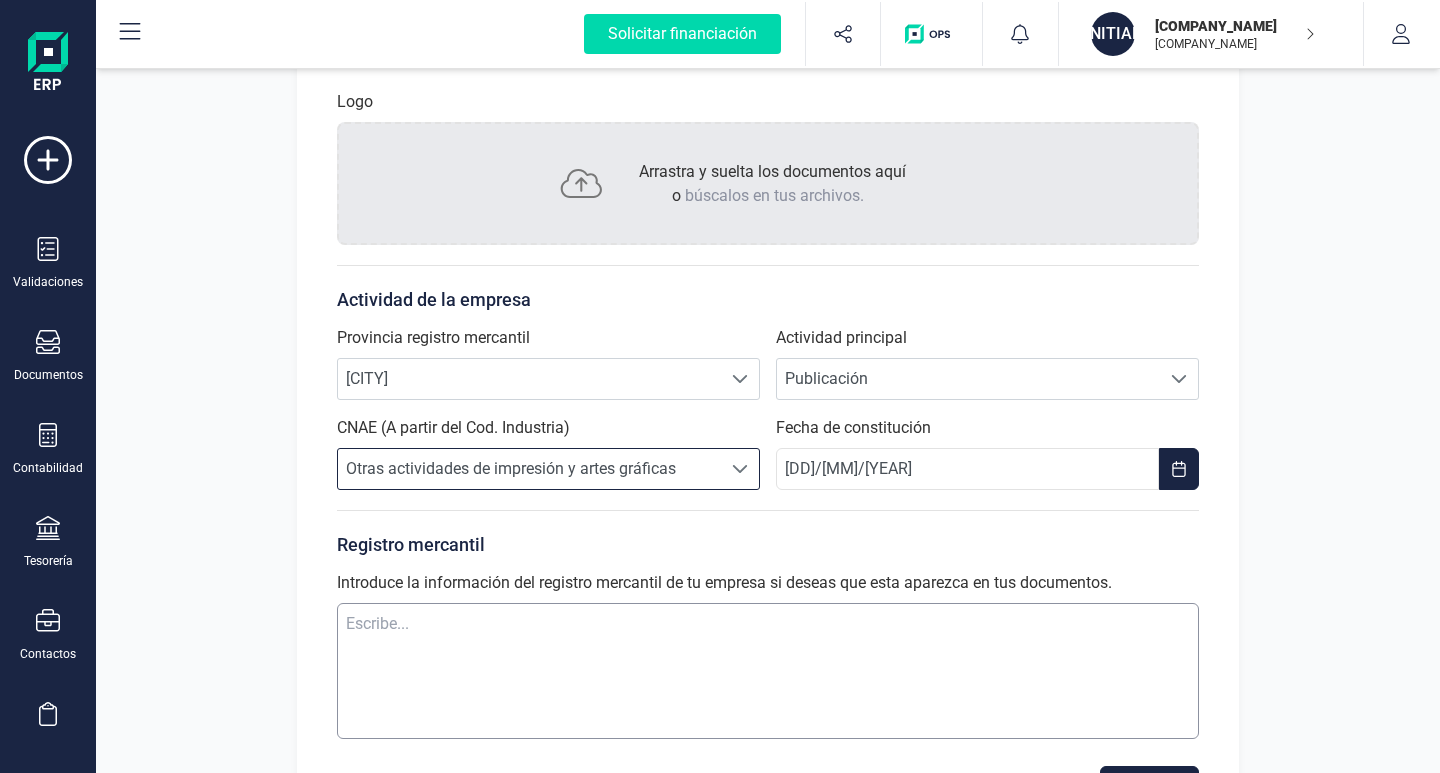 scroll, scrollTop: 483, scrollLeft: 0, axis: vertical 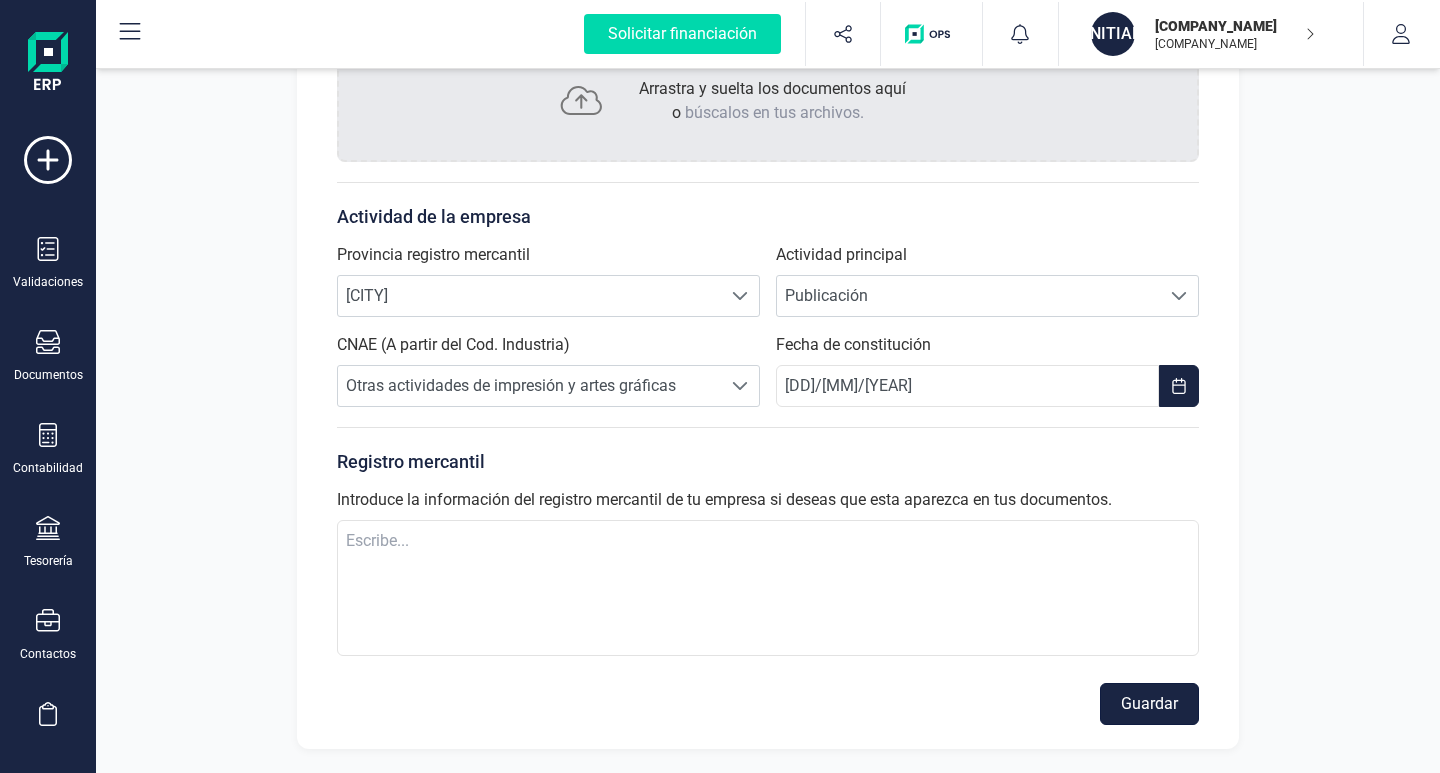 click on "Guardar" at bounding box center [1149, 704] 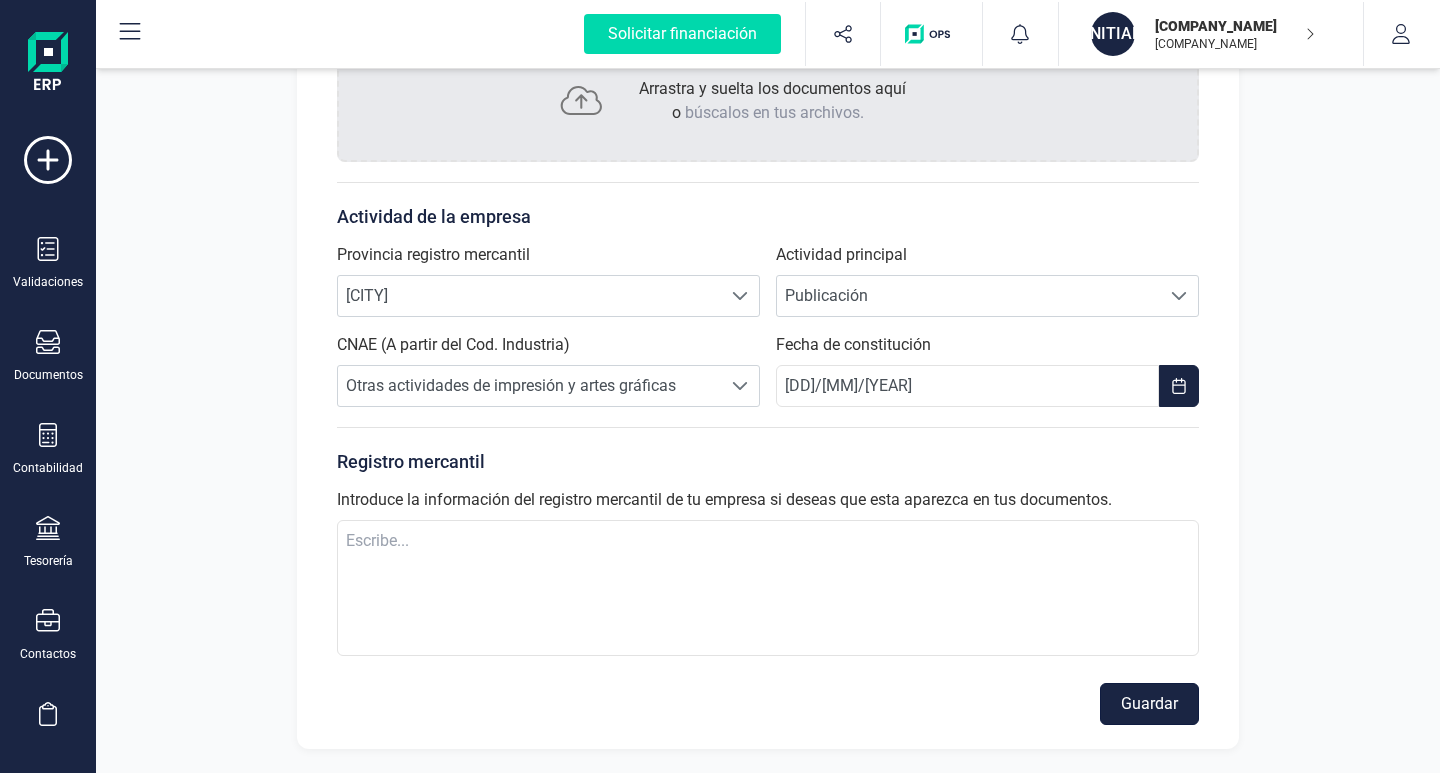 click on "Guardar" at bounding box center [1149, 704] 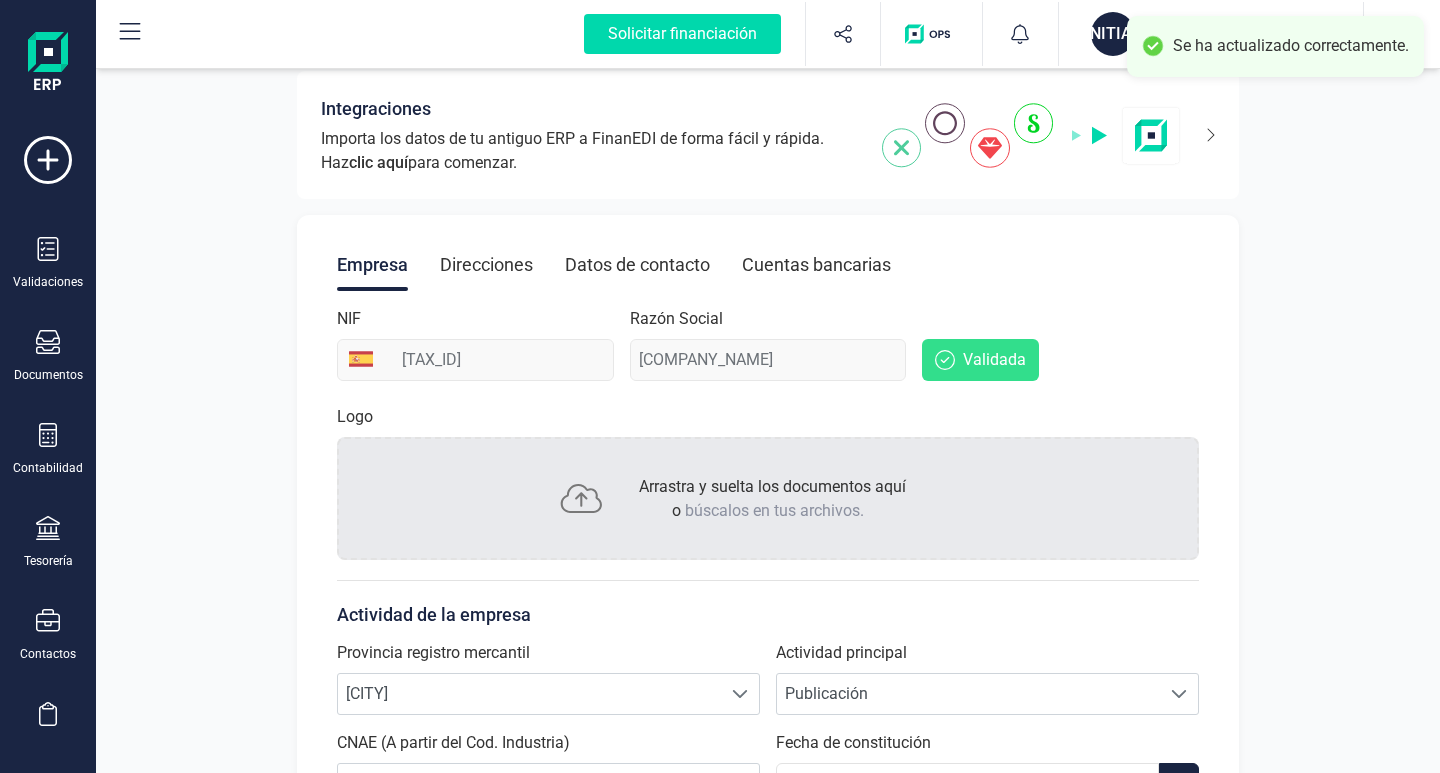 scroll, scrollTop: 83, scrollLeft: 0, axis: vertical 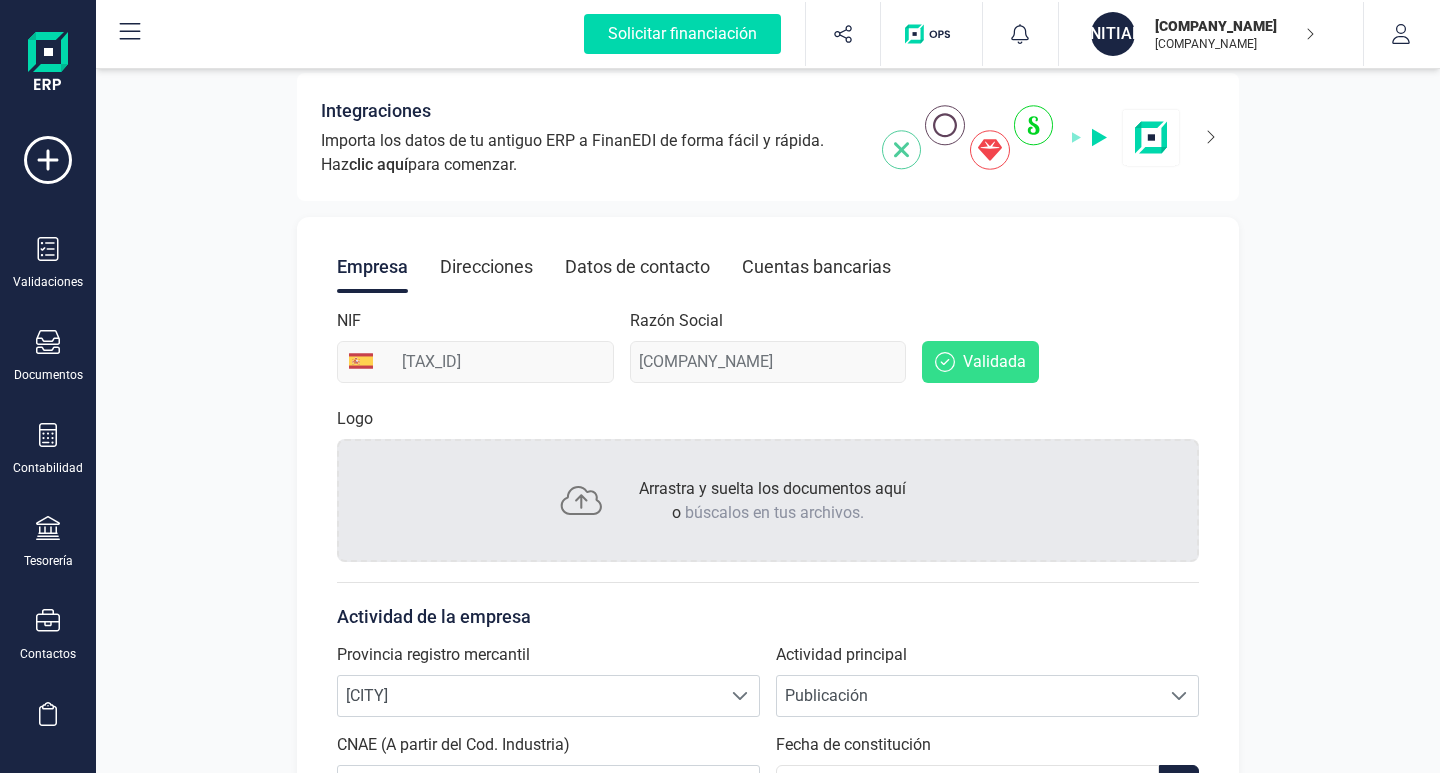click on "Direcciones" at bounding box center [486, 267] 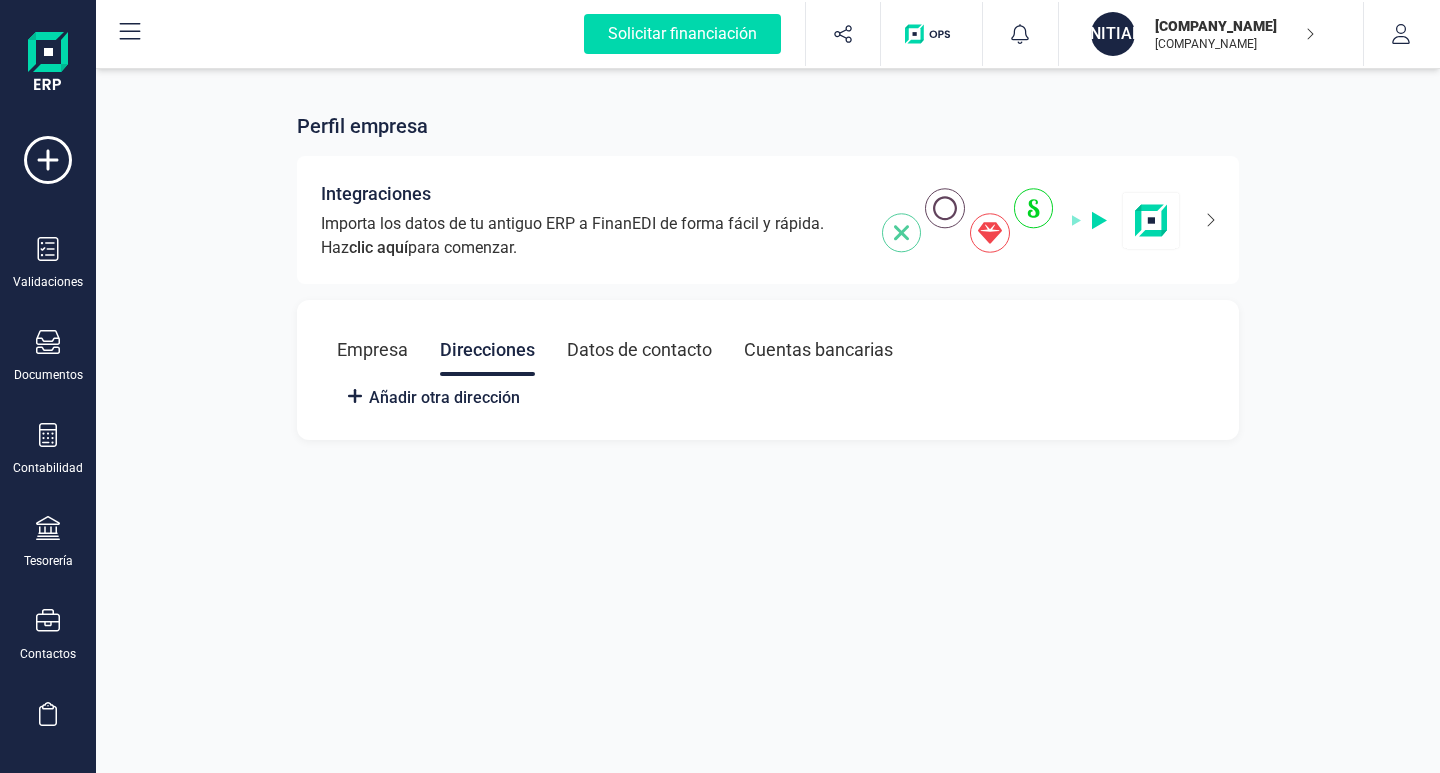 scroll, scrollTop: 0, scrollLeft: 0, axis: both 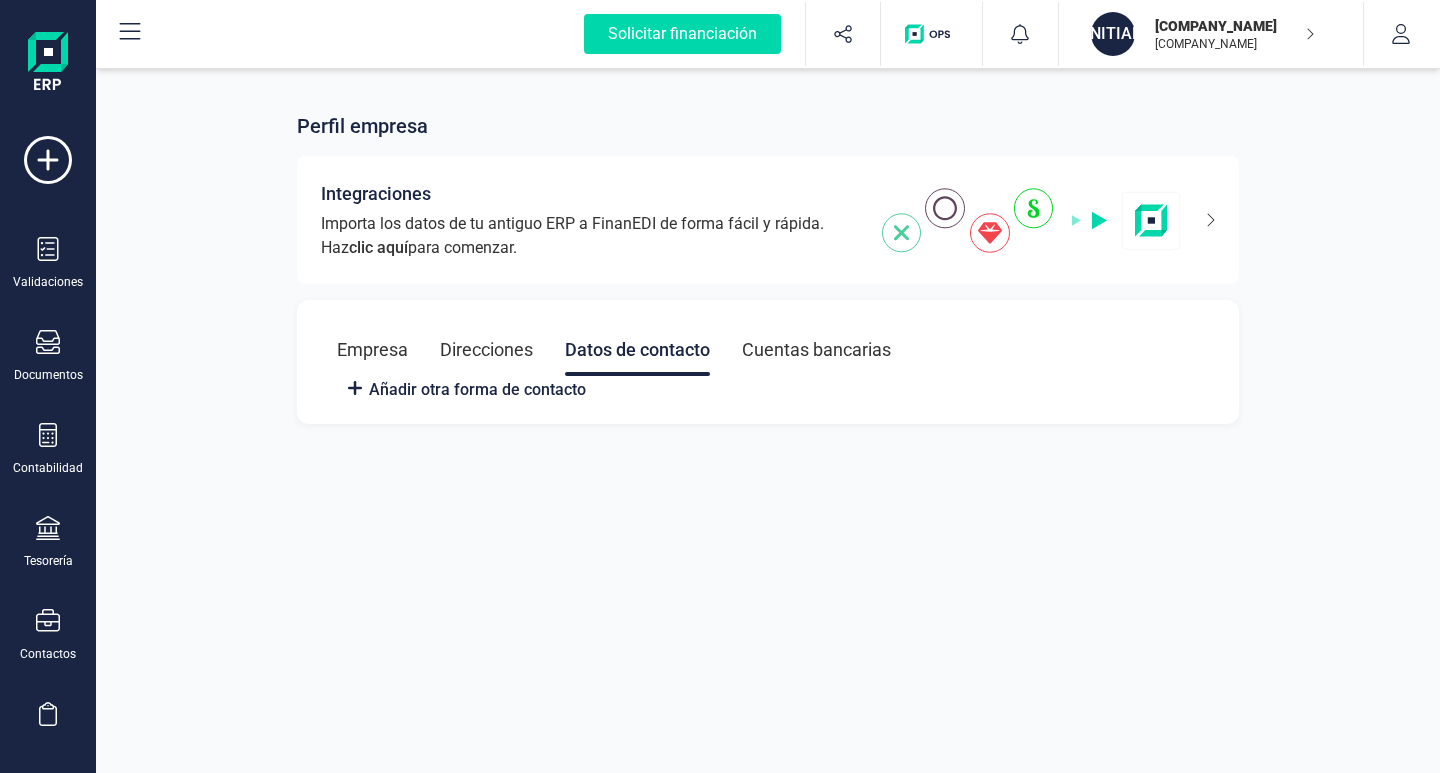 click on "Cuentas bancarias" at bounding box center [816, 350] 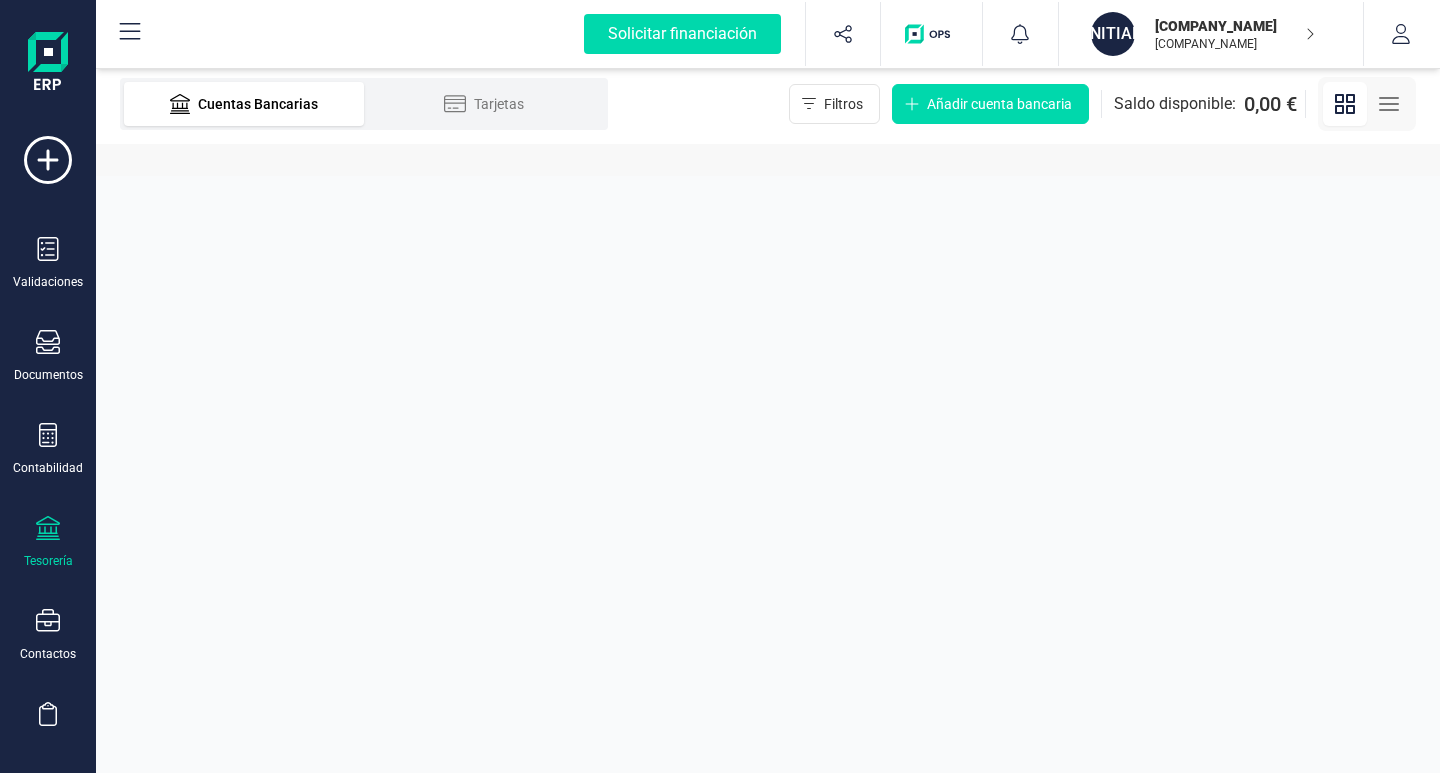 click on "Cuentas Bancarias" at bounding box center (244, 104) 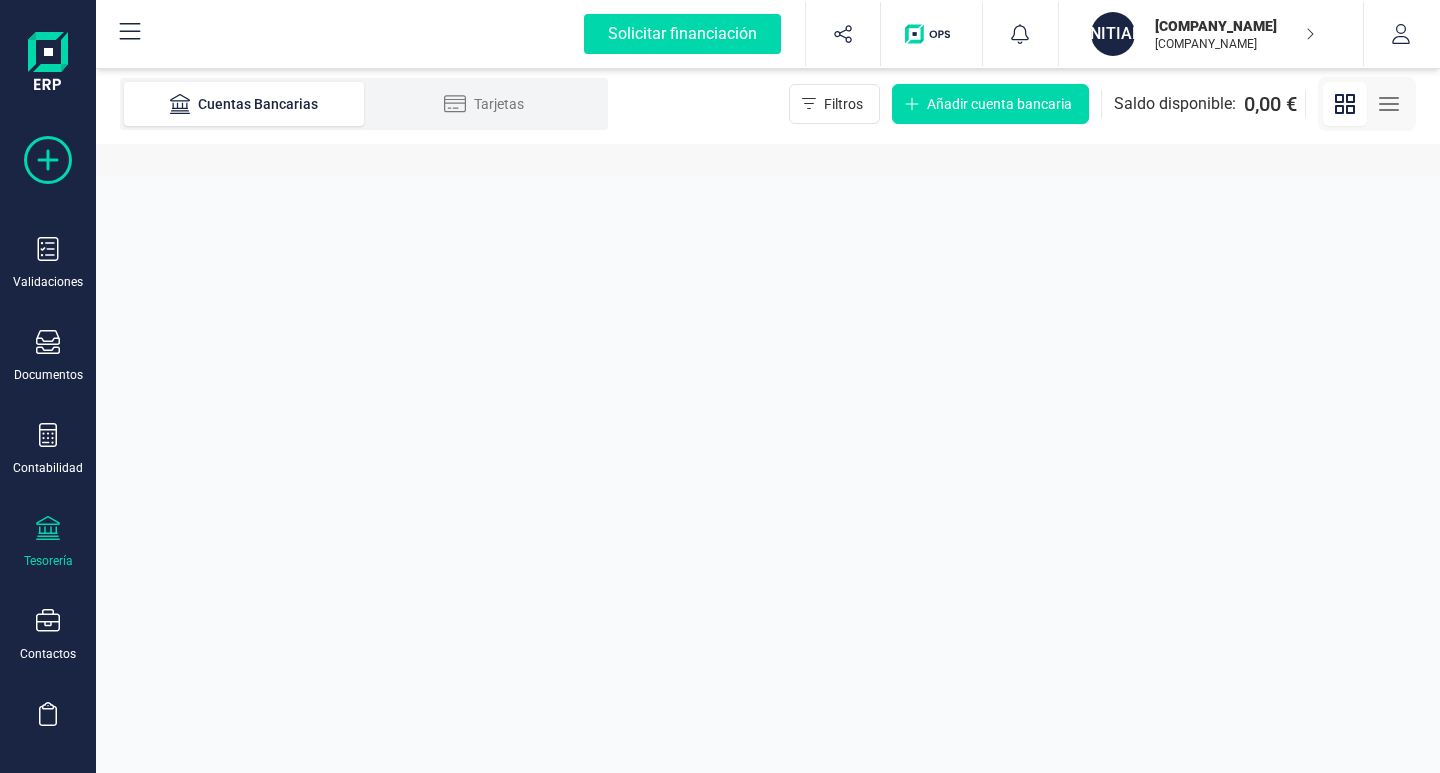 click 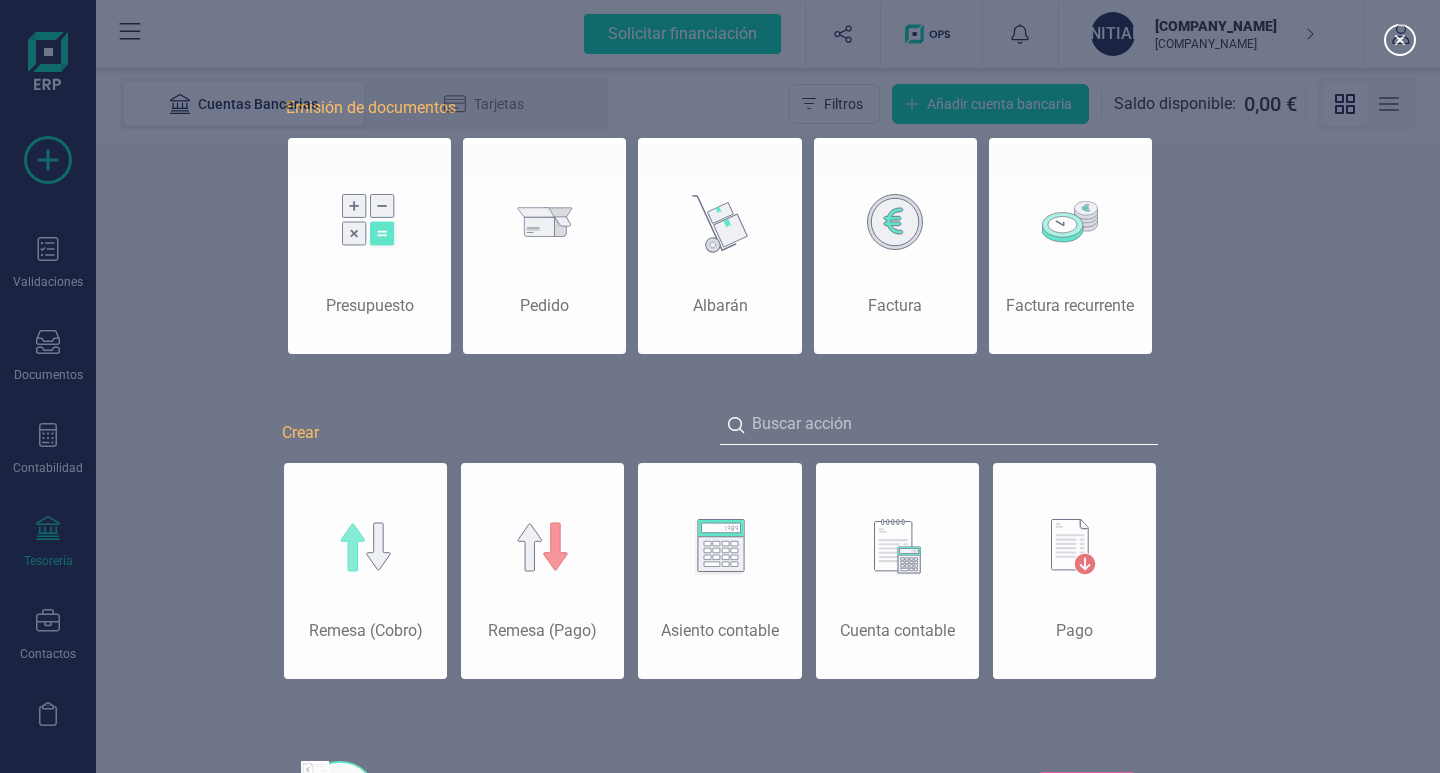 scroll, scrollTop: 0, scrollLeft: 100, axis: horizontal 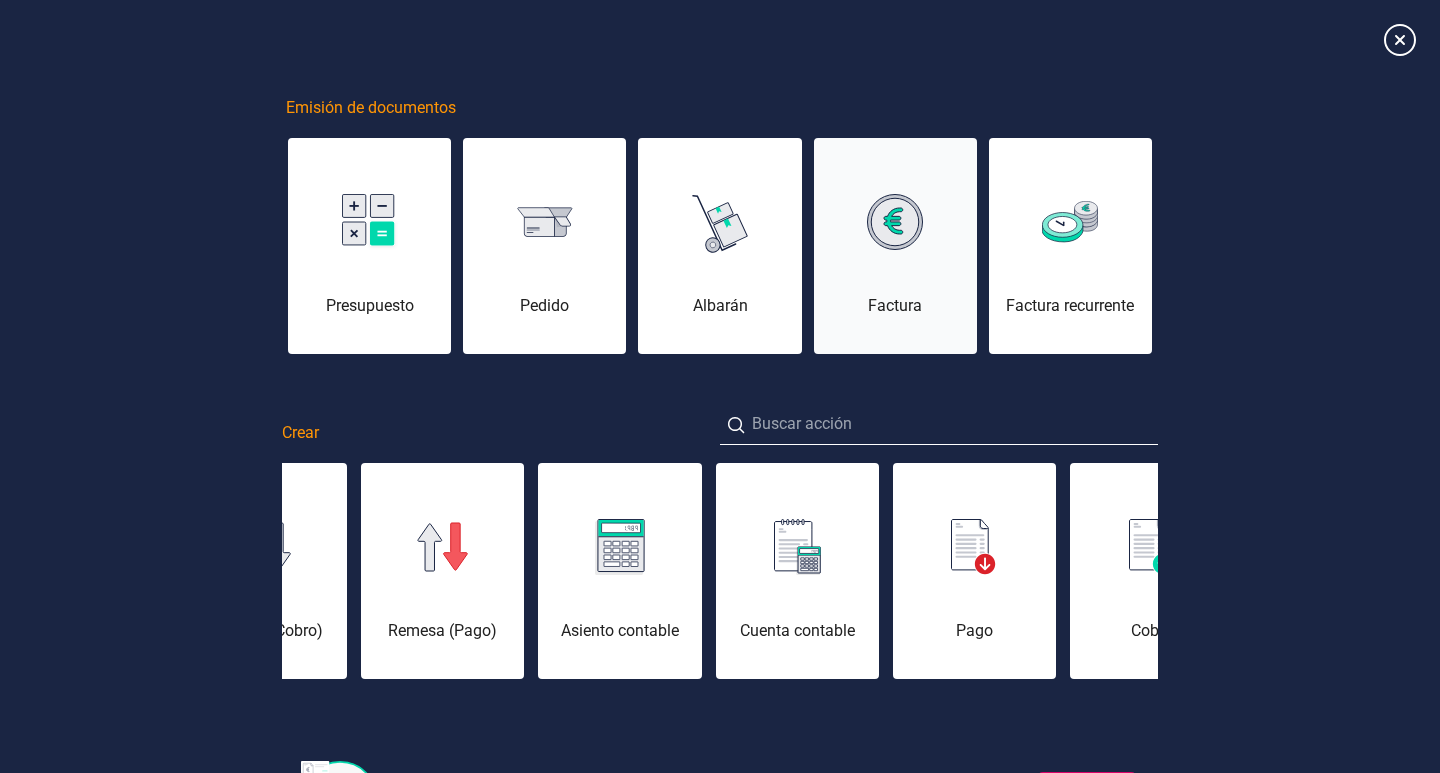 click on "Factura" at bounding box center [895, 306] 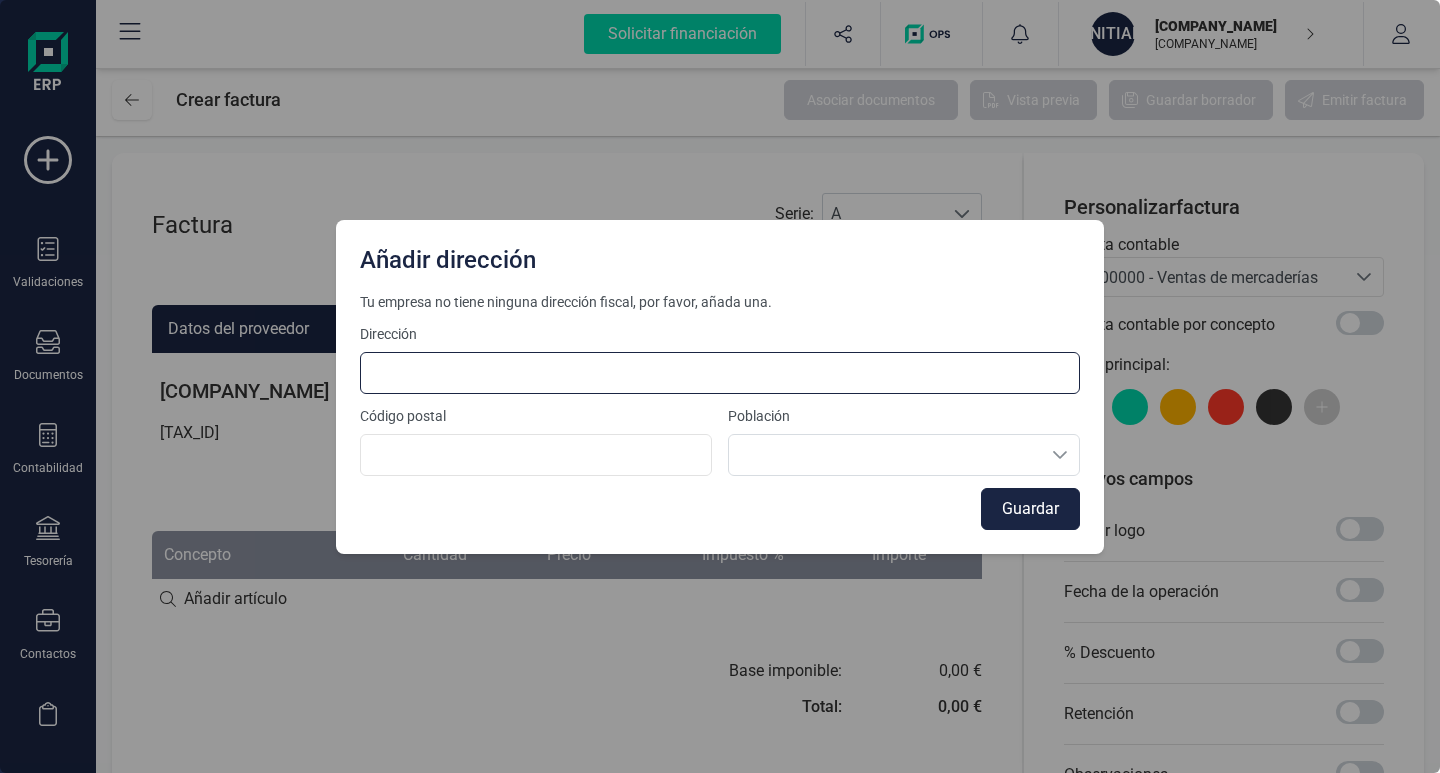 click at bounding box center [720, 373] 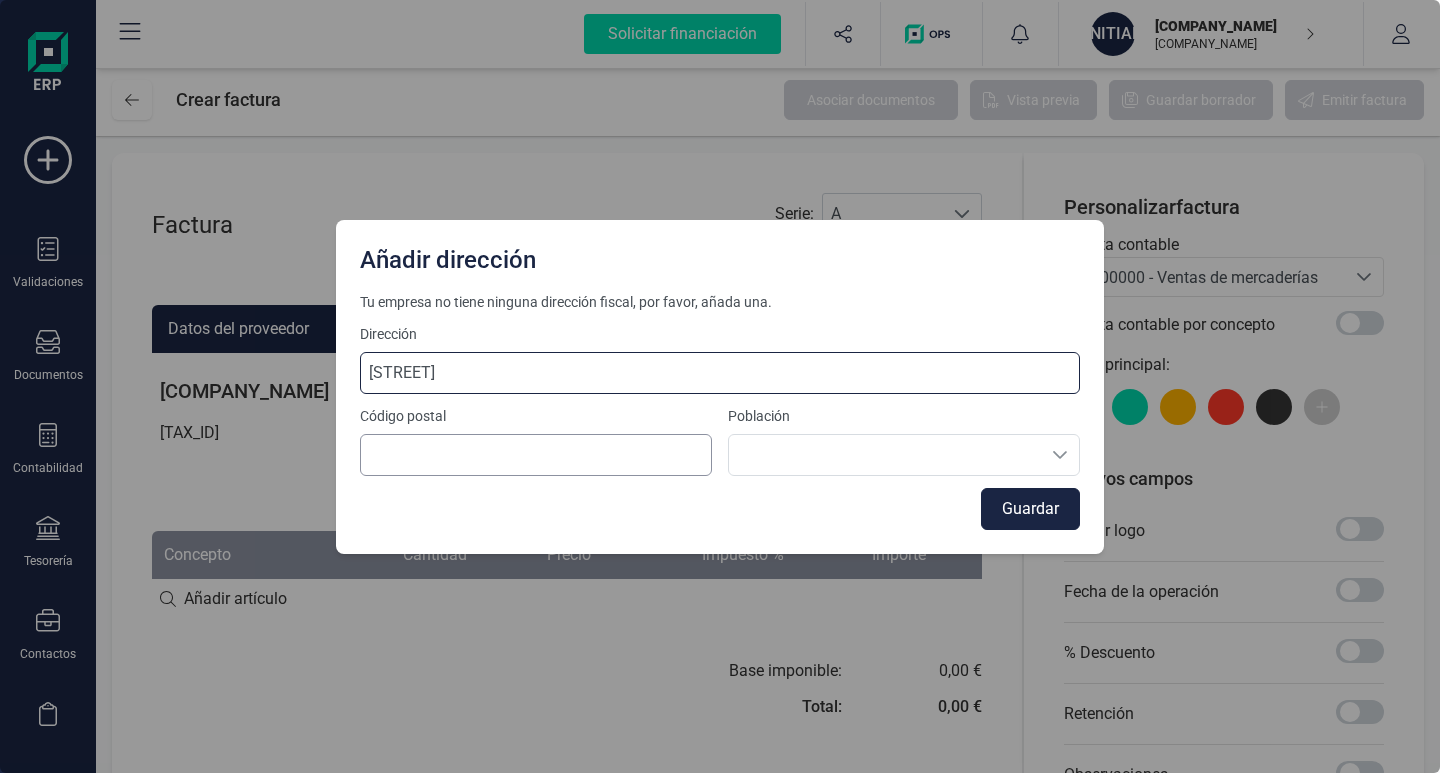 type on "[STREET]" 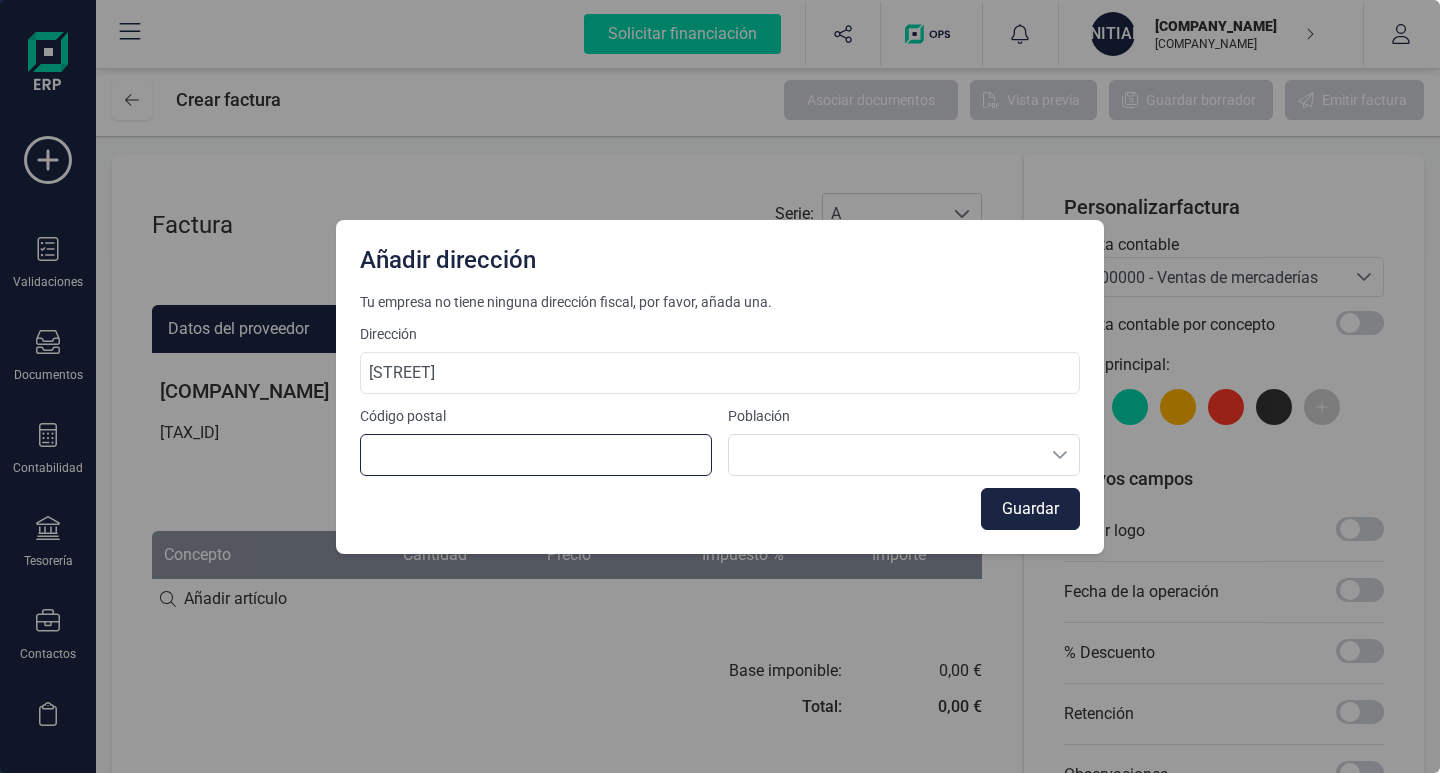 click at bounding box center (536, 455) 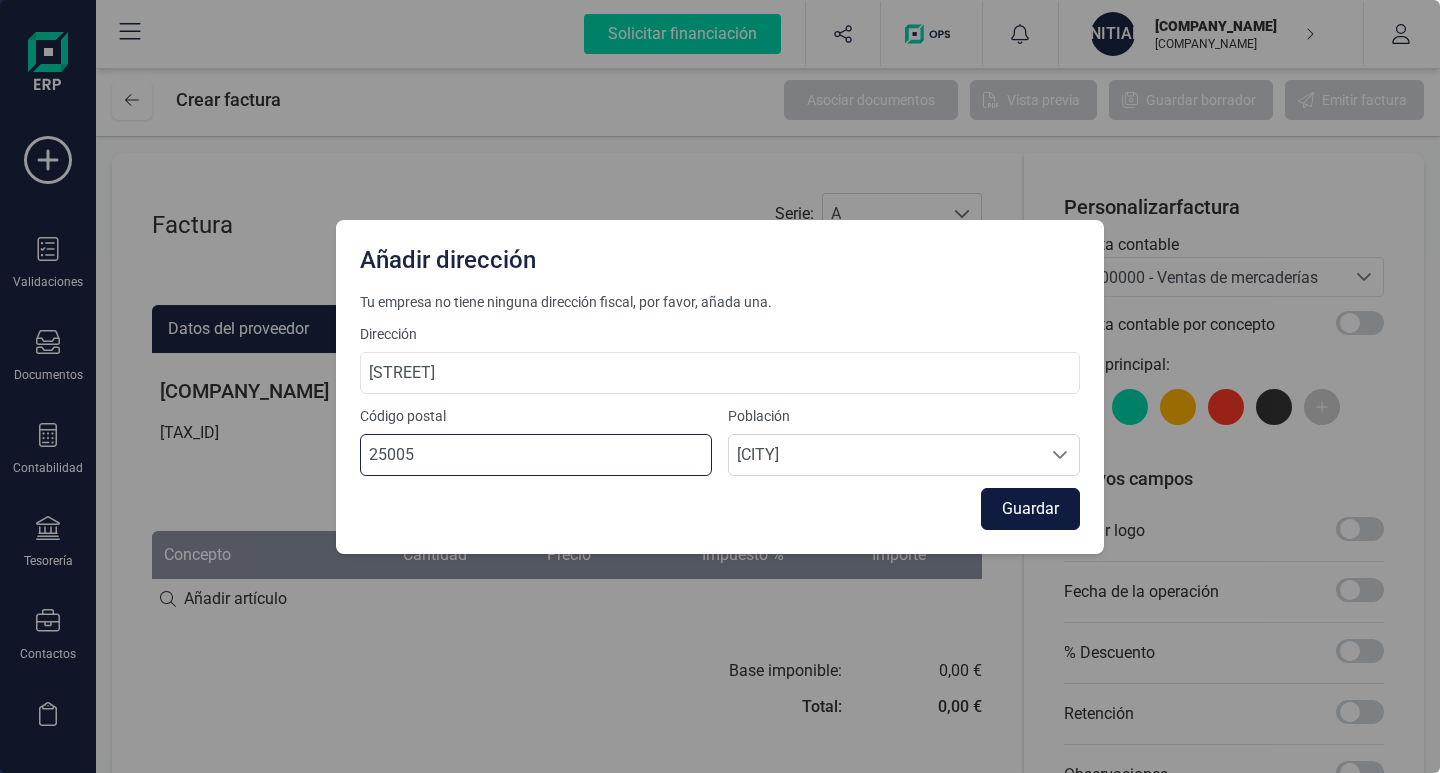type on "25005" 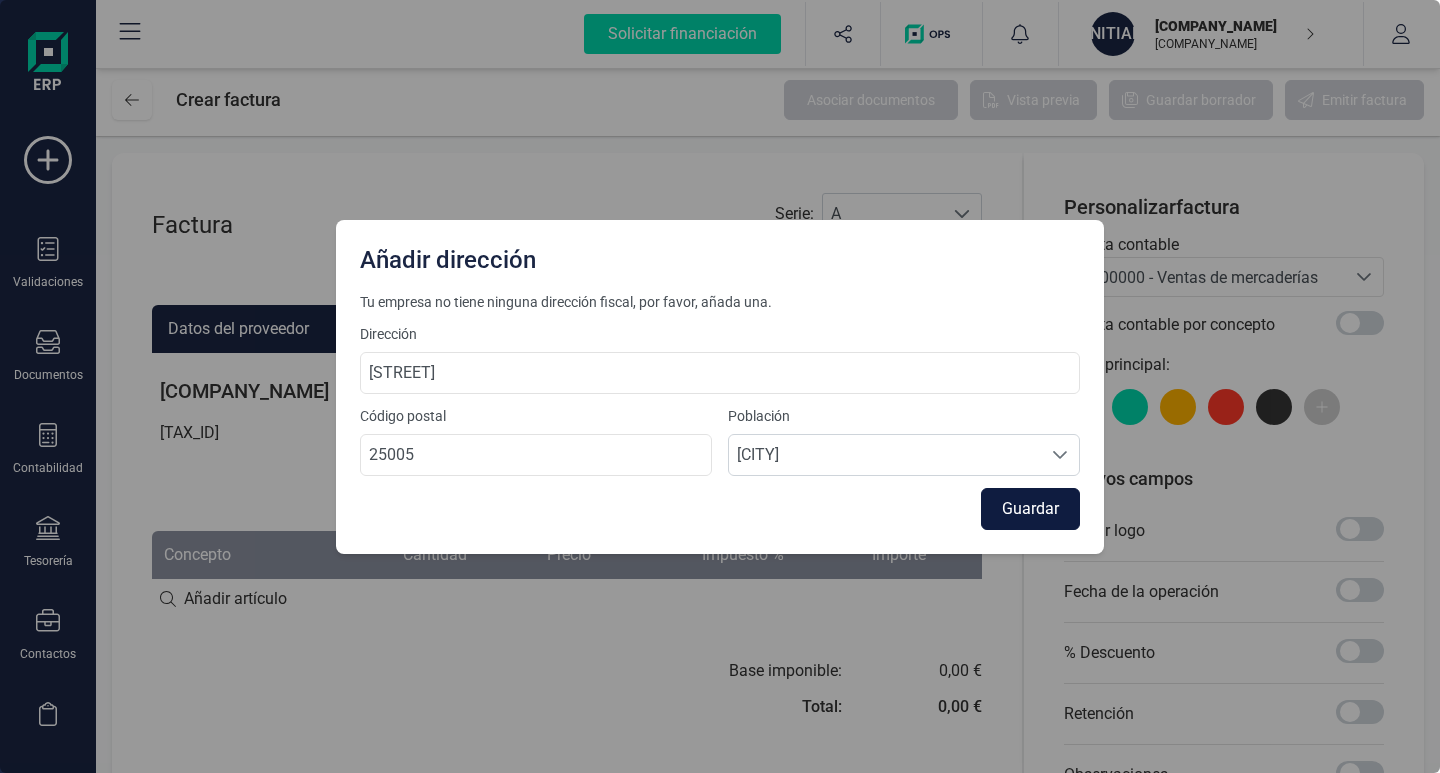 click on "Guardar" at bounding box center [1030, 509] 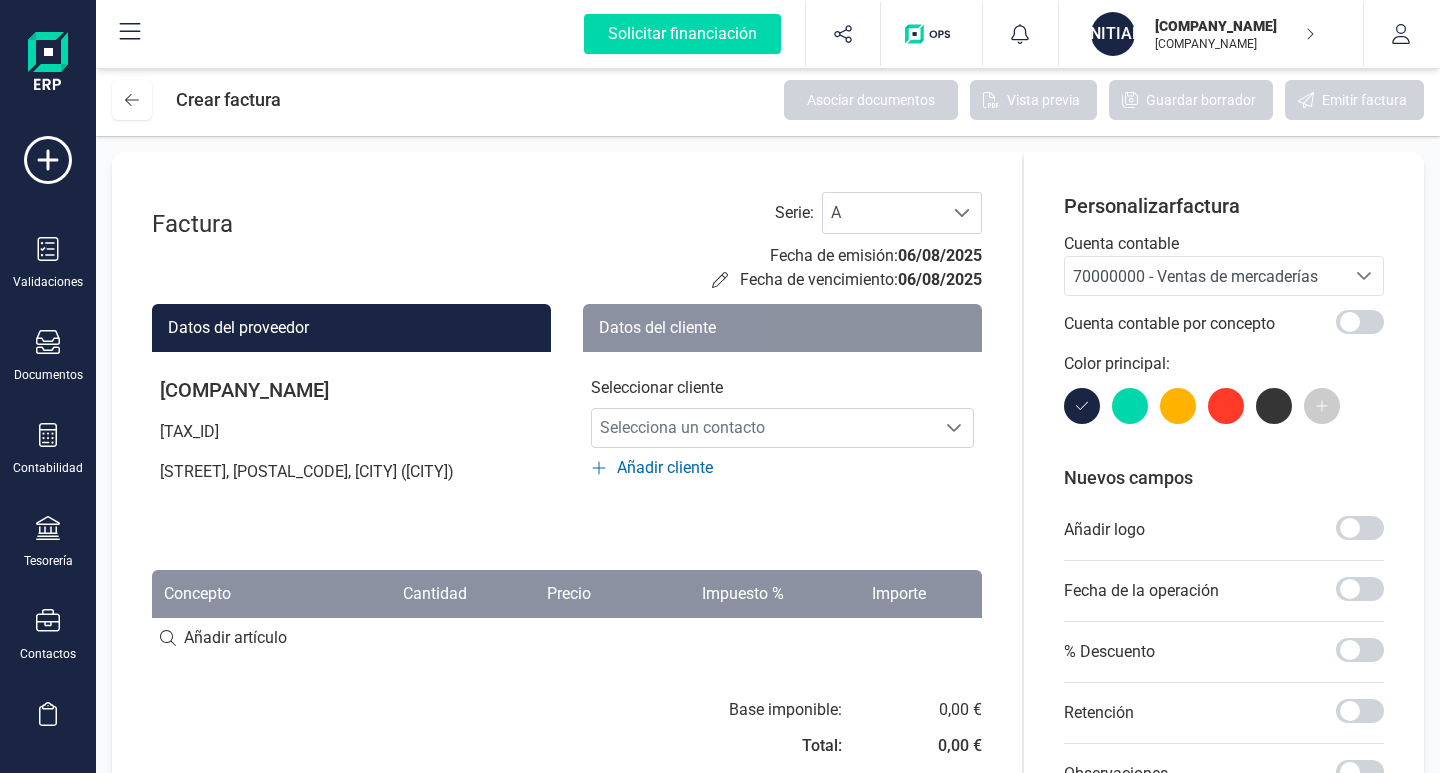 scroll, scrollTop: 0, scrollLeft: 0, axis: both 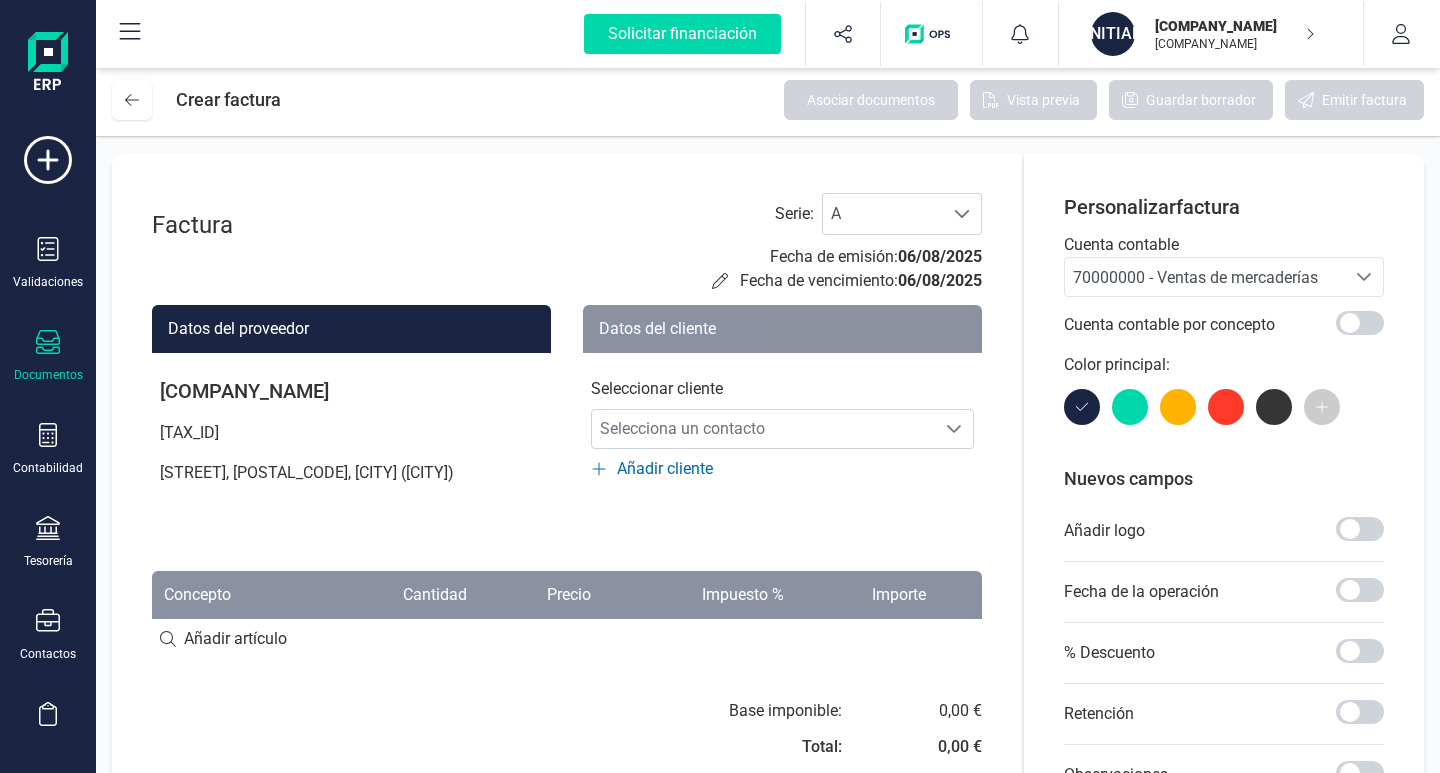 click 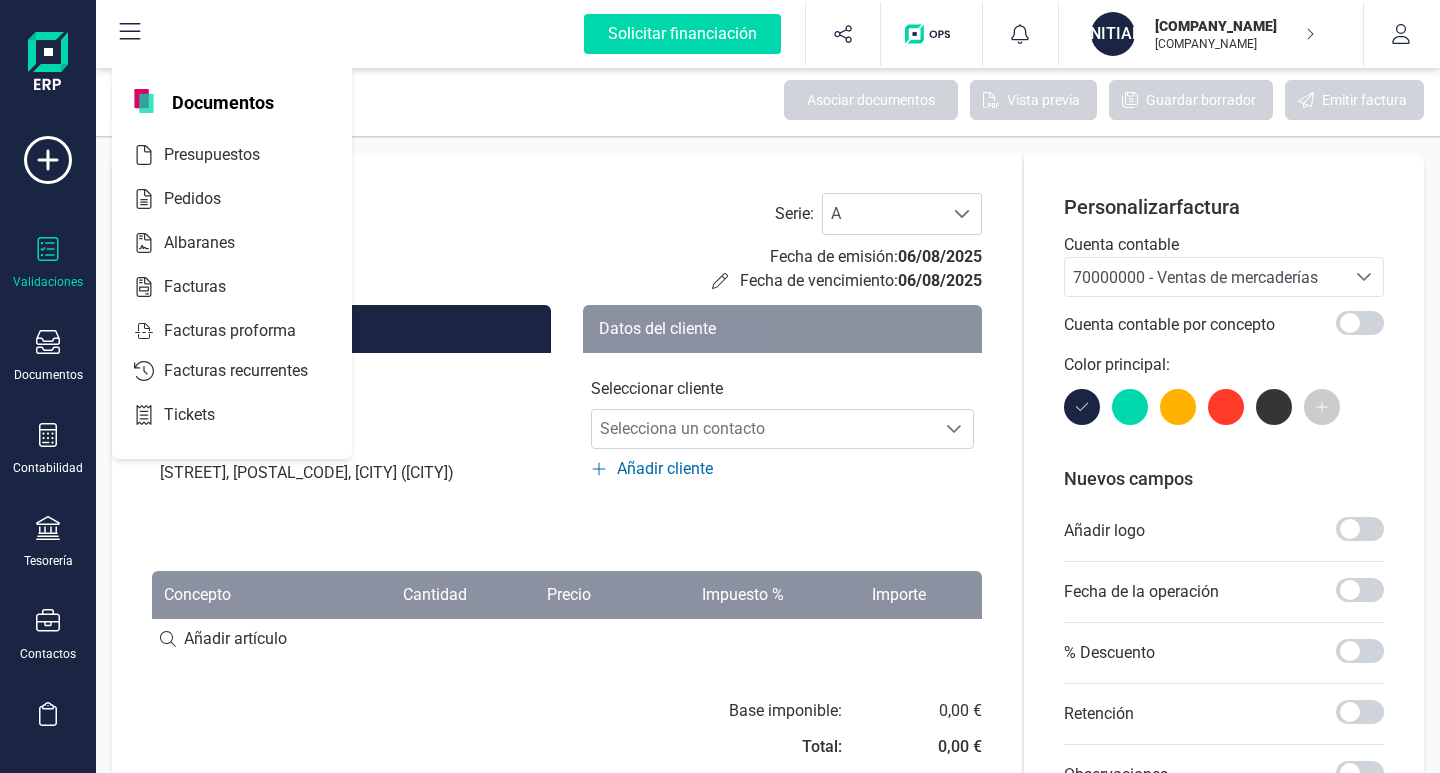 click 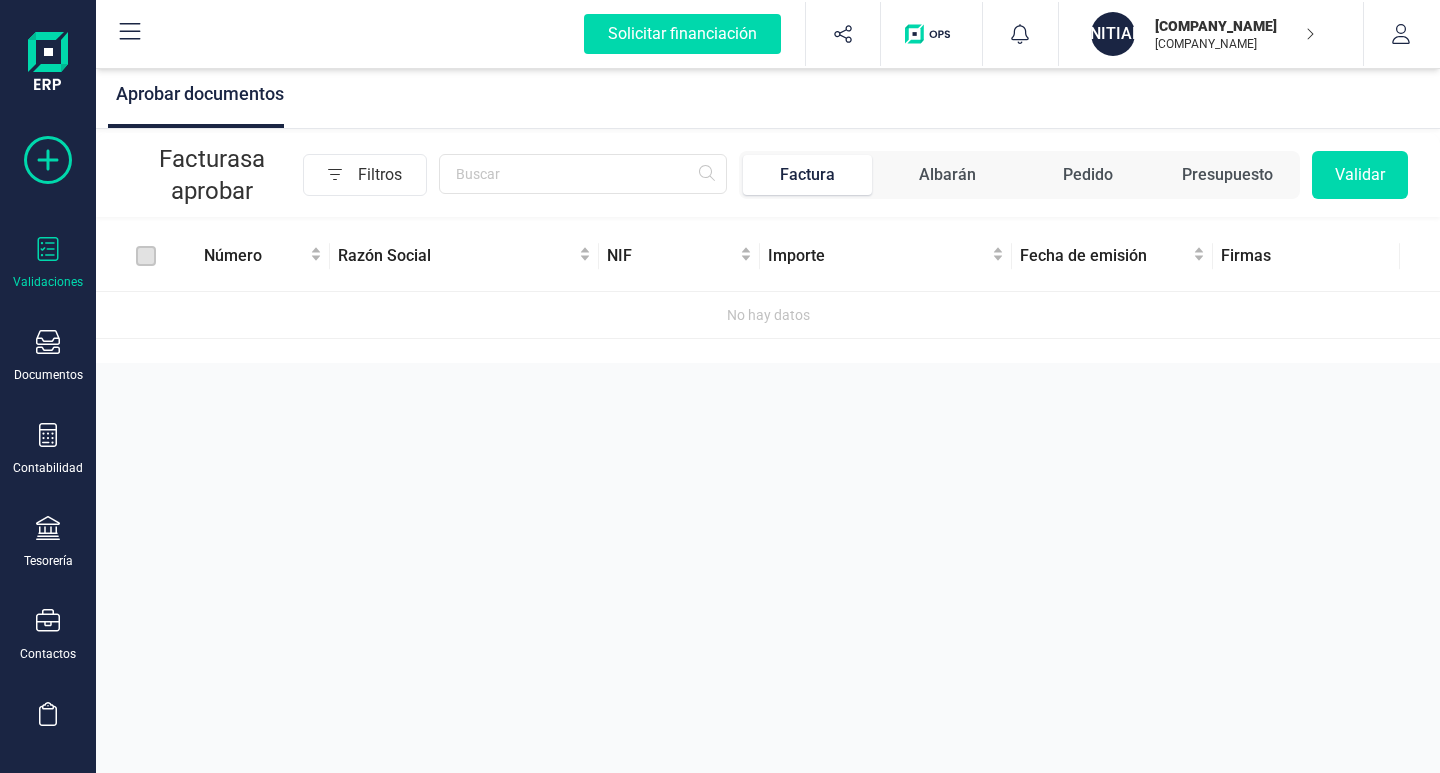 click 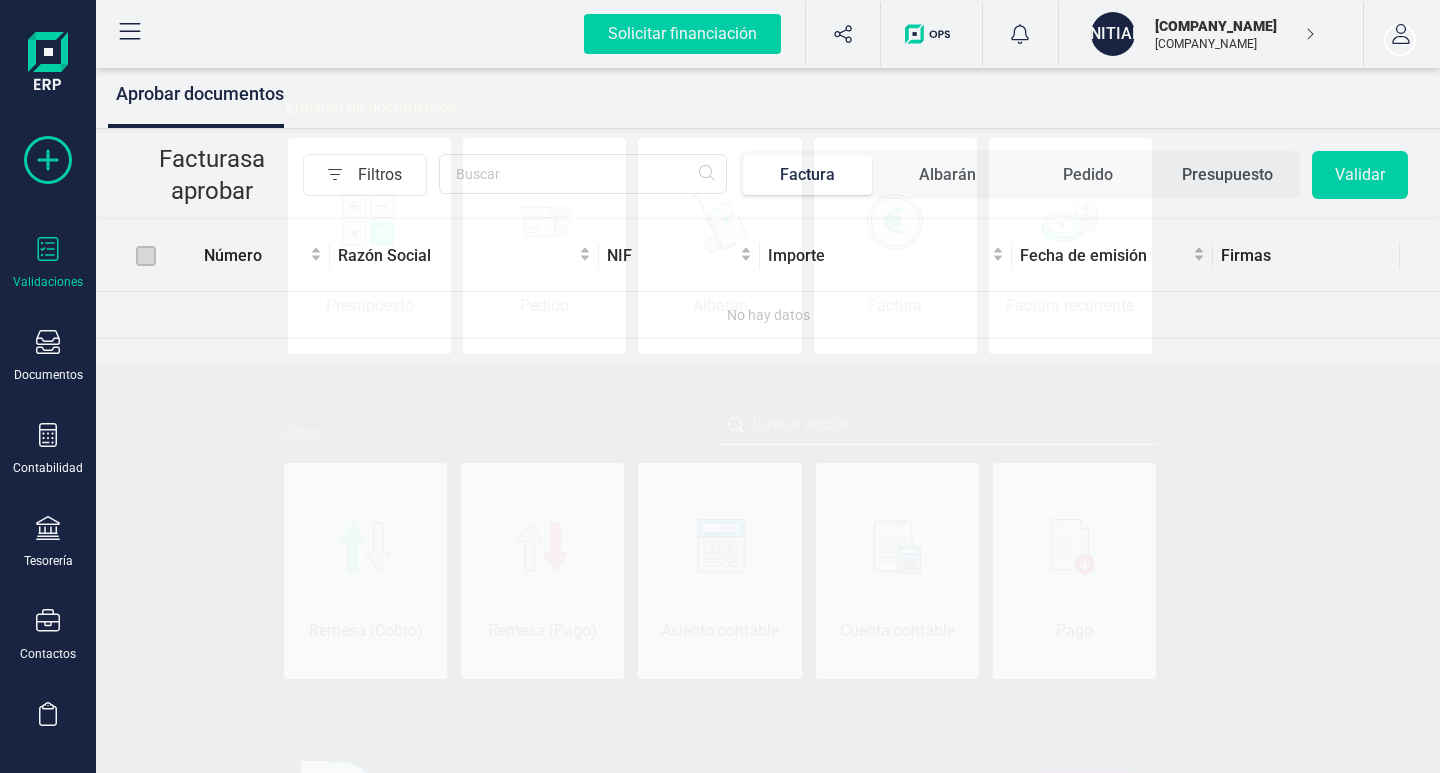 scroll, scrollTop: 0, scrollLeft: 100, axis: horizontal 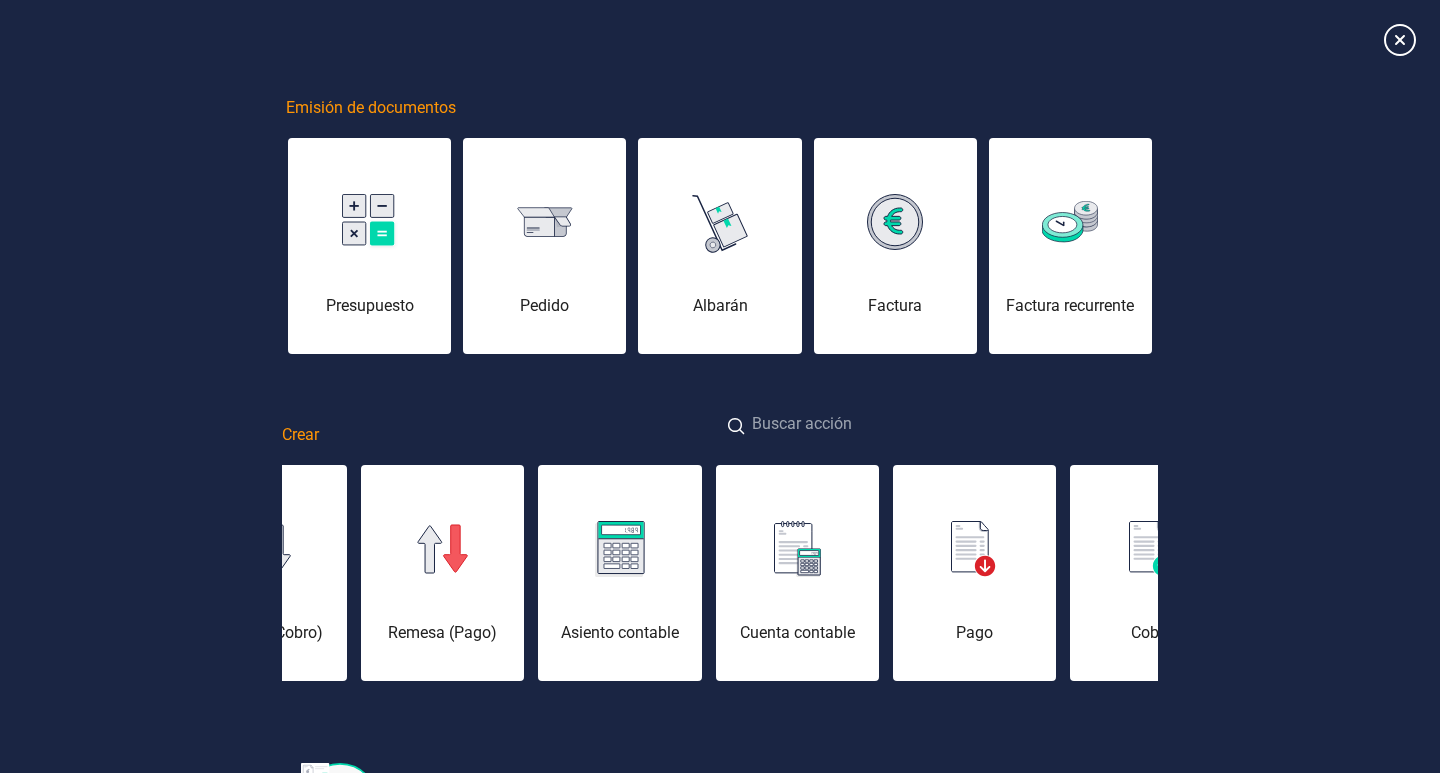 click at bounding box center (939, 425) 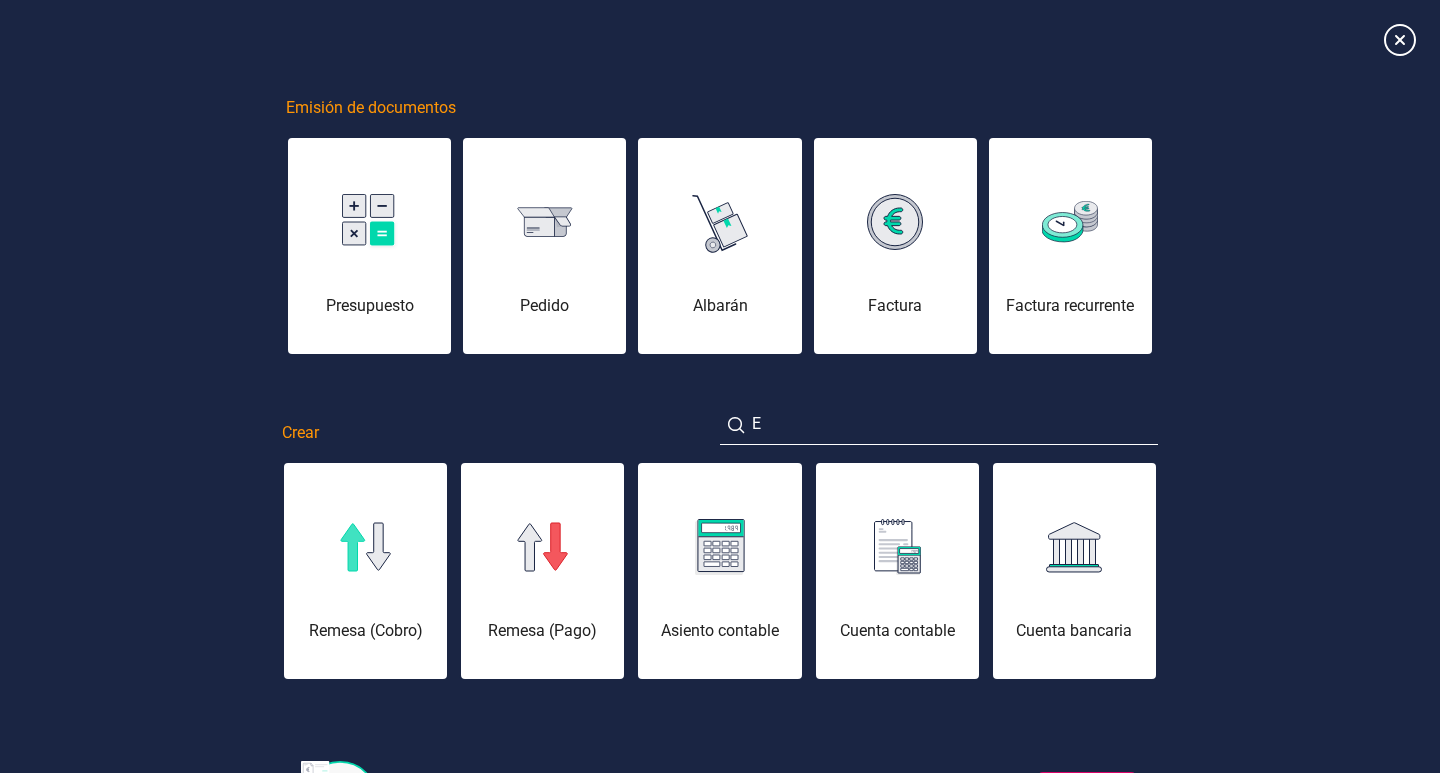 scroll, scrollTop: 0, scrollLeft: 100, axis: horizontal 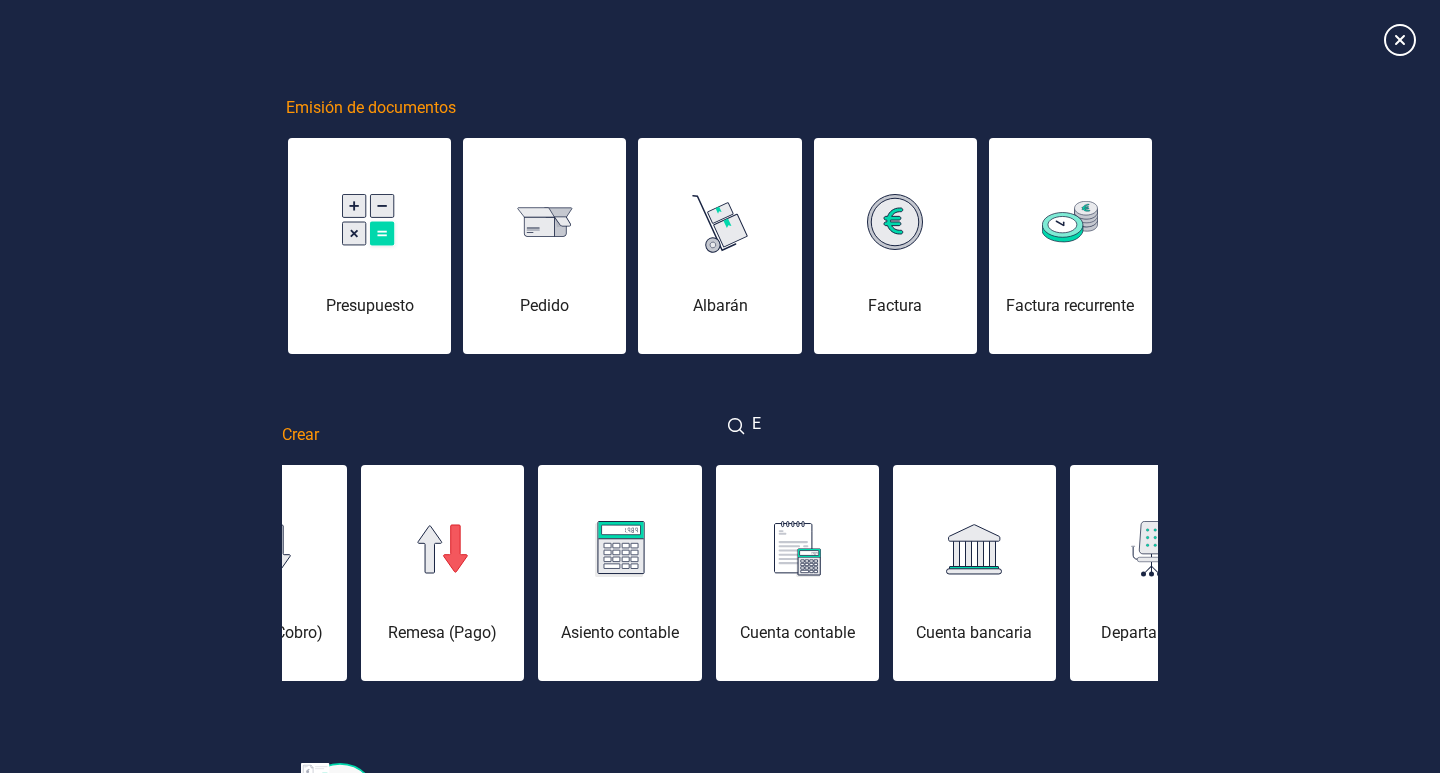 click on "E" at bounding box center [939, 425] 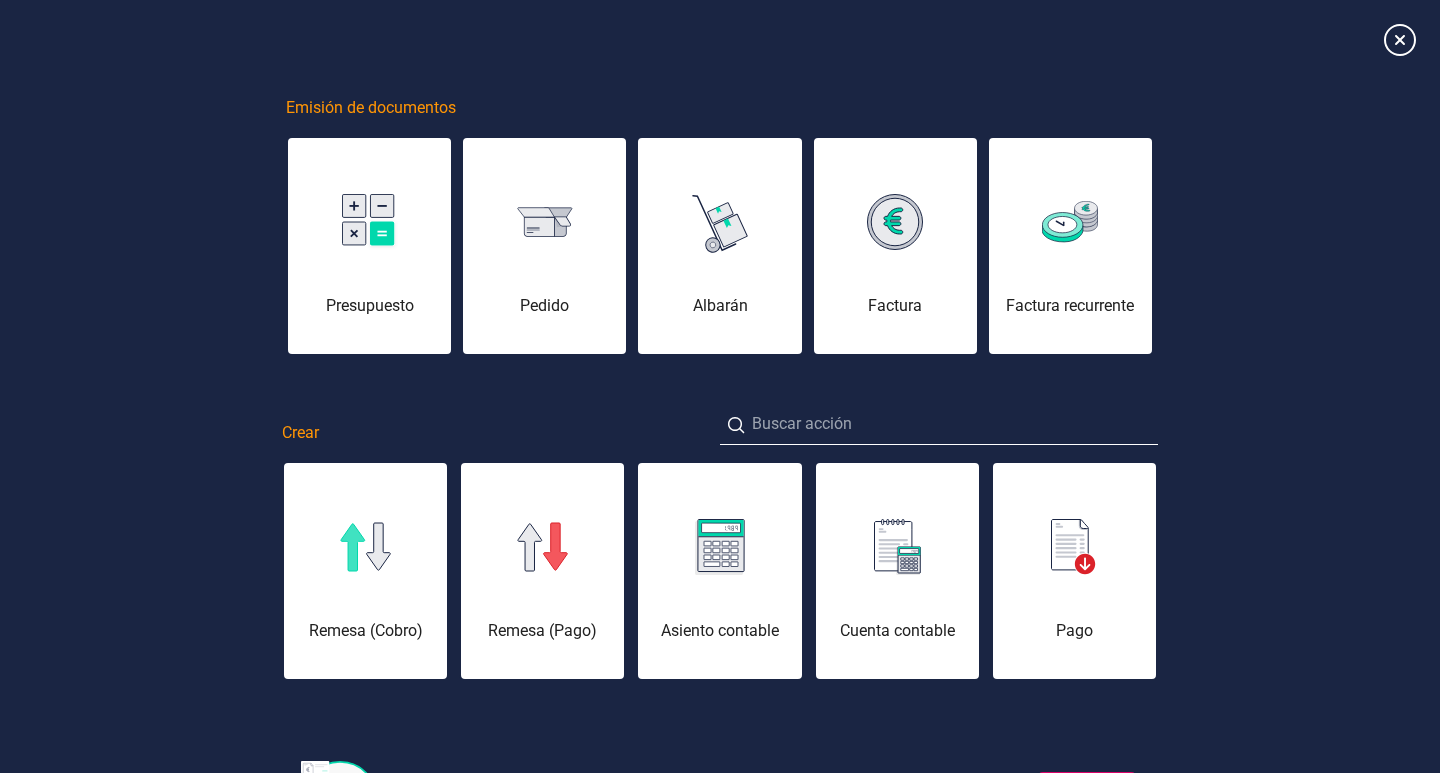scroll, scrollTop: 0, scrollLeft: 100, axis: horizontal 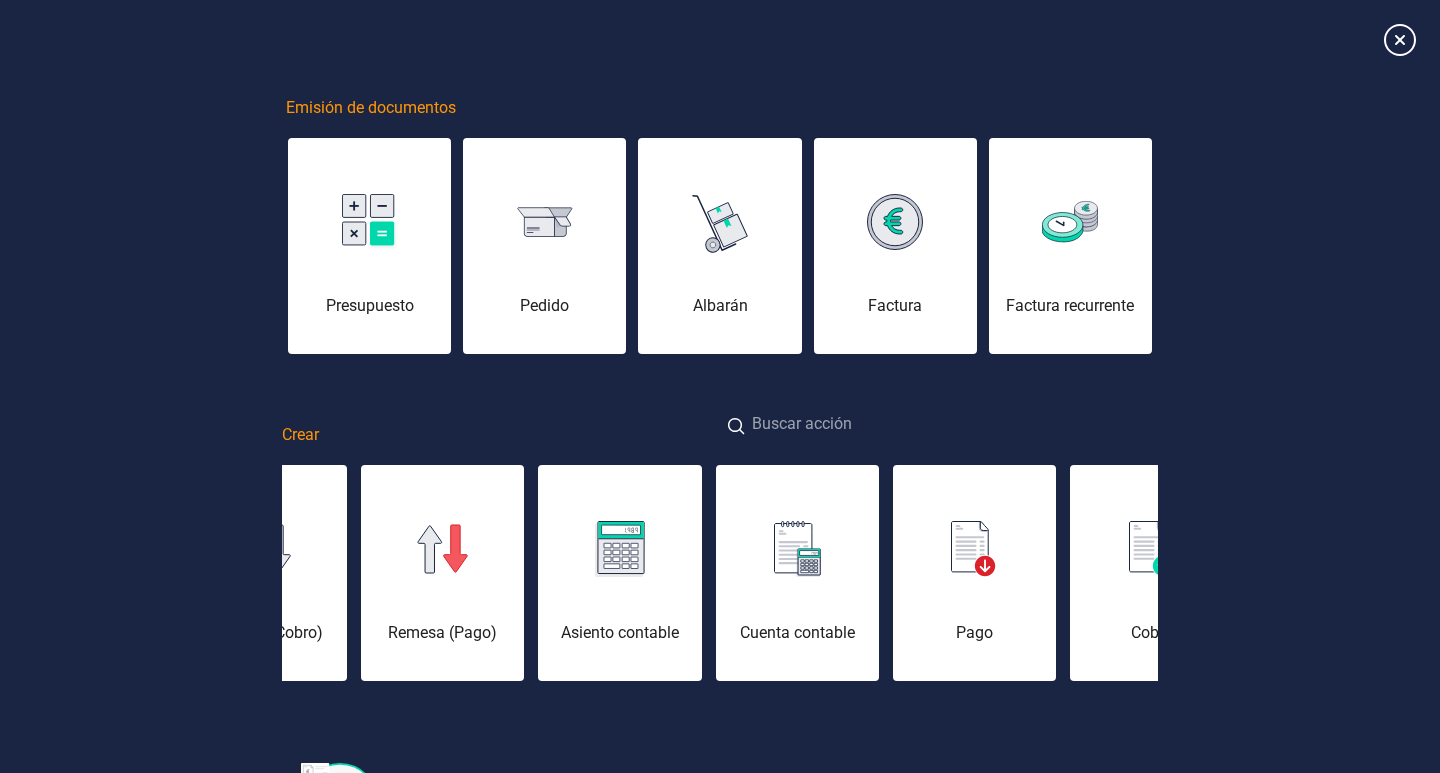 click at bounding box center (939, 425) 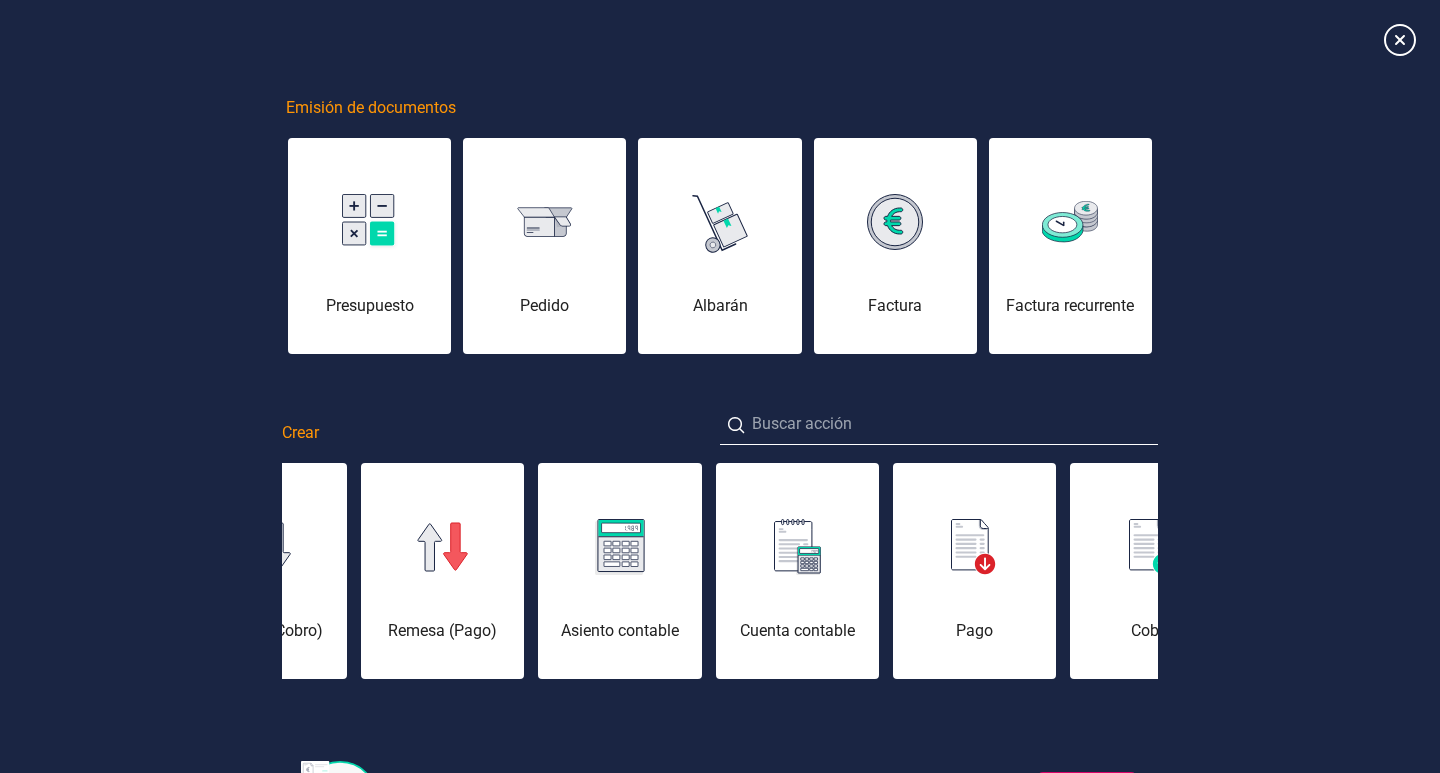 click at bounding box center (736, 425) 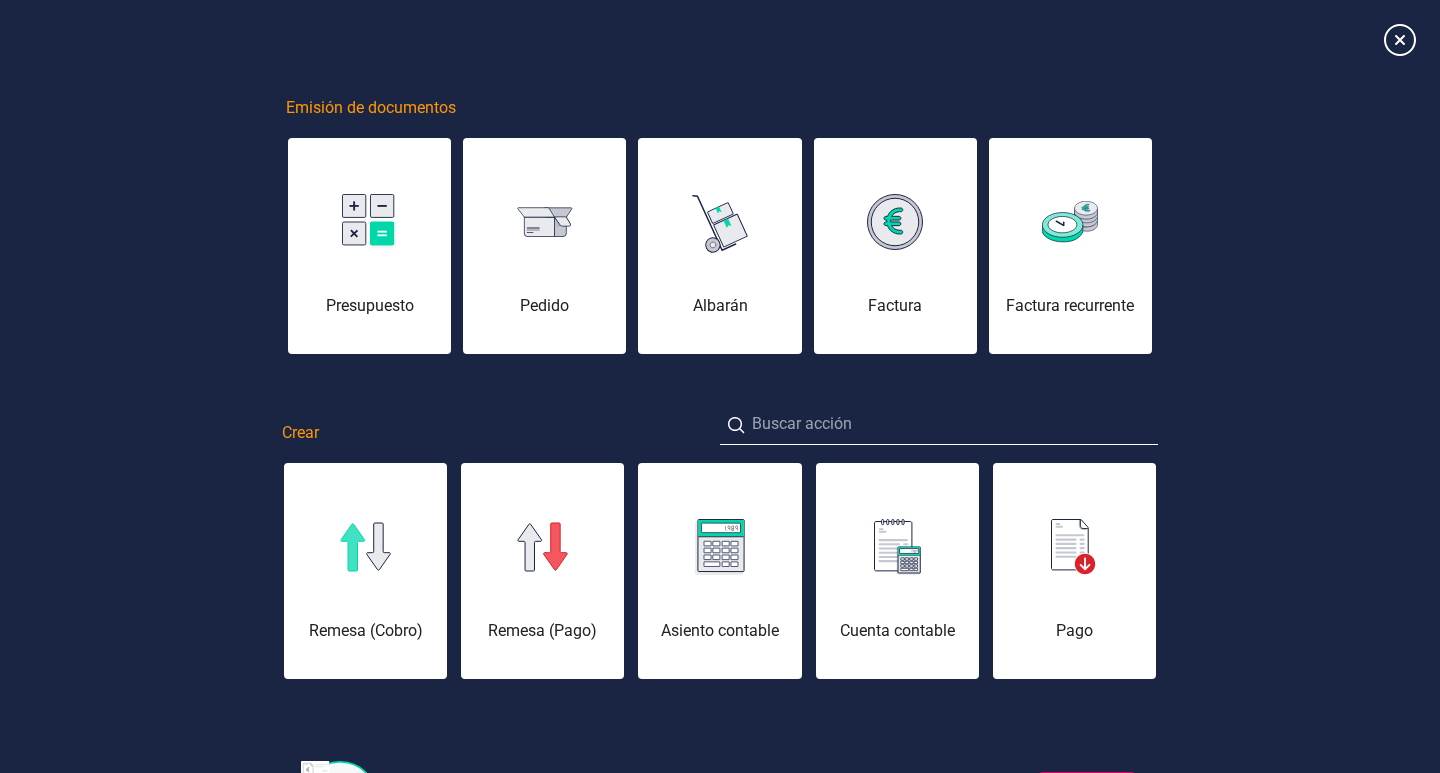 drag, startPoint x: 311, startPoint y: 620, endPoint x: 694, endPoint y: 584, distance: 384.68817 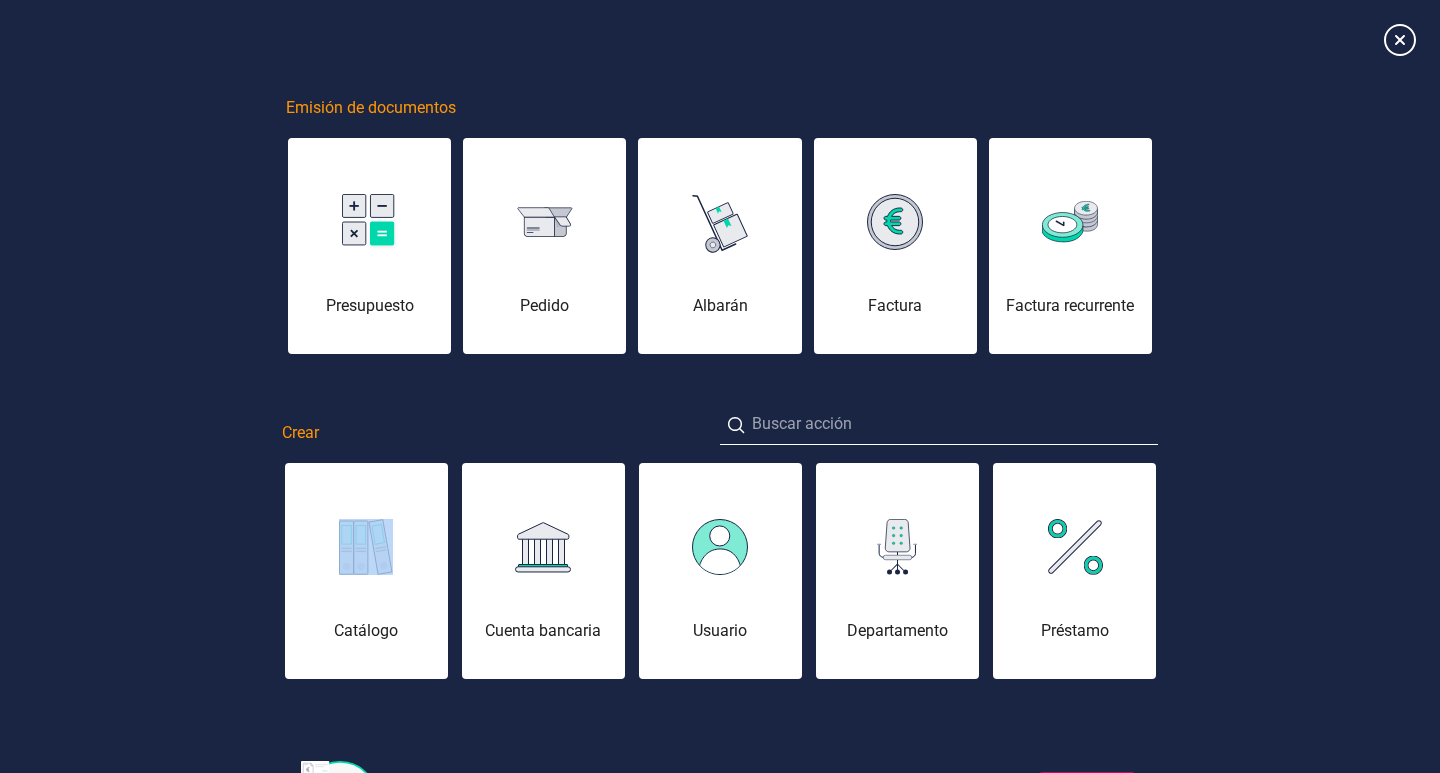 scroll, scrollTop: 0, scrollLeft: 1317, axis: horizontal 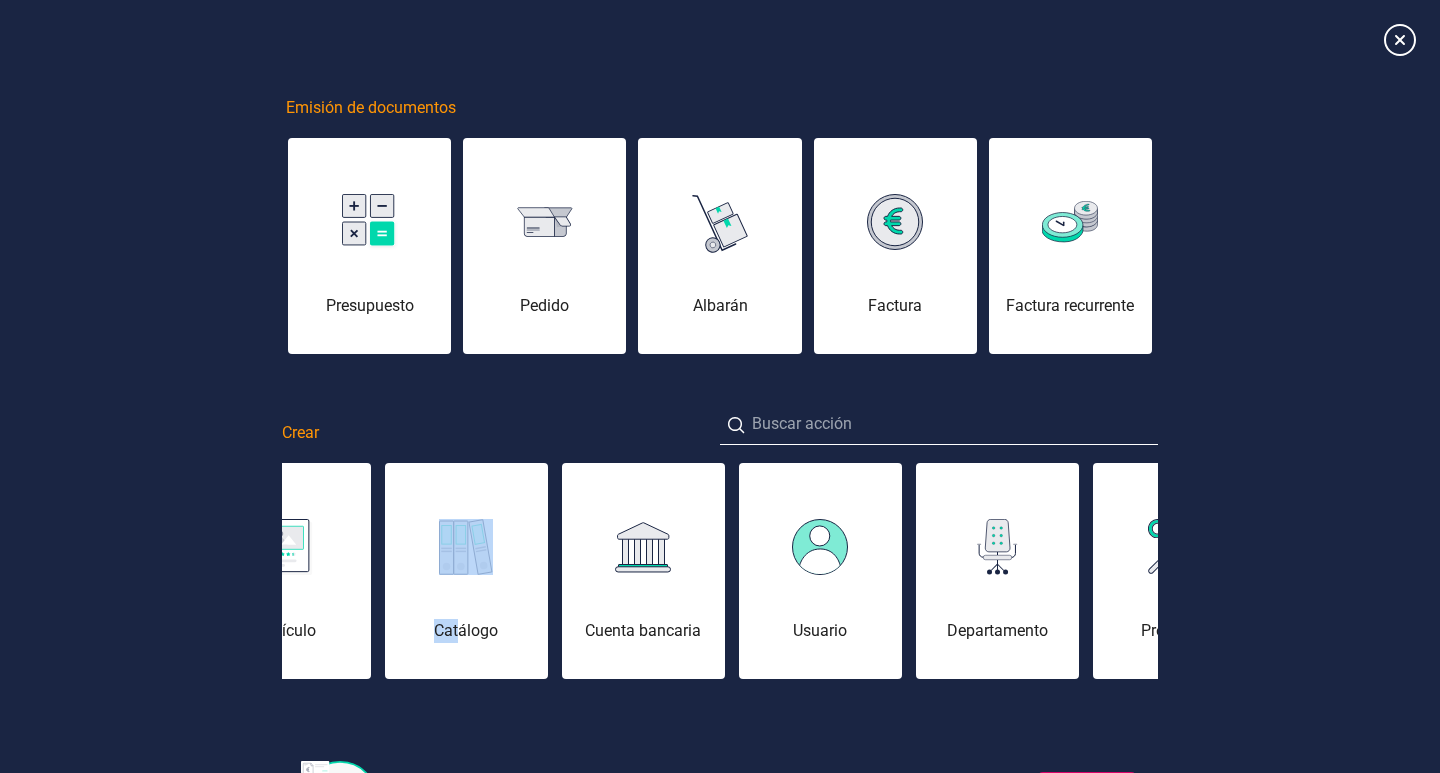 drag, startPoint x: 332, startPoint y: 622, endPoint x: 462, endPoint y: 624, distance: 130.01538 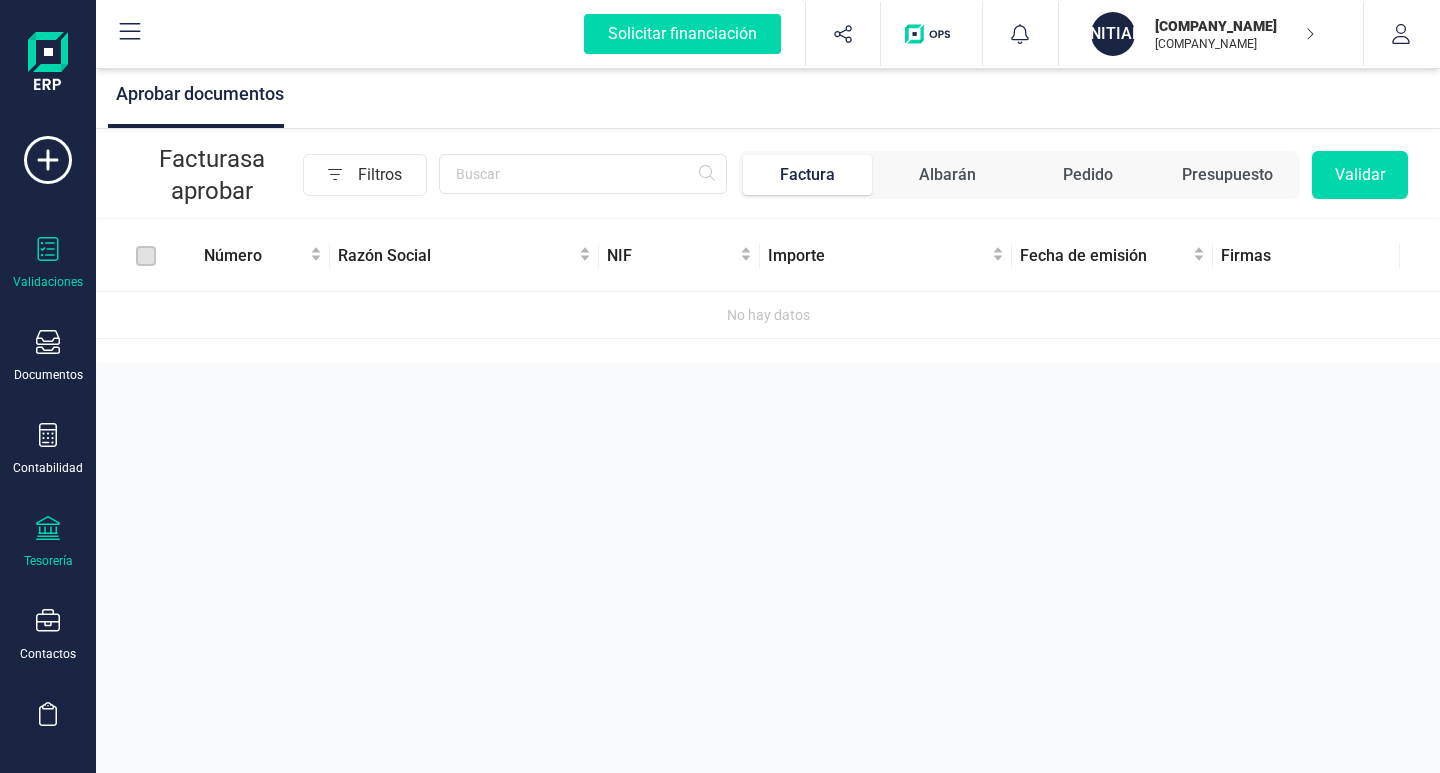 click on "Tesorería" at bounding box center [48, 561] 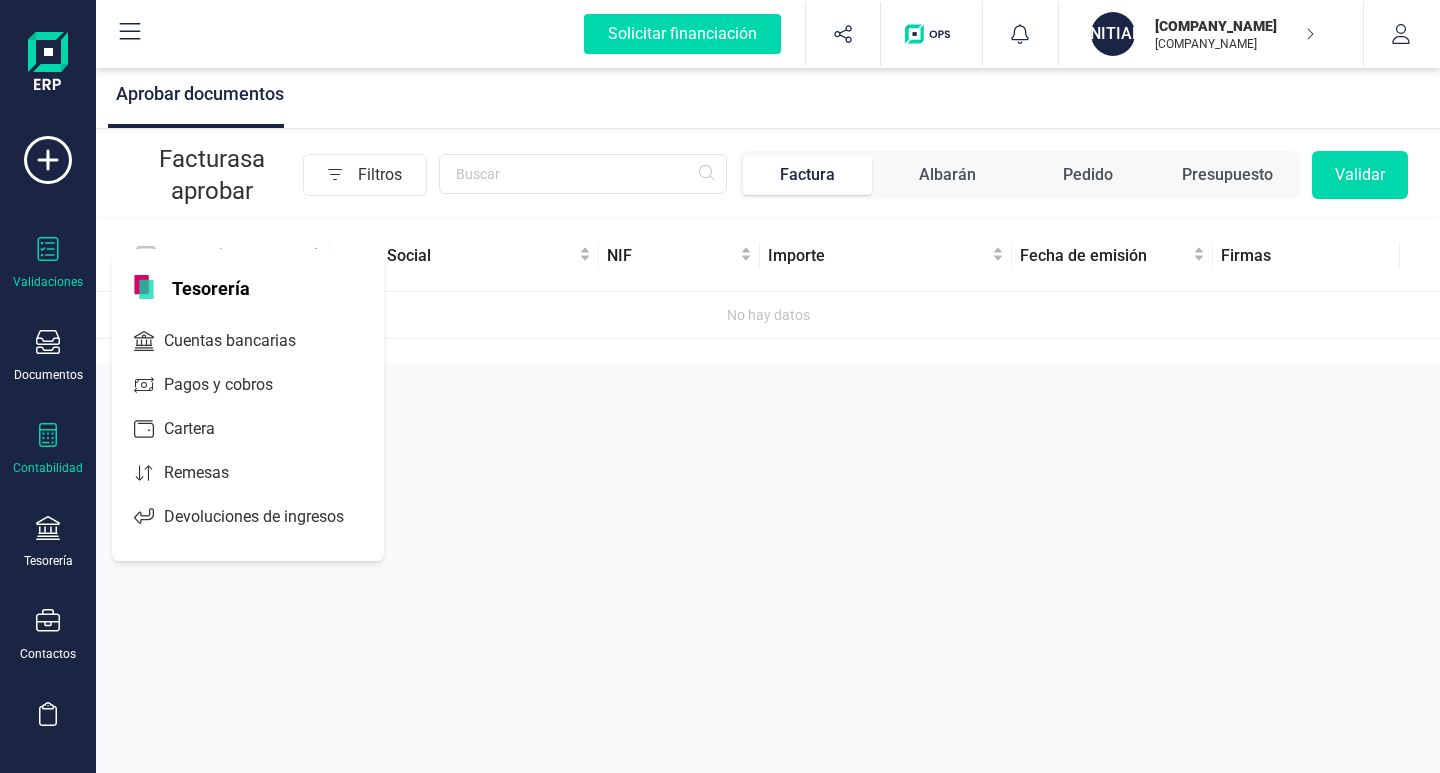 click 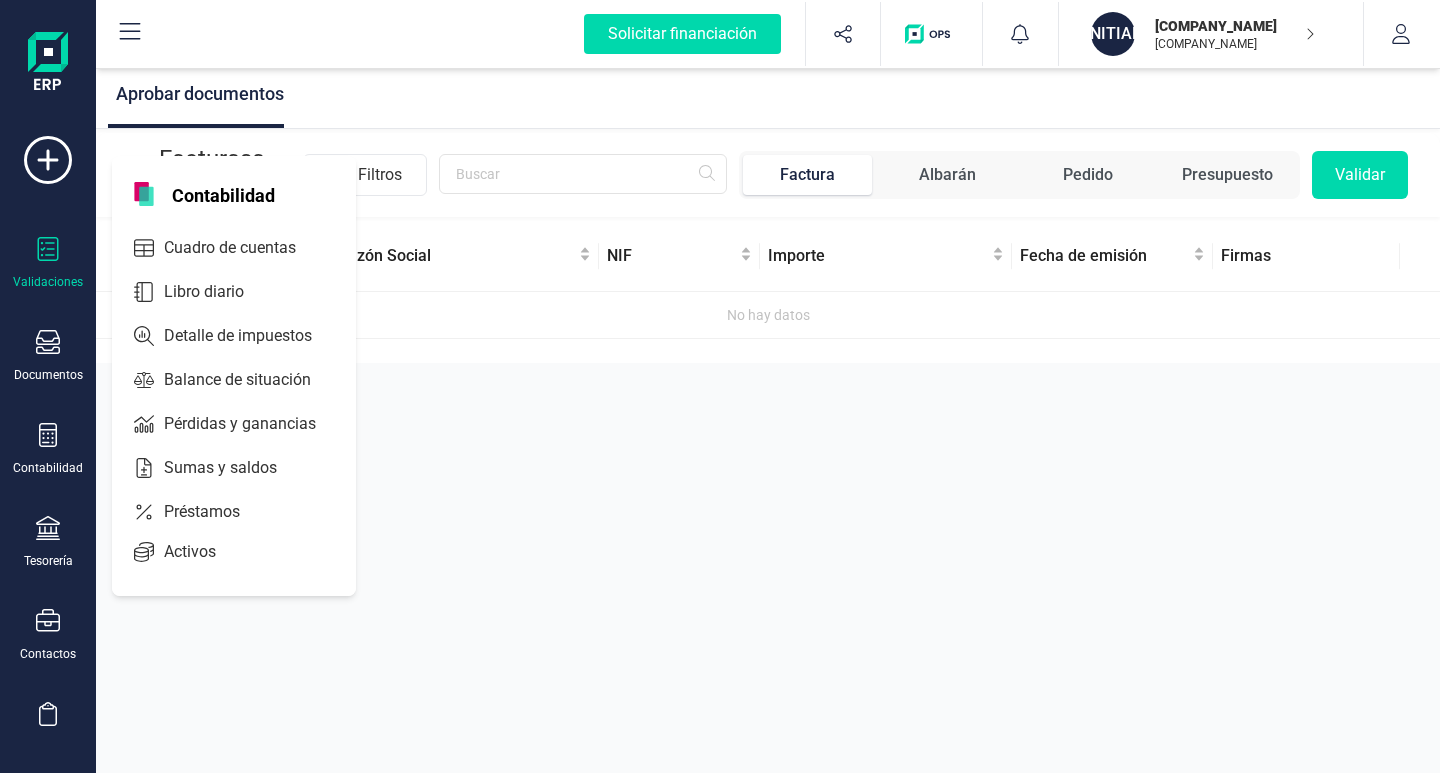 click 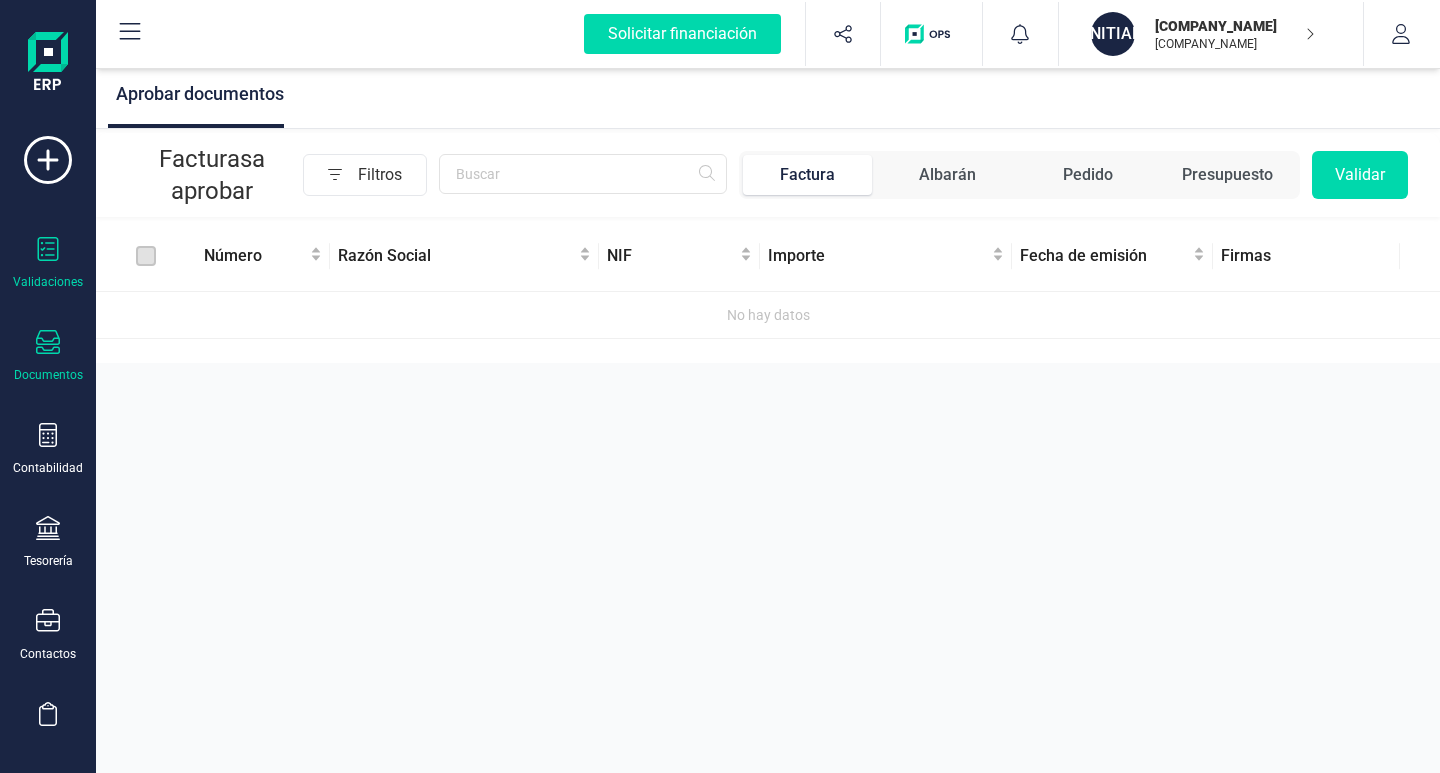 click 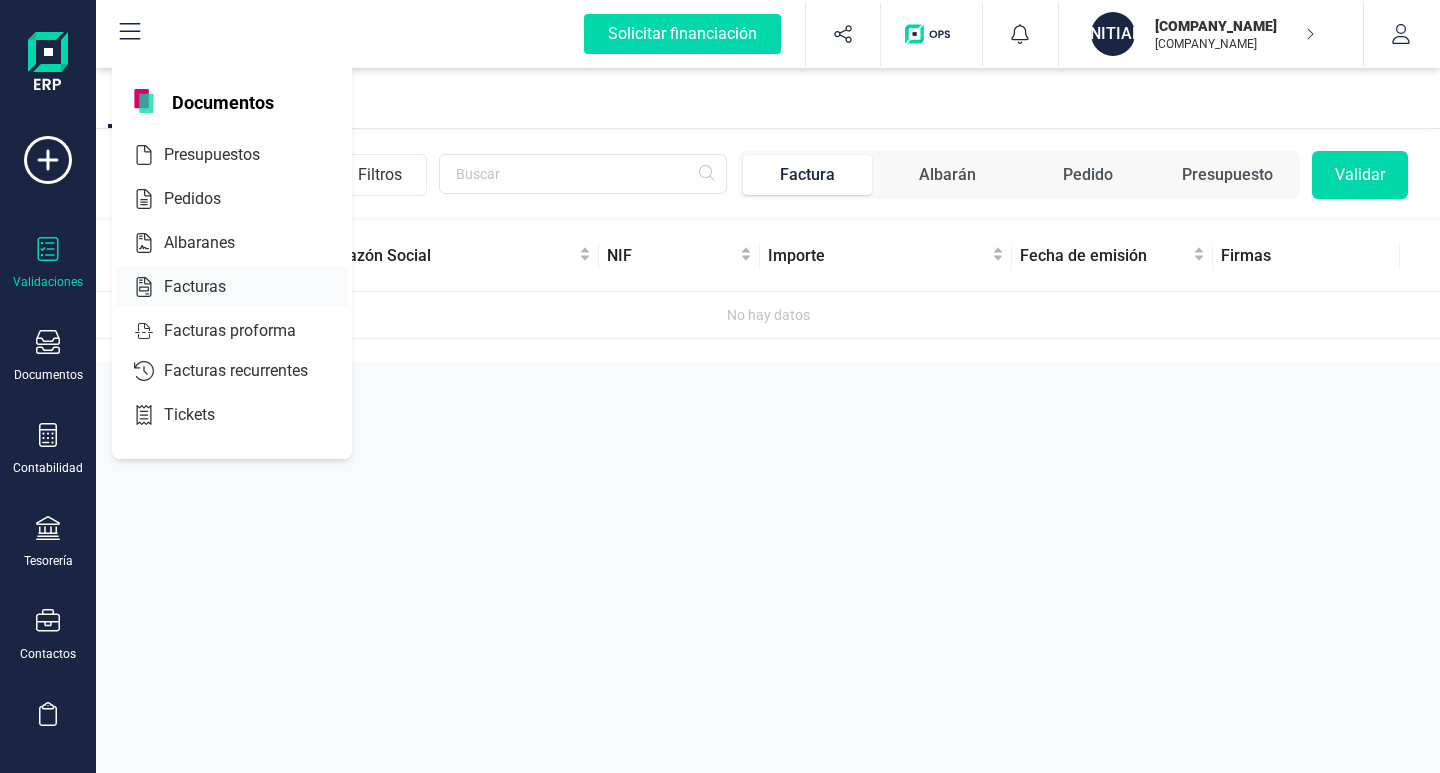click on "Facturas" at bounding box center (209, 287) 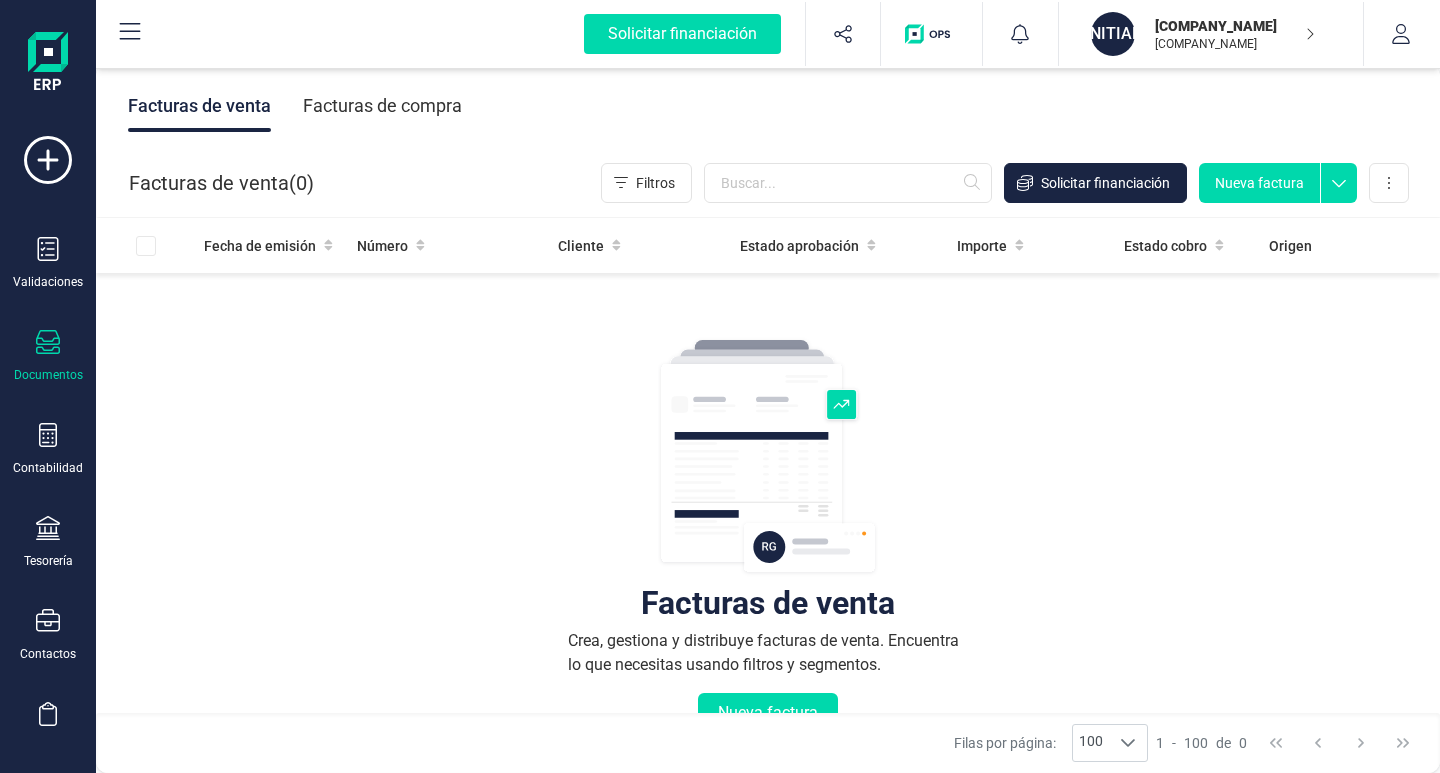 click 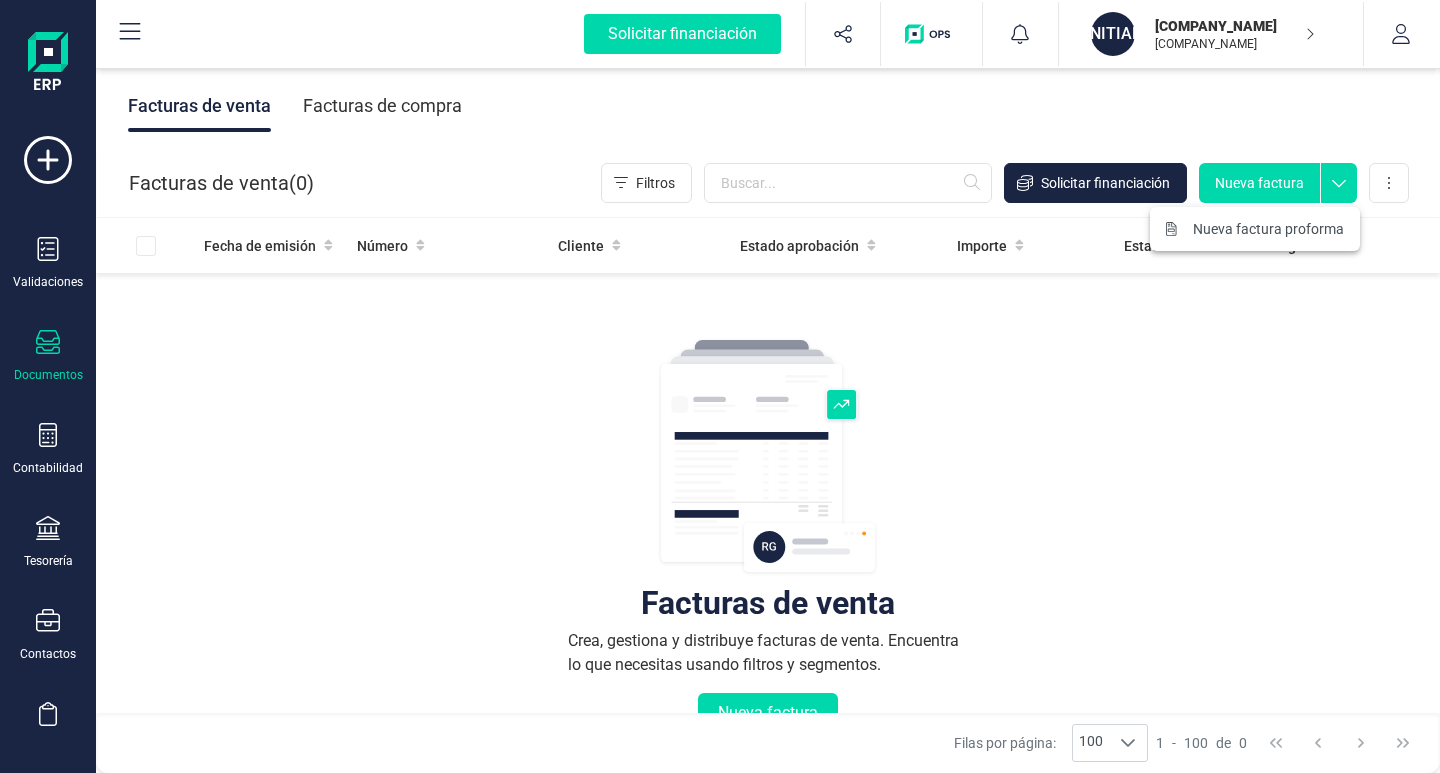 click on "Facturas de venta Crea, gestiona y distribuye facturas de venta. Encuentra lo que necesitas usando filtros y segmentos. Nueva factura" at bounding box center [768, 656] 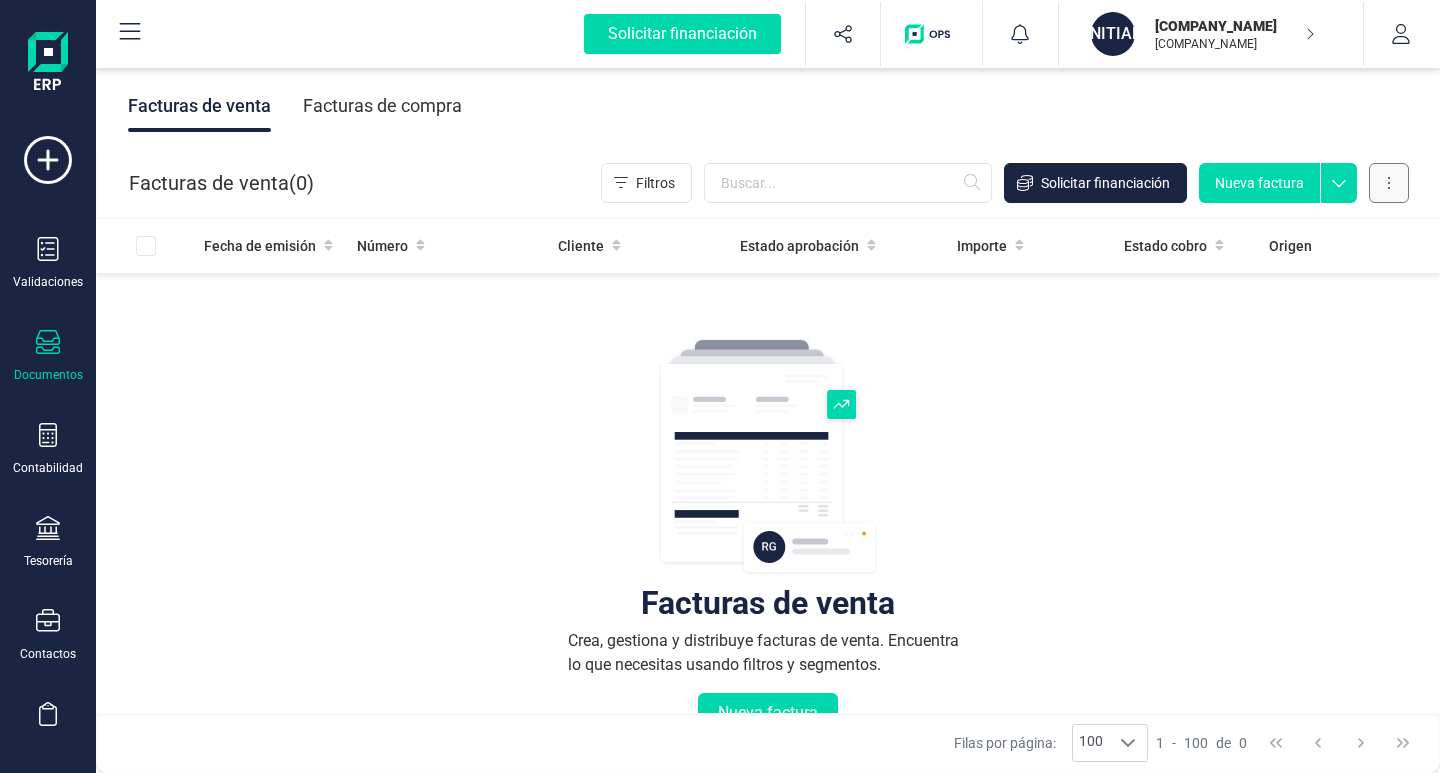 click at bounding box center (1389, 183) 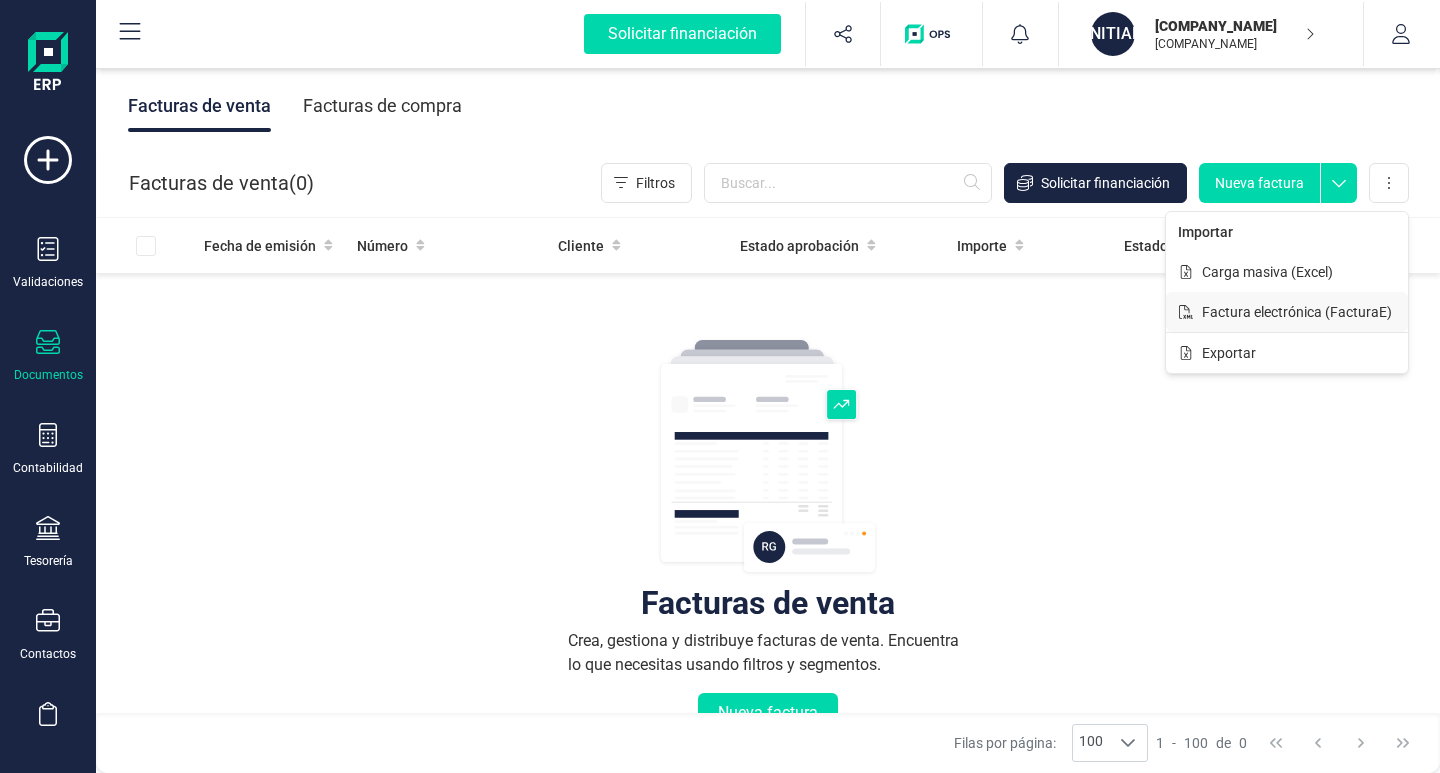 click on "Factura electrónica (FacturaE)" at bounding box center (1297, 312) 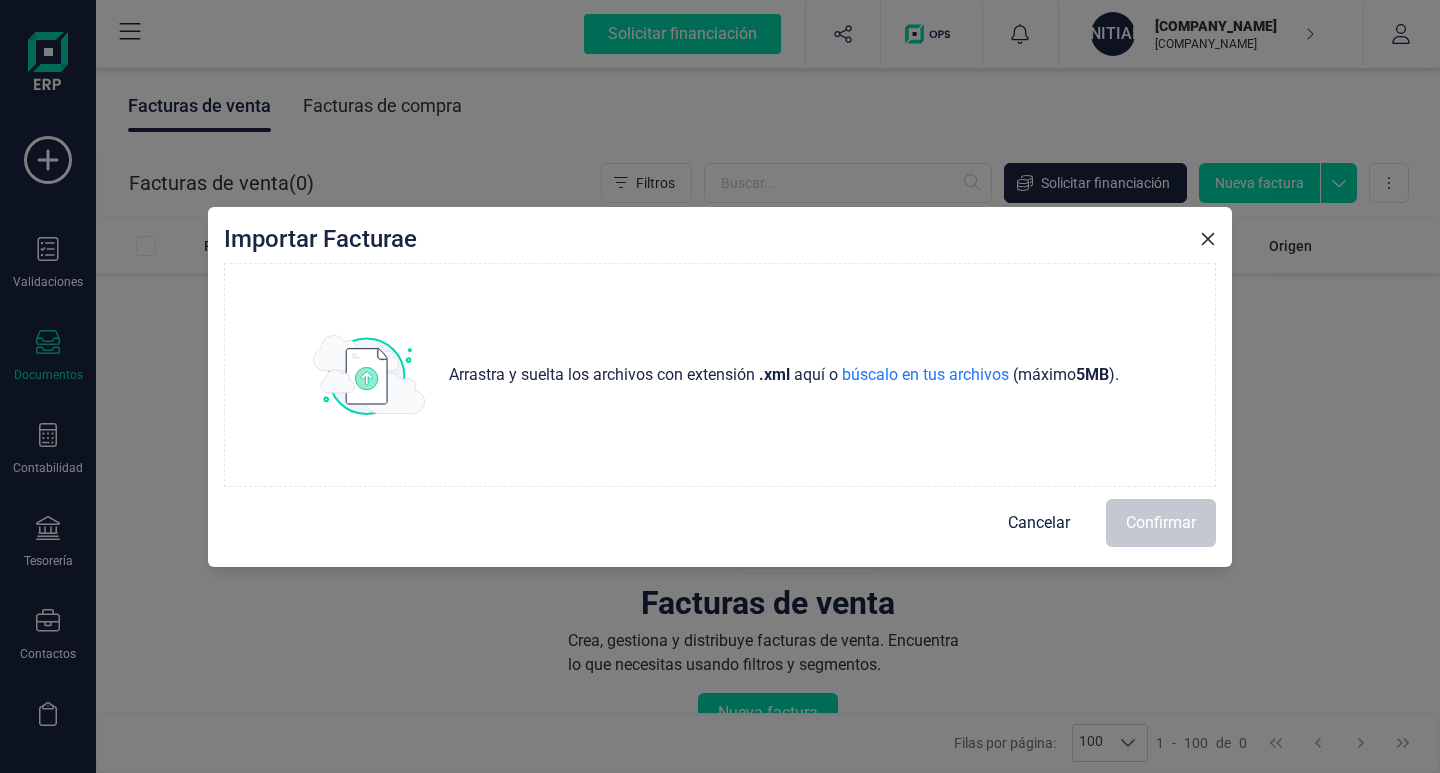 click on "Cancelar" at bounding box center [1039, 523] 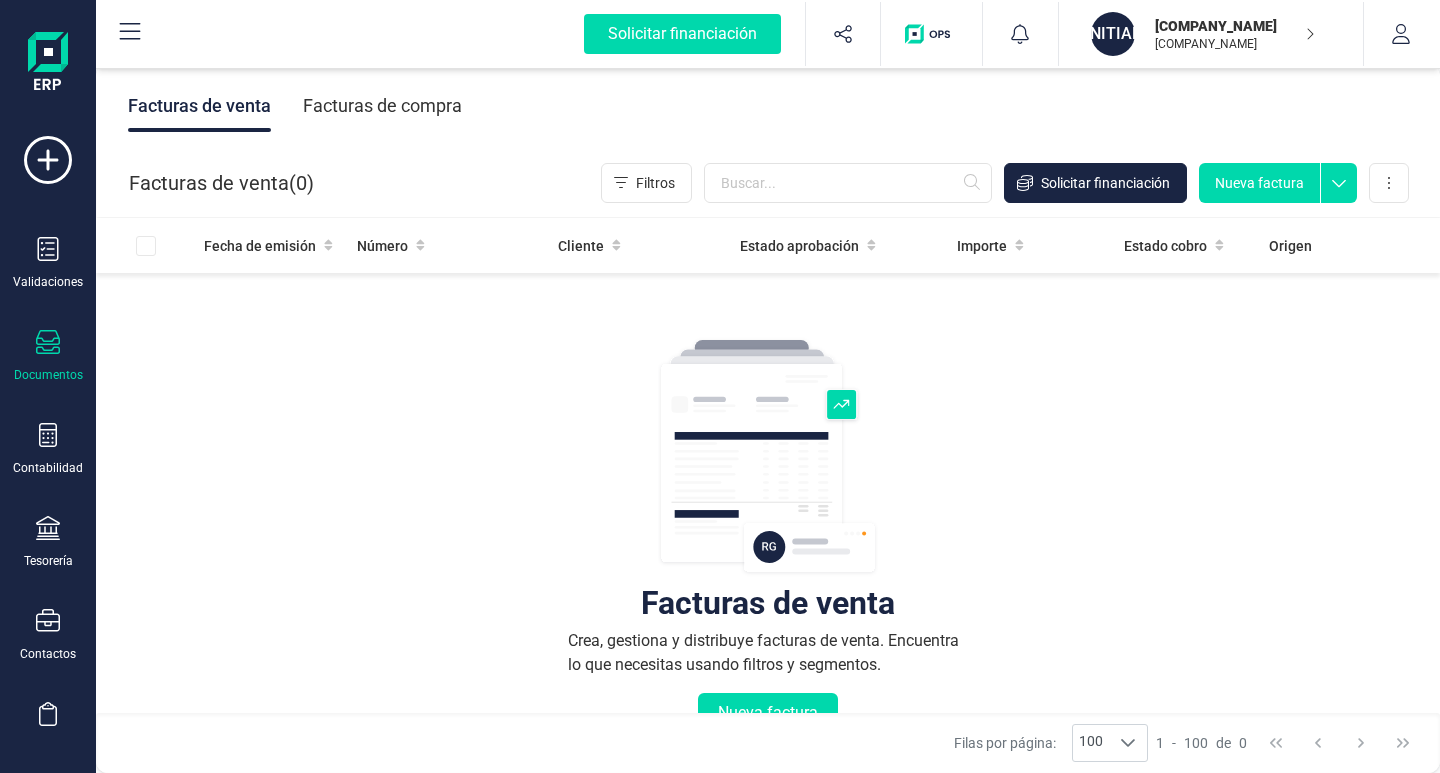 click on "Nueva factura" at bounding box center (1259, 183) 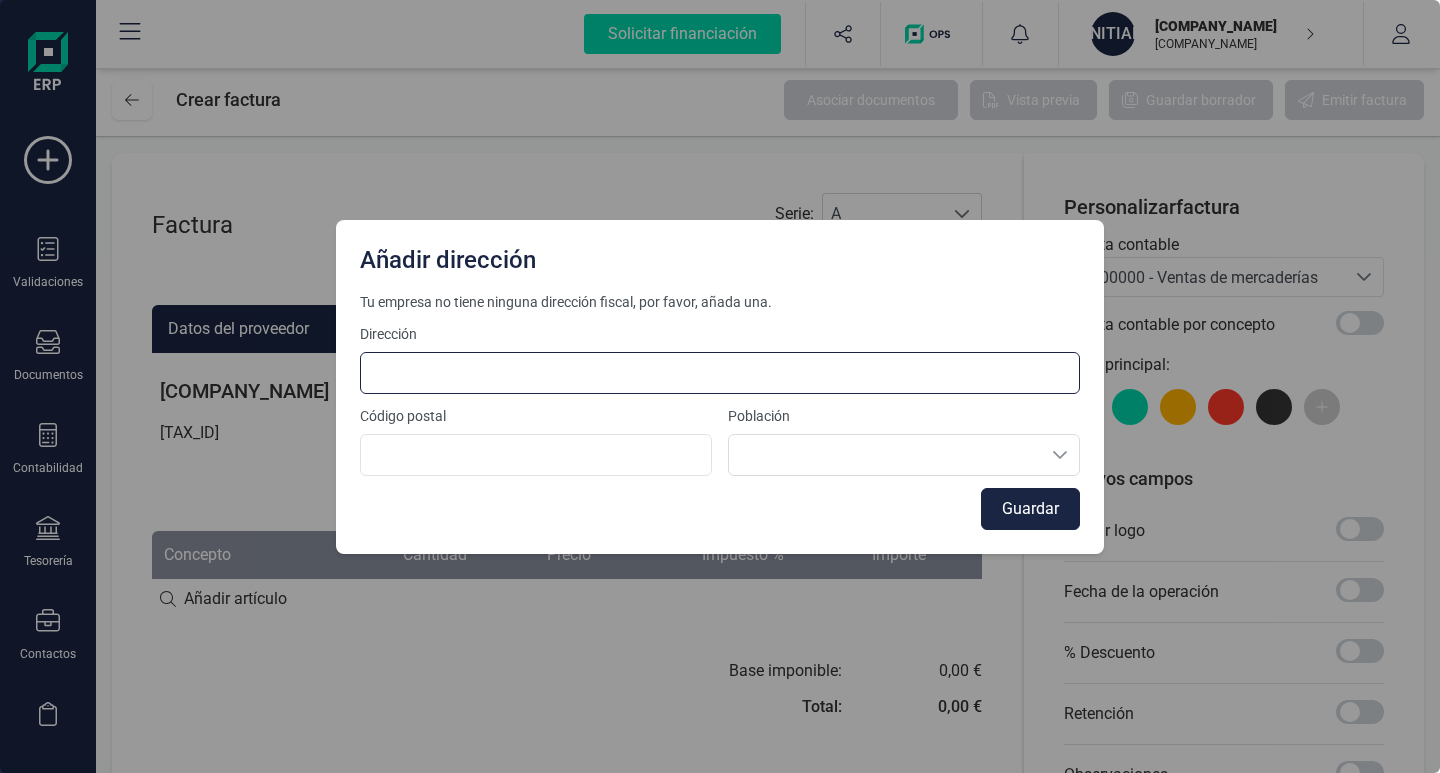click at bounding box center [720, 373] 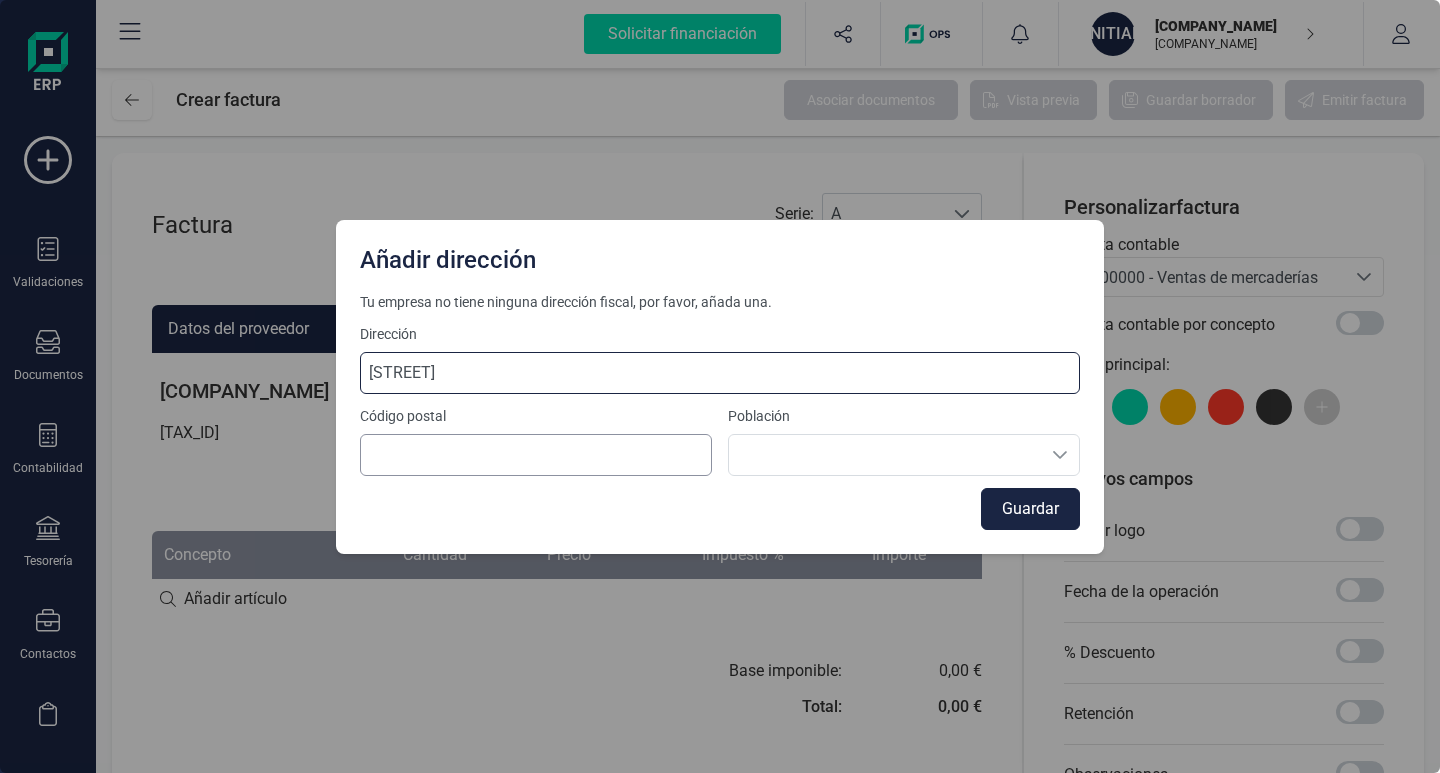 type on "[STREET]" 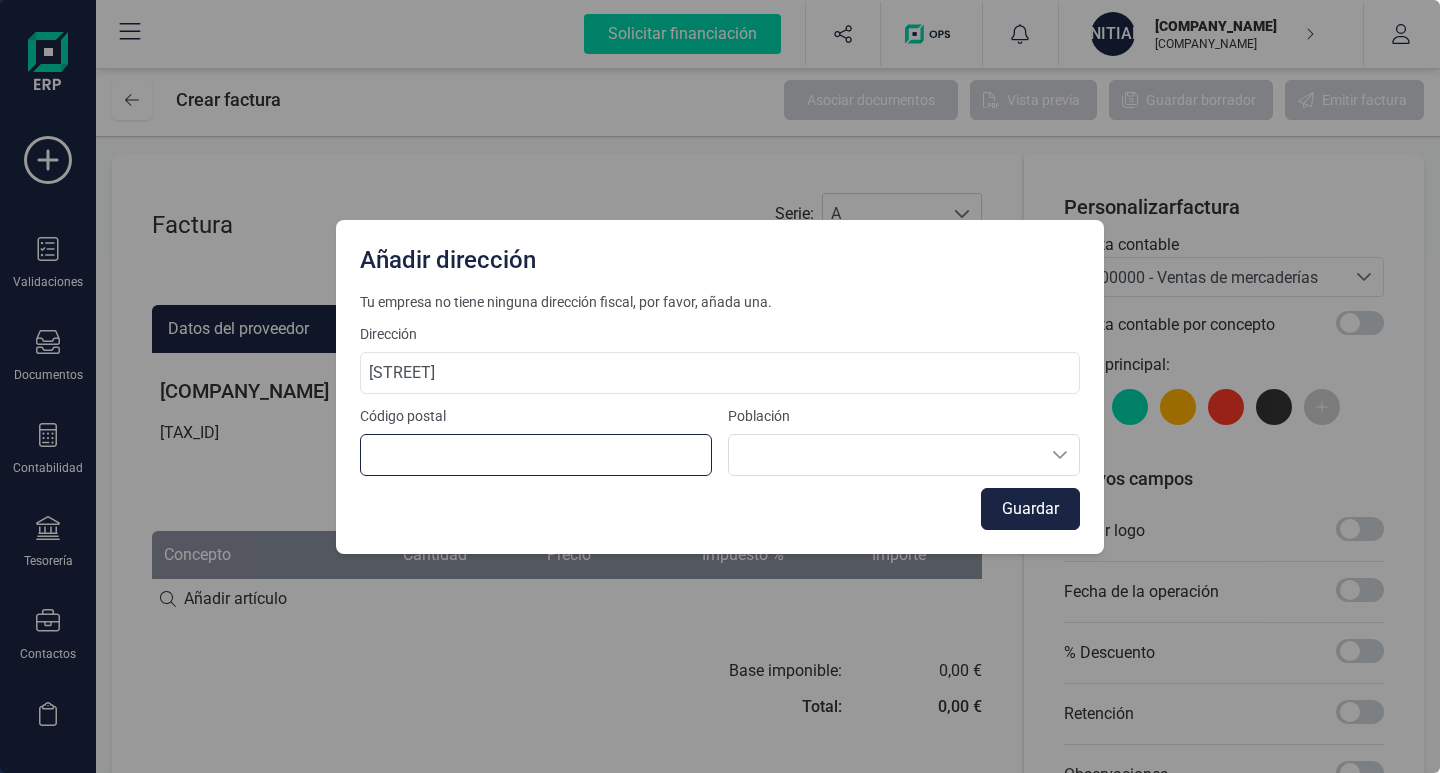 click at bounding box center [536, 455] 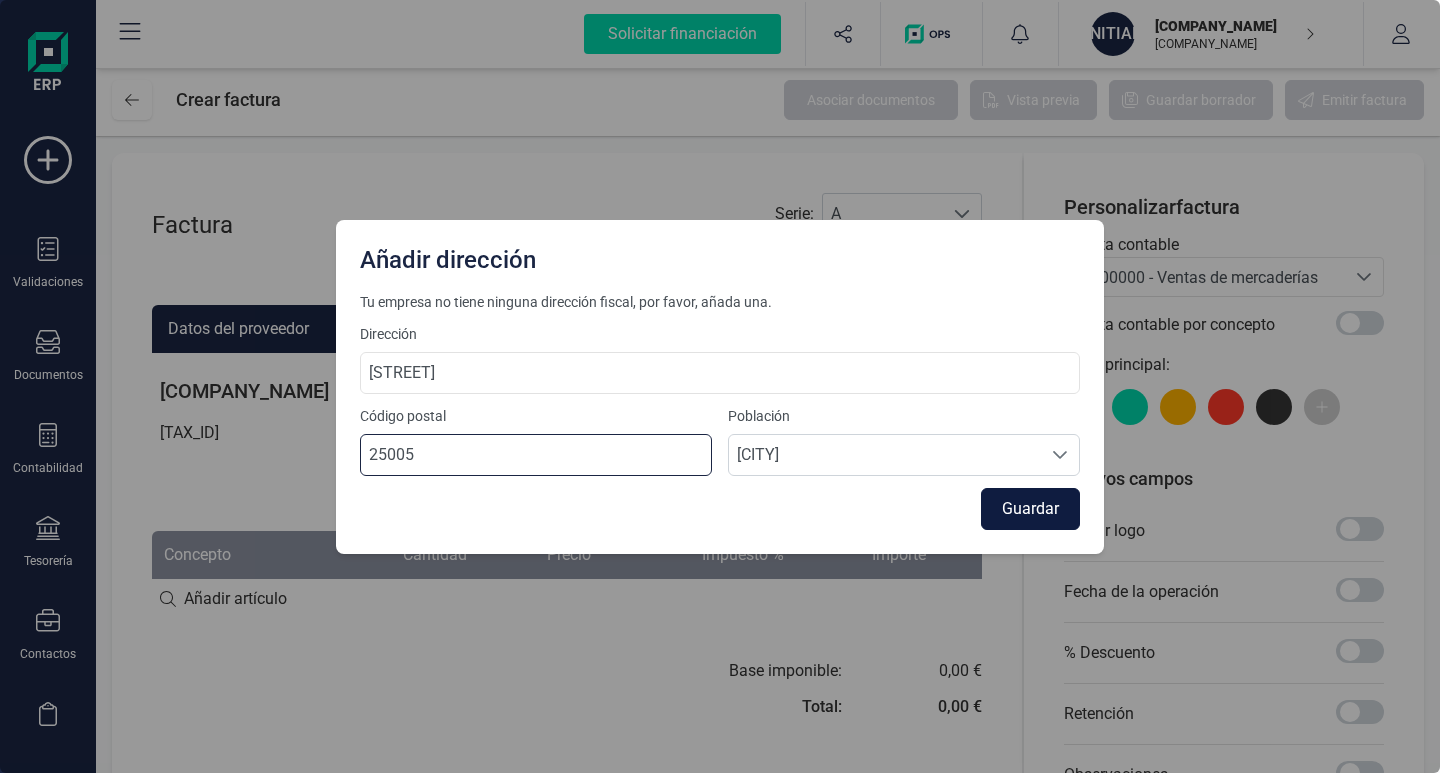 type on "25005" 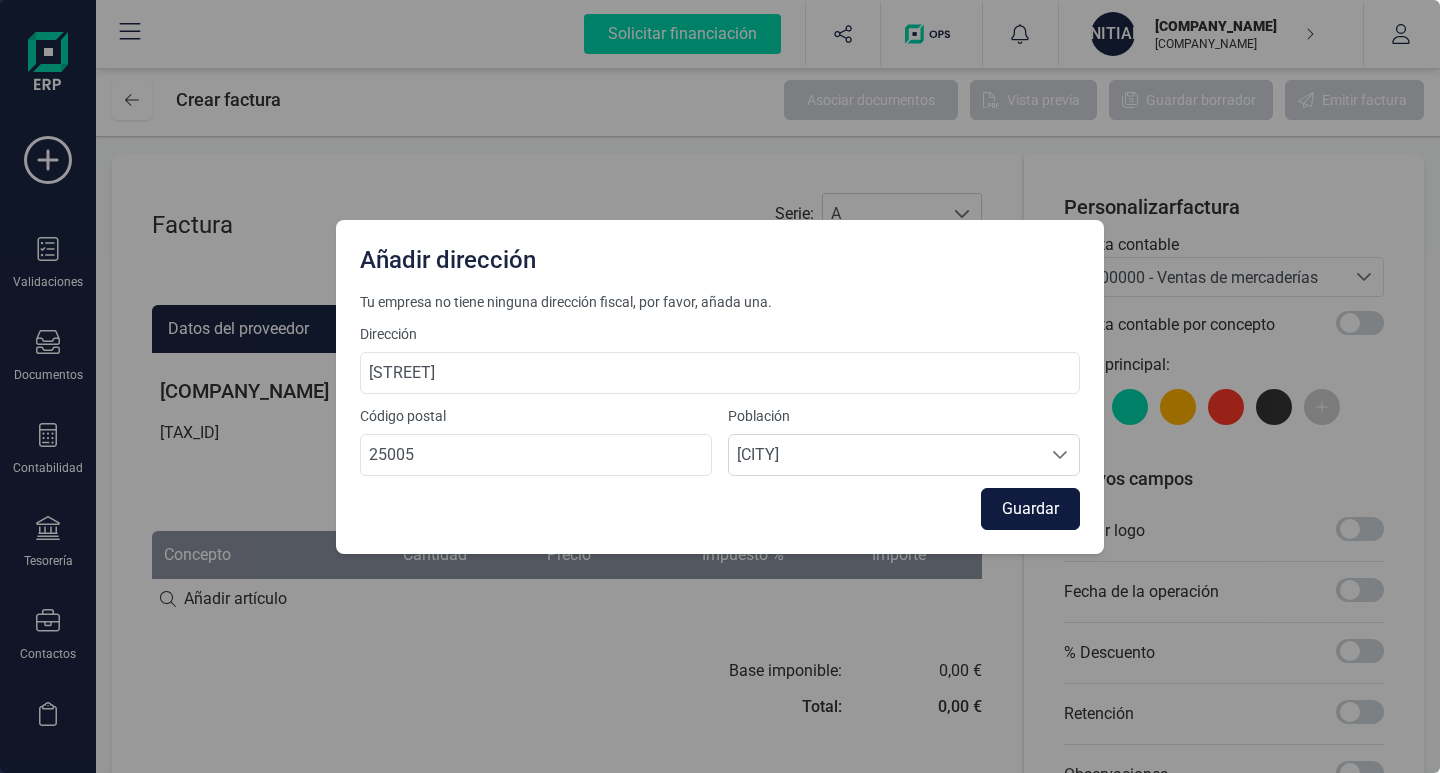click on "Guardar" at bounding box center (1030, 509) 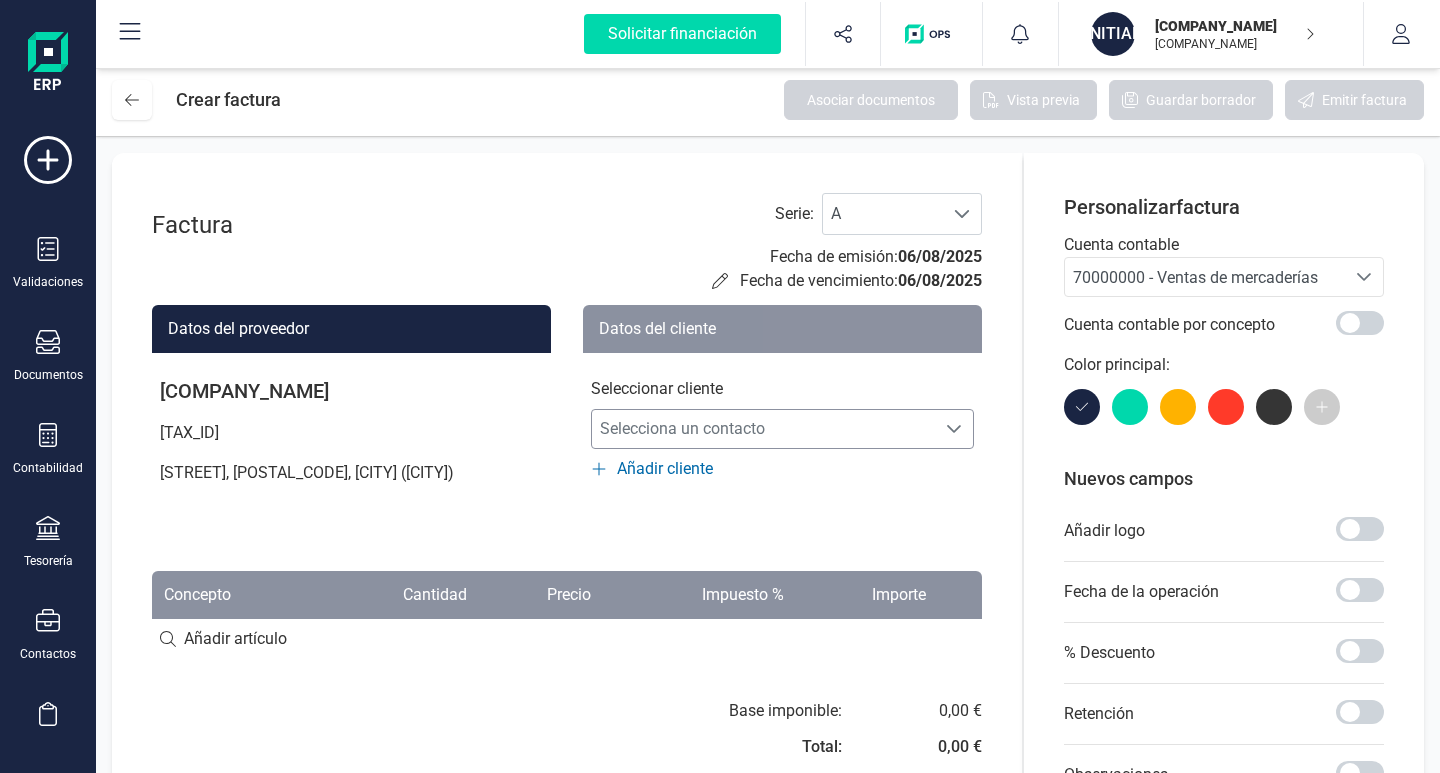 click on "Selecciona un contacto" at bounding box center [763, 429] 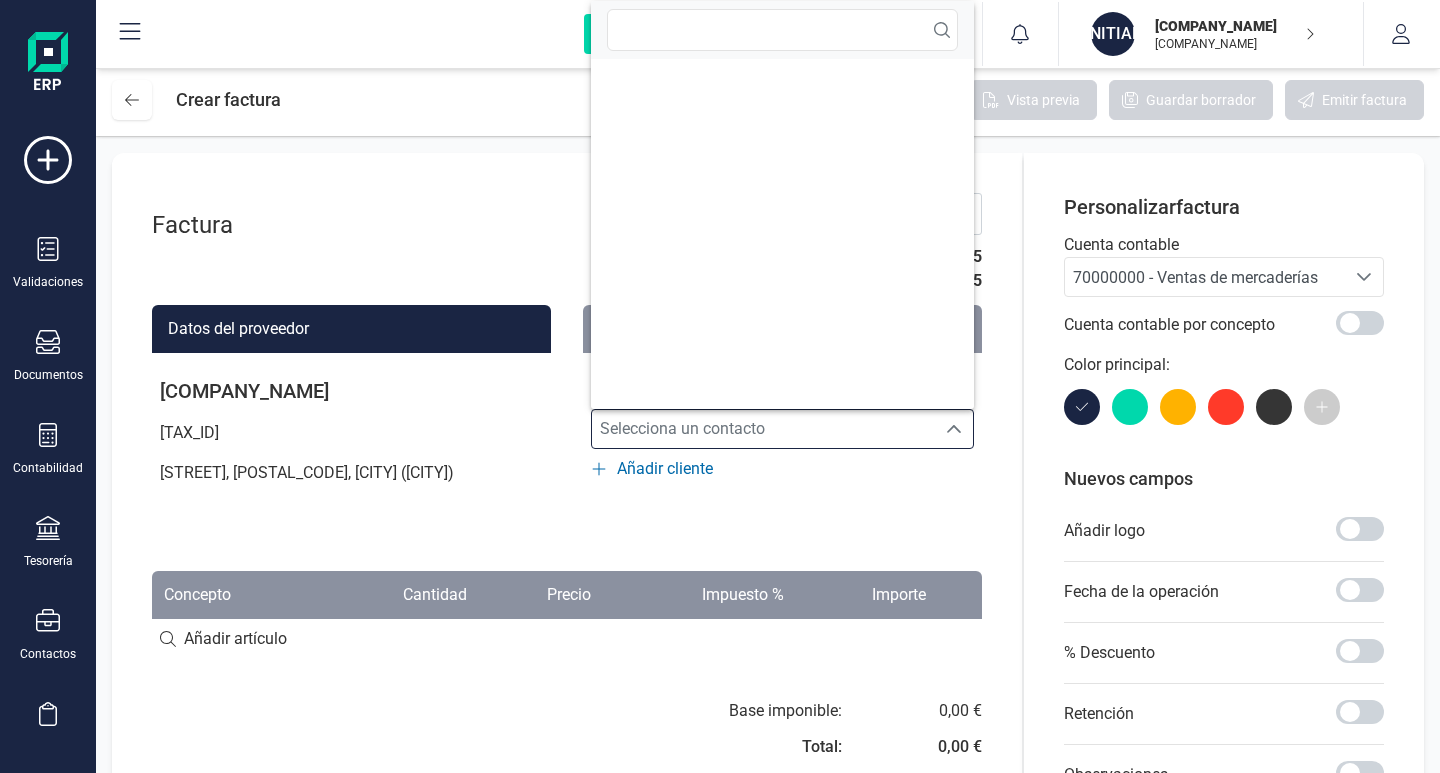click on "Añadir    cliente" at bounding box center (665, 469) 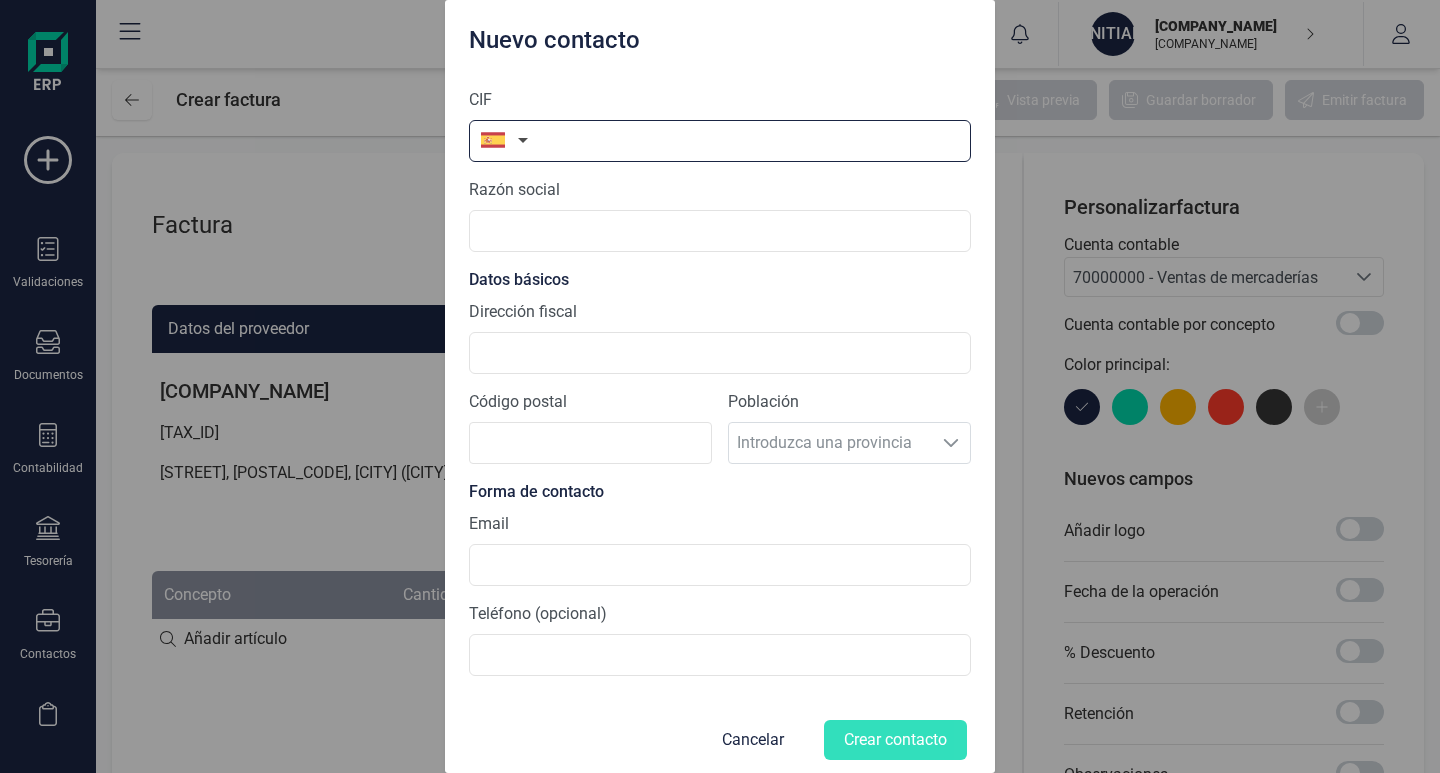 click at bounding box center [720, 141] 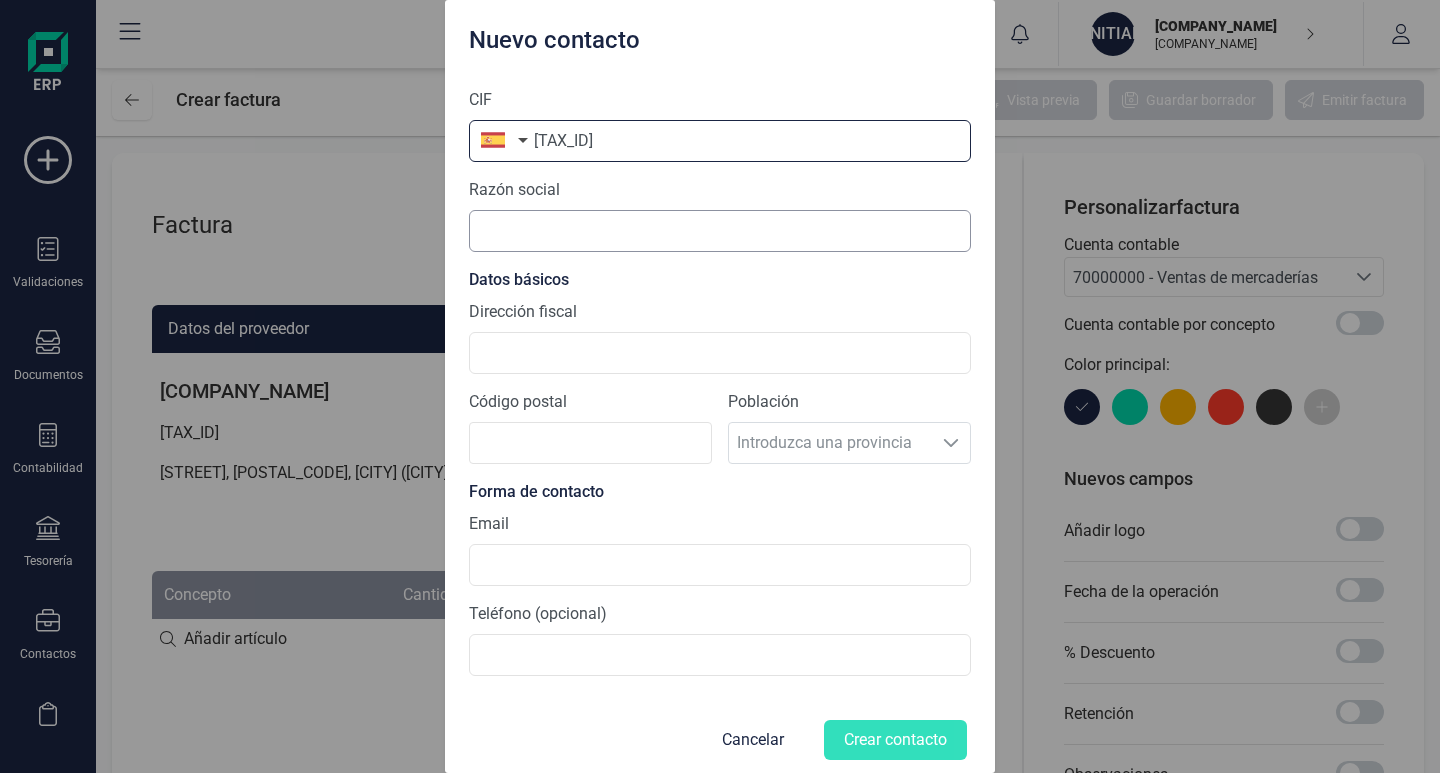 type on "[TAX_ID]" 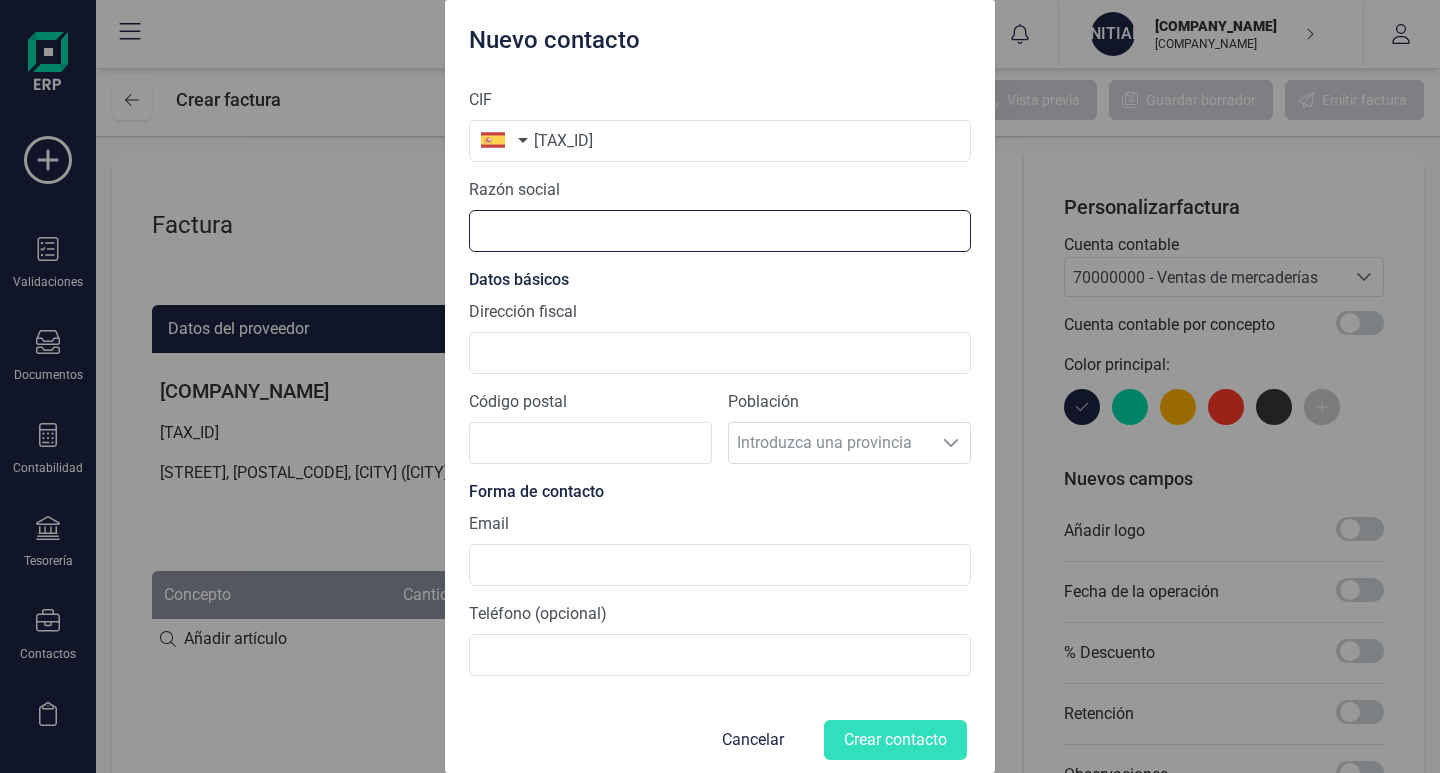 click at bounding box center (720, 231) 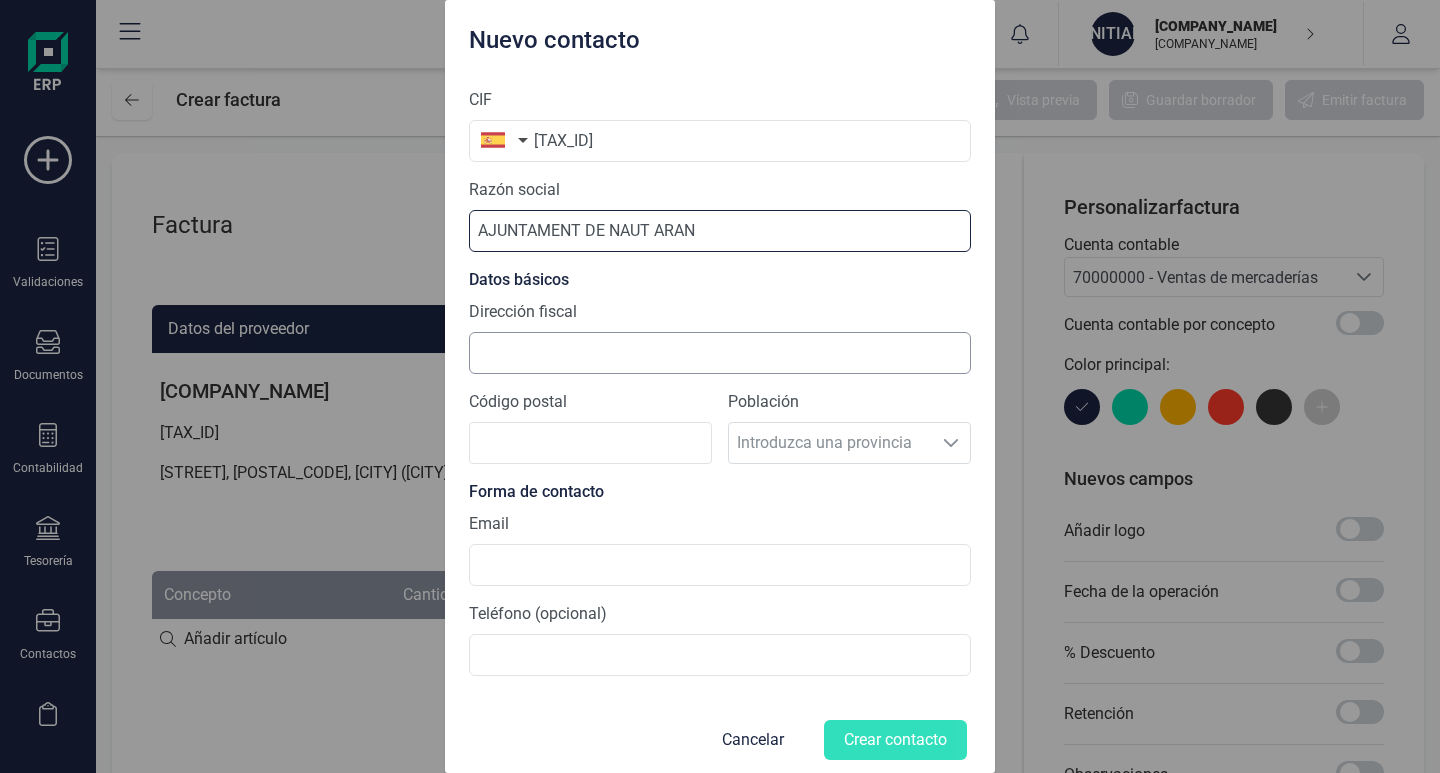 type on "AJUNTAMENT DE NAUT ARAN" 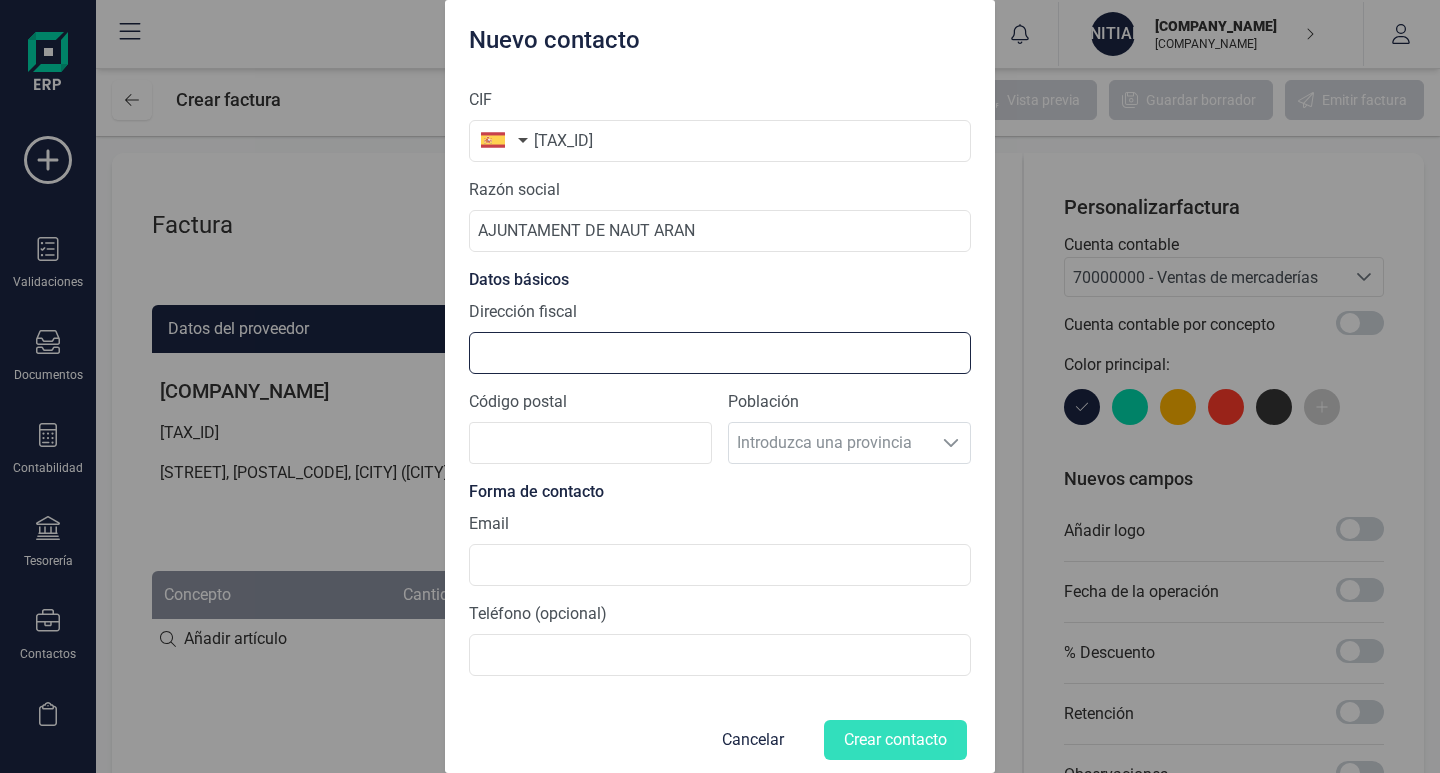 click on "Dirección fiscal" at bounding box center (720, 353) 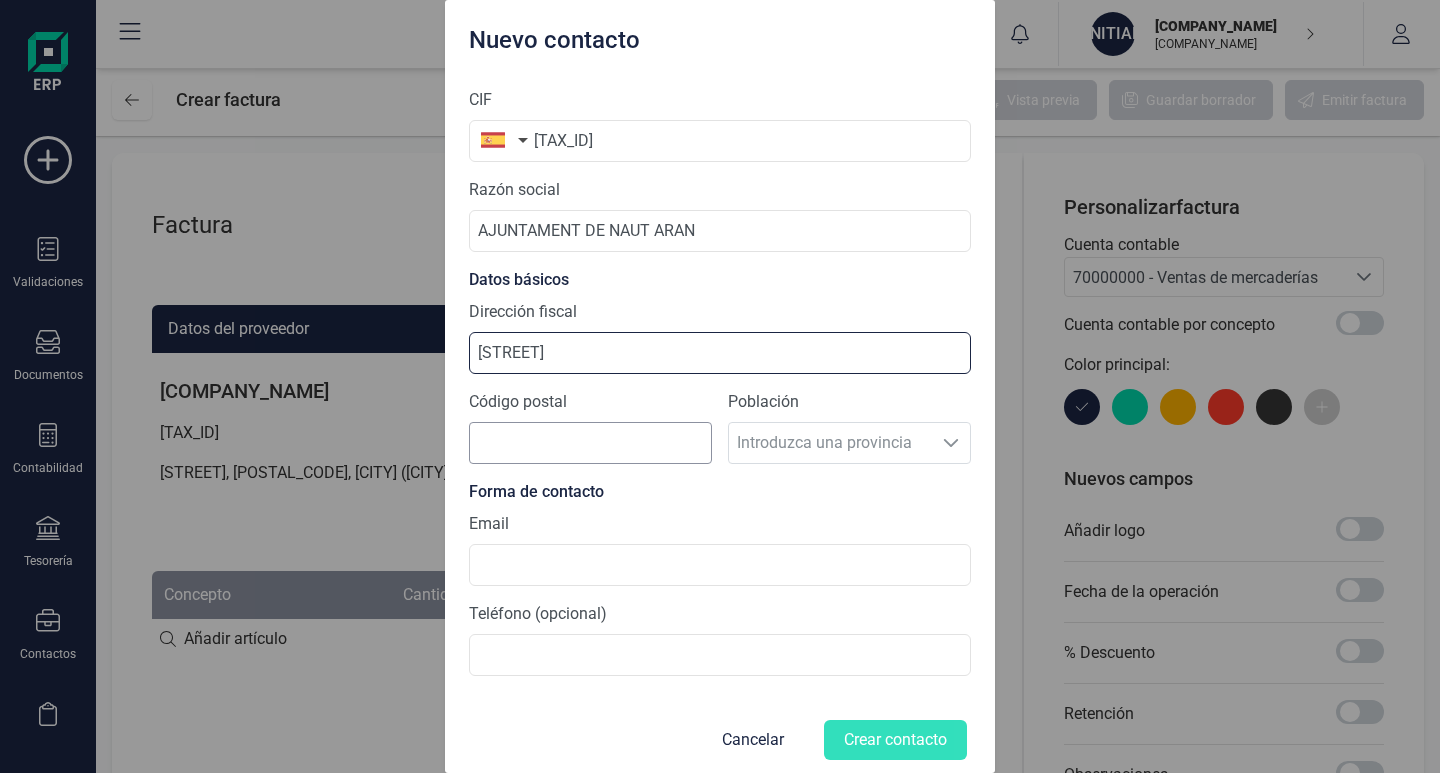 type on "[STREET]" 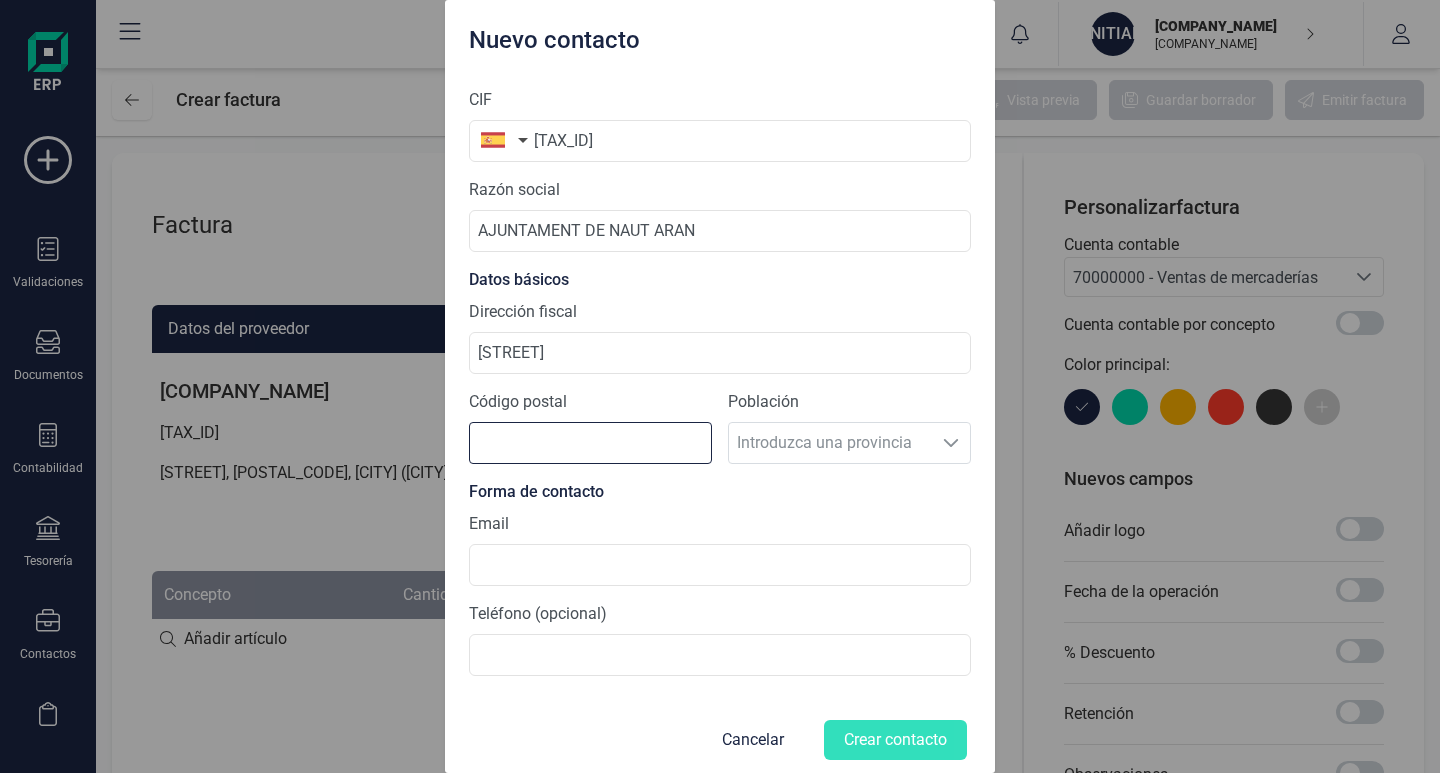click on "Código postal" at bounding box center (590, 443) 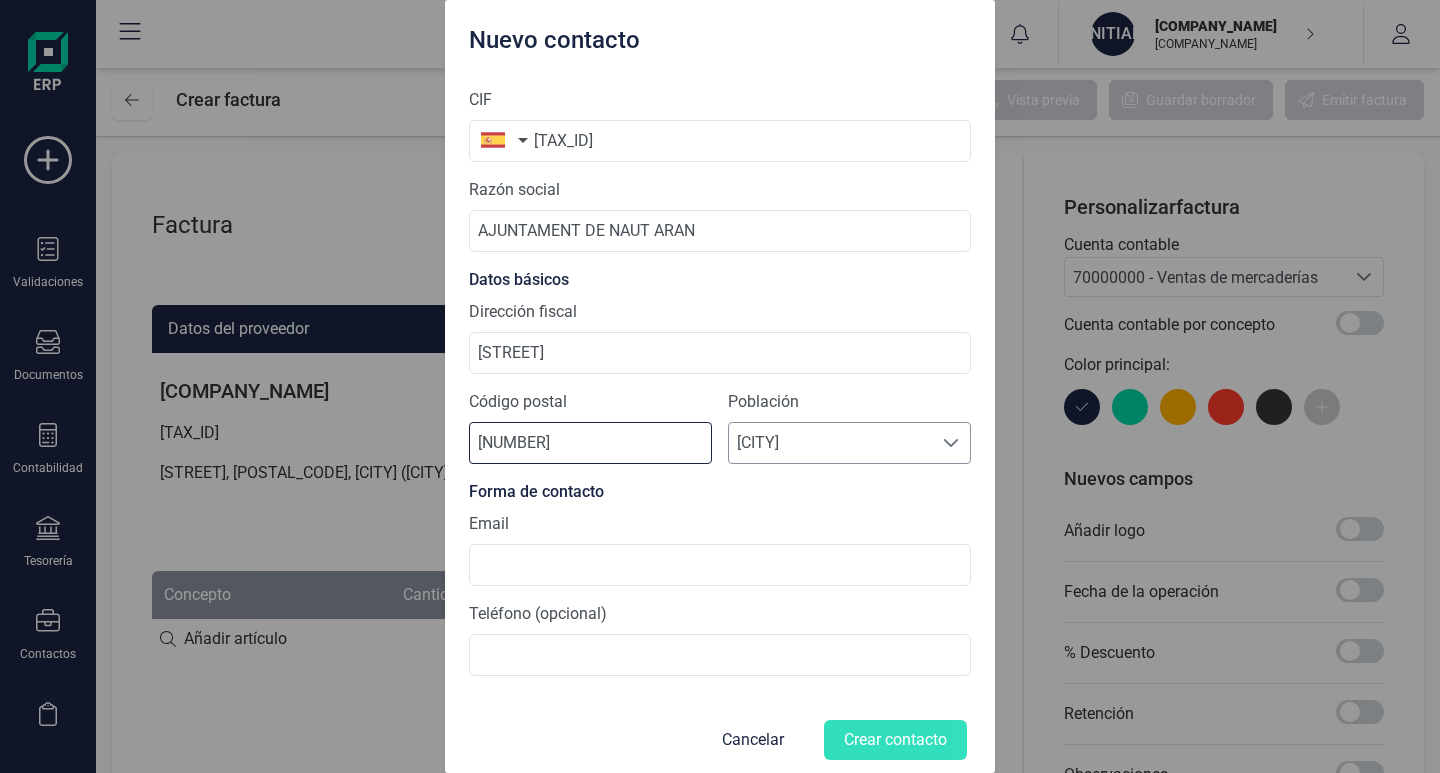 type on "[NUMBER]" 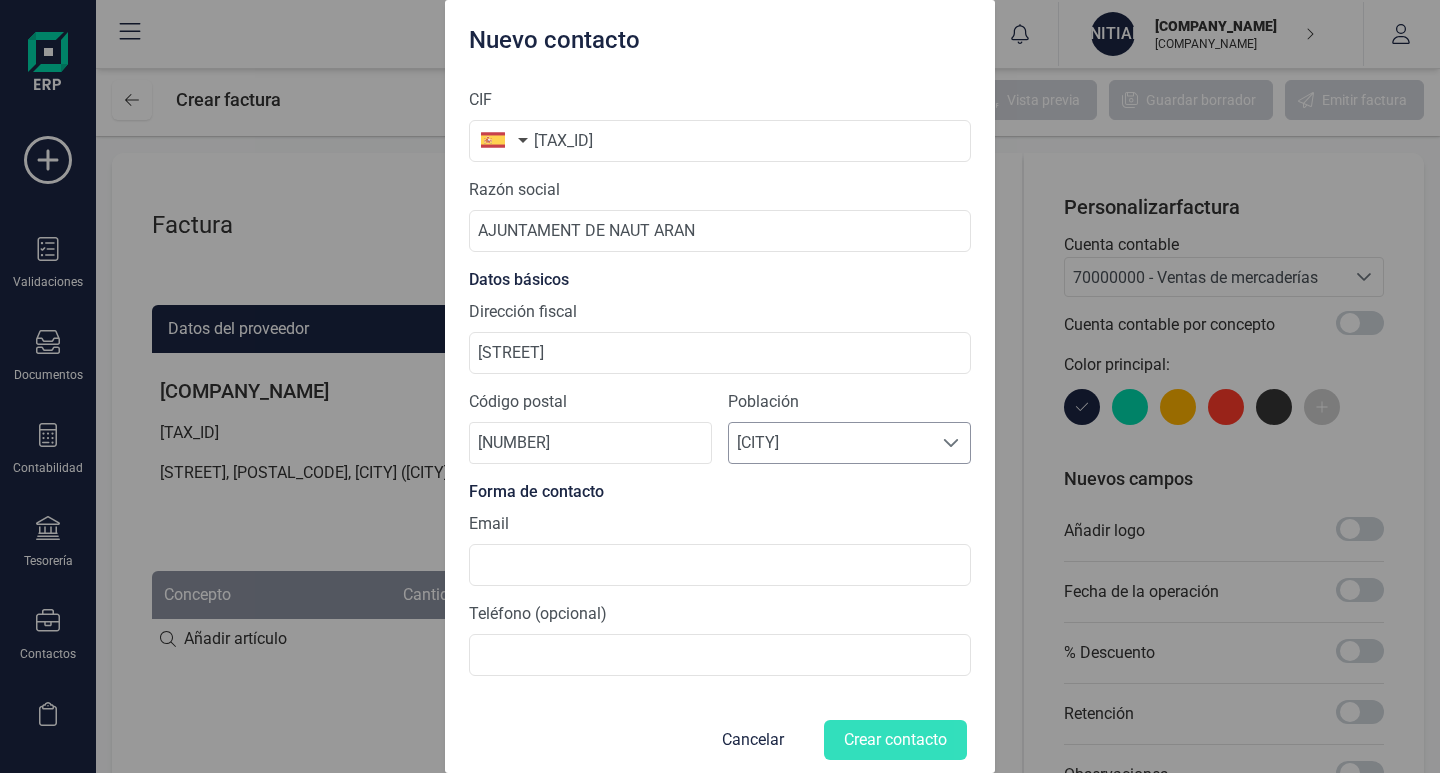 click on "[CITY]" at bounding box center (830, 443) 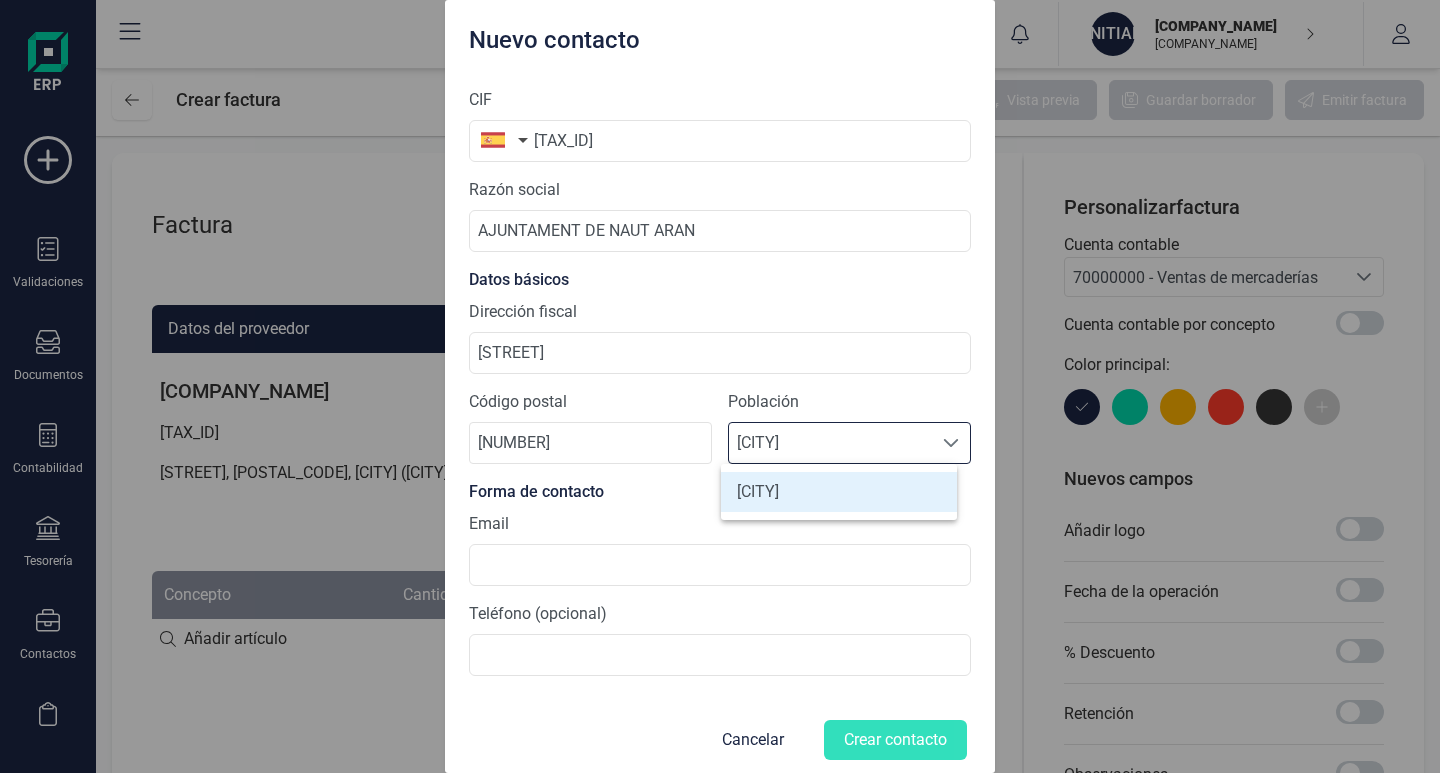 scroll, scrollTop: 12, scrollLeft: 88, axis: both 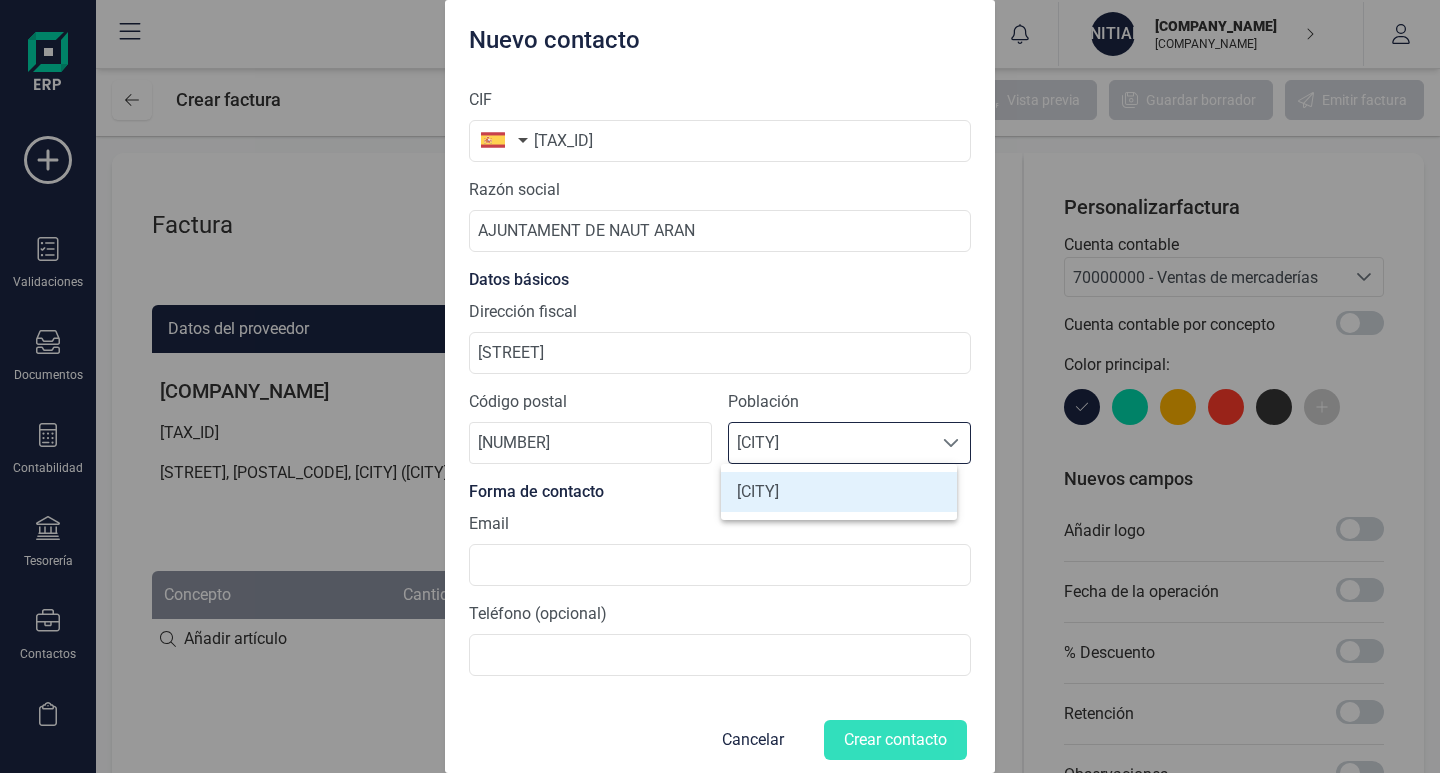 click on "[CITY]" at bounding box center [830, 443] 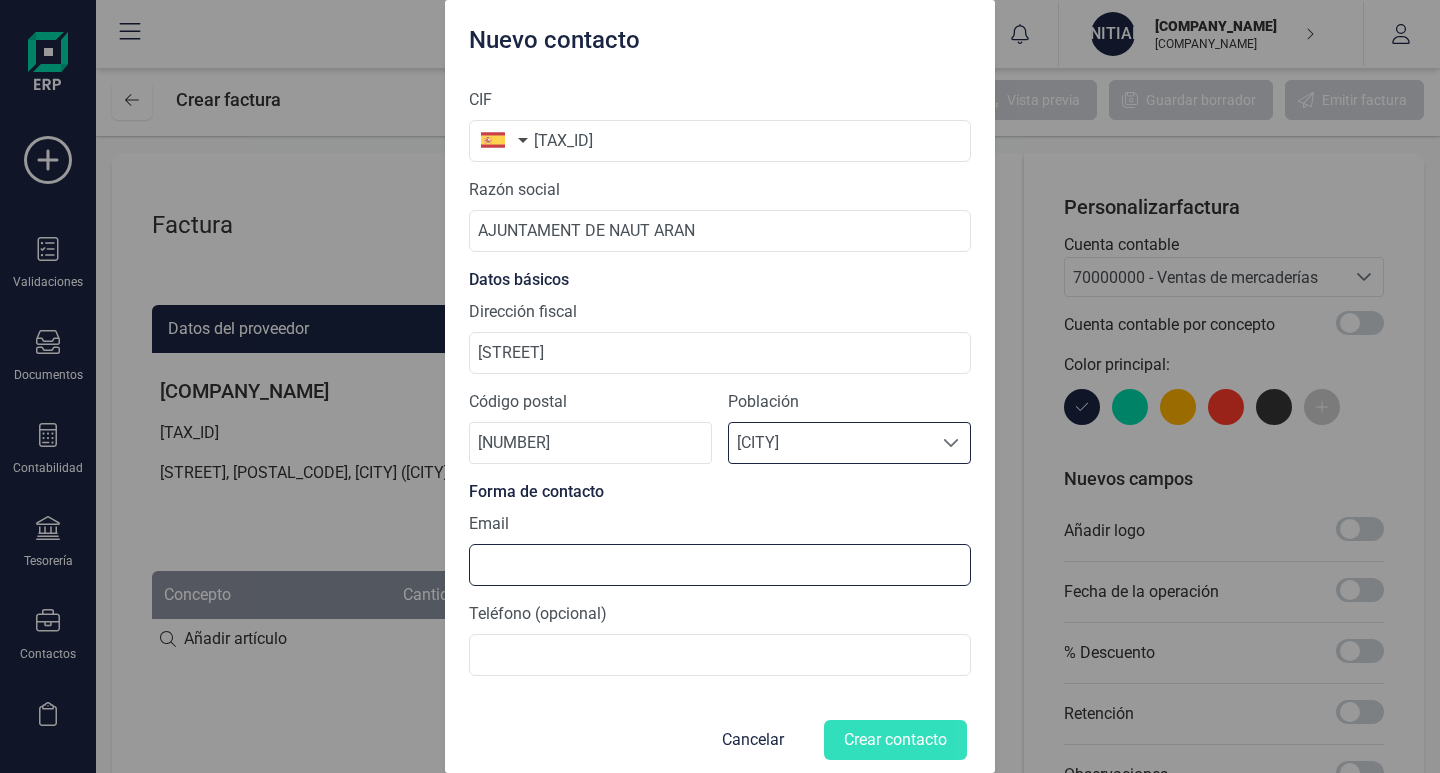 click at bounding box center (720, 565) 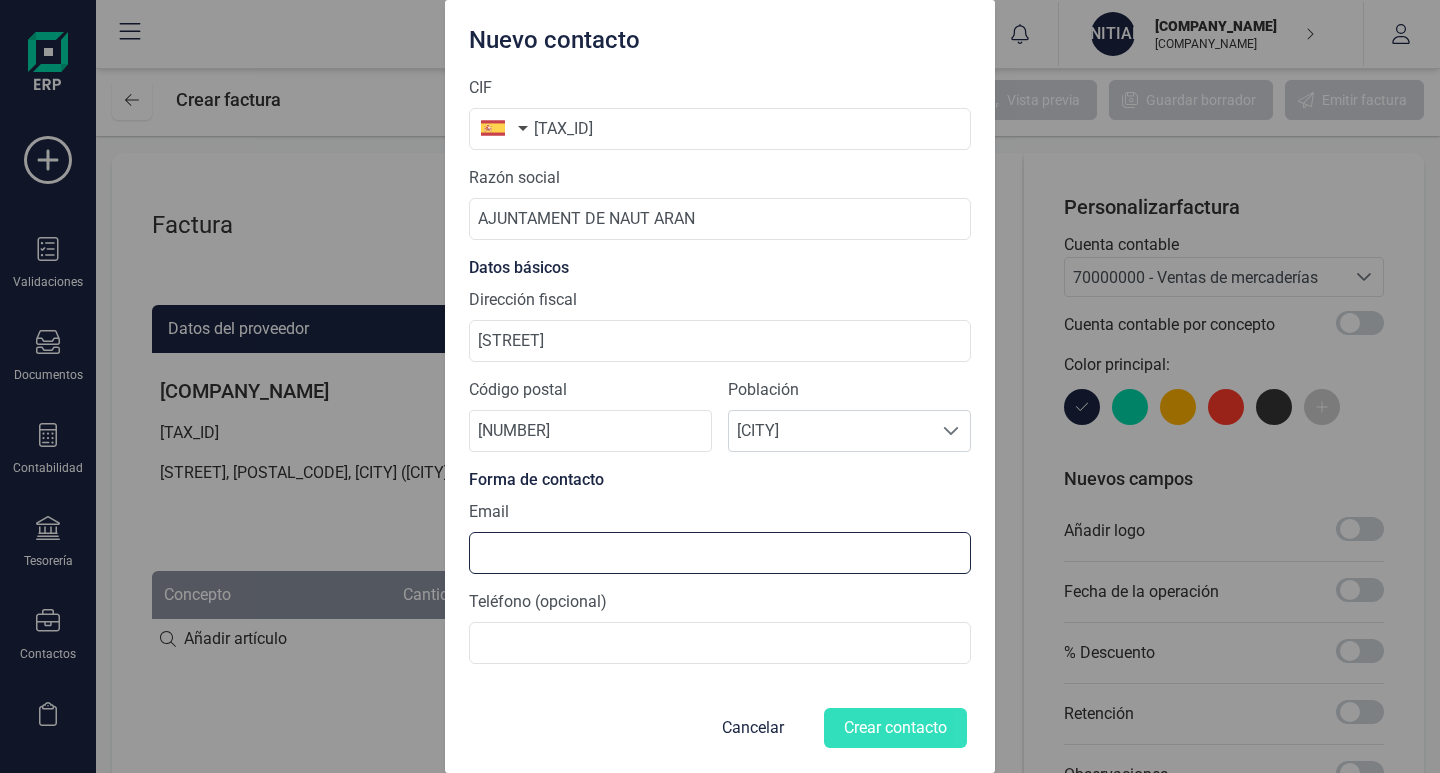 scroll, scrollTop: 15, scrollLeft: 0, axis: vertical 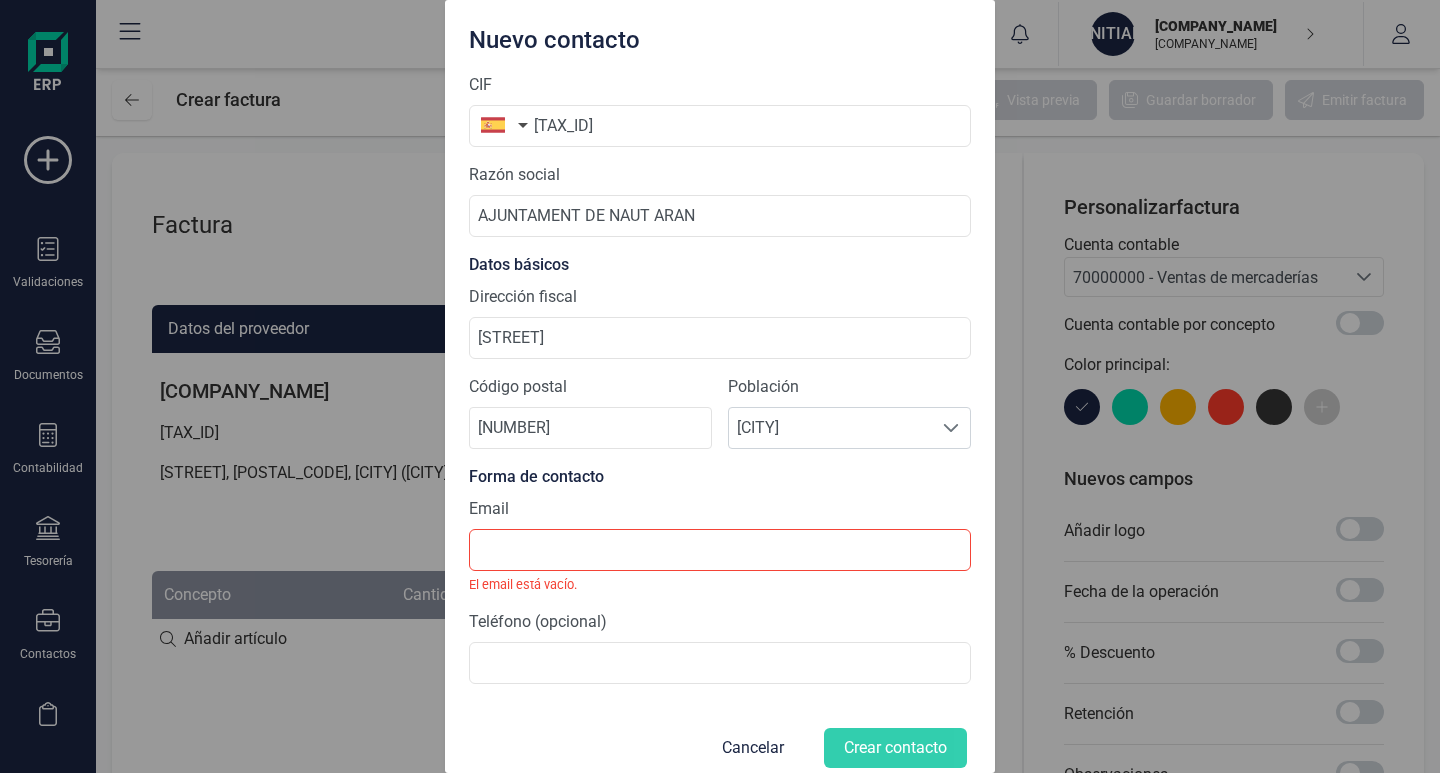 click on "CIF [TAX_ID] Razón social AJUNTAMENT DE NAUT ARAN Datos básicos Dirección fiscal [STREET] Código postal [POSTAL_CODE] Población Seleccione una población Naut Aran Naut Aran   Forma de contacto   Email El email está vacío.   Teléfono (opcional)   Cancelar Crear contacto" at bounding box center [720, 414] 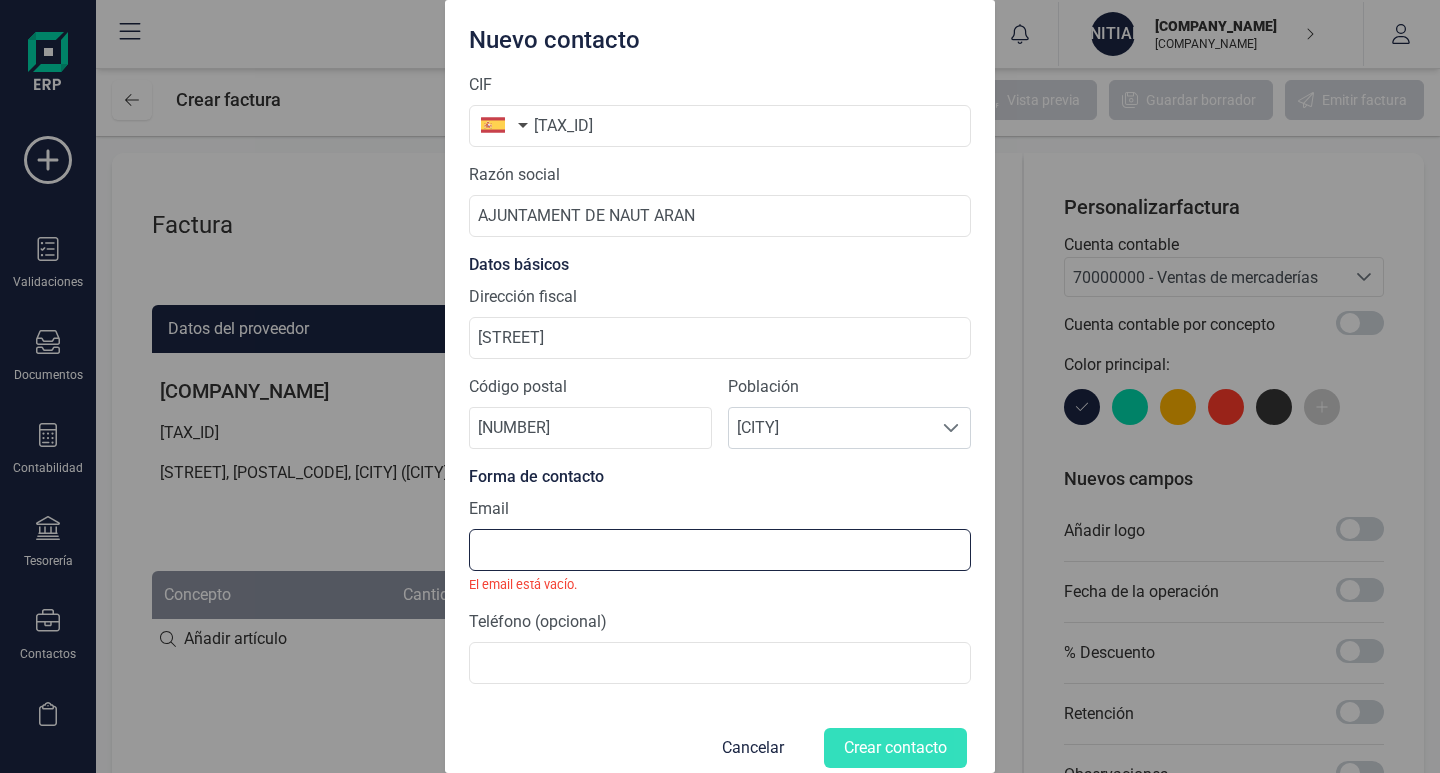 click at bounding box center (720, 550) 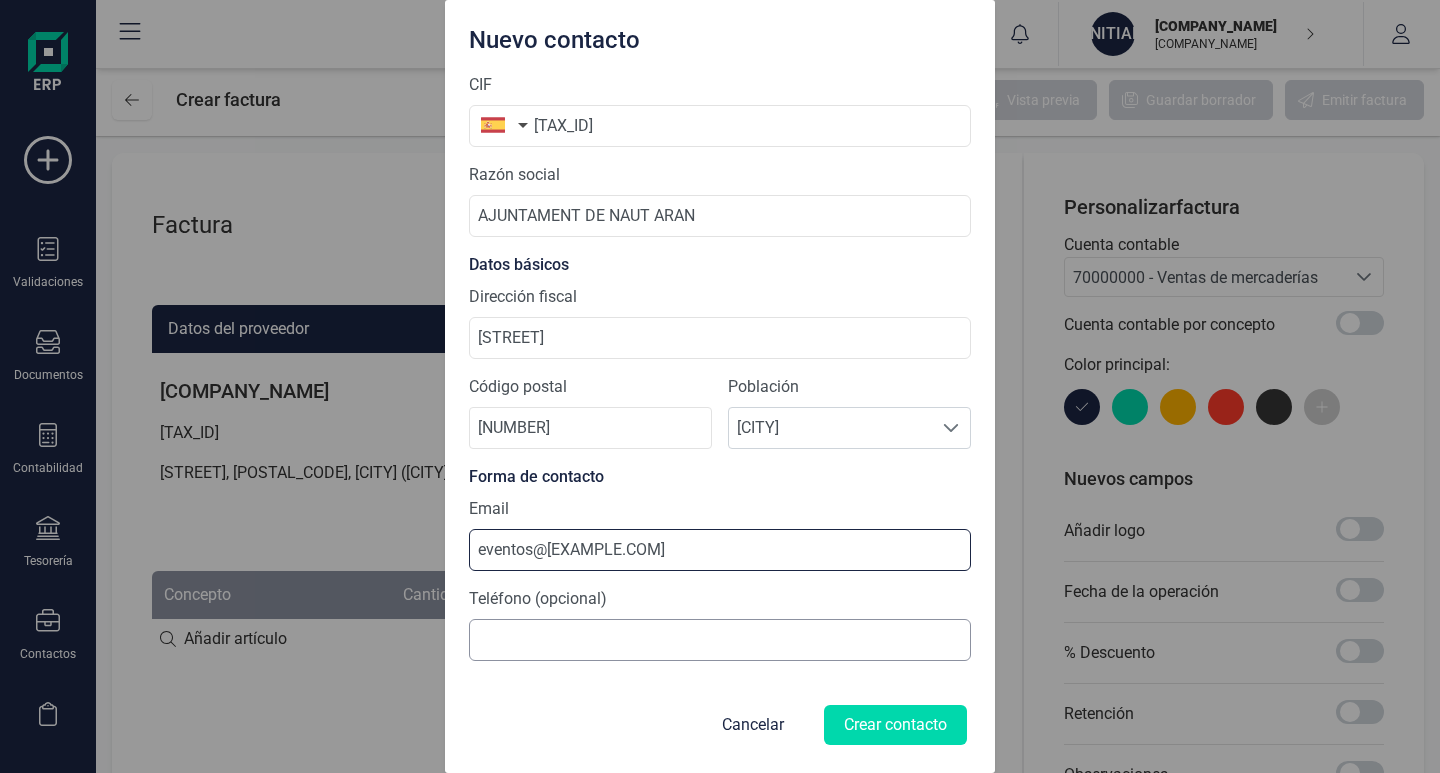 type on "eventos@[EXAMPLE.COM]" 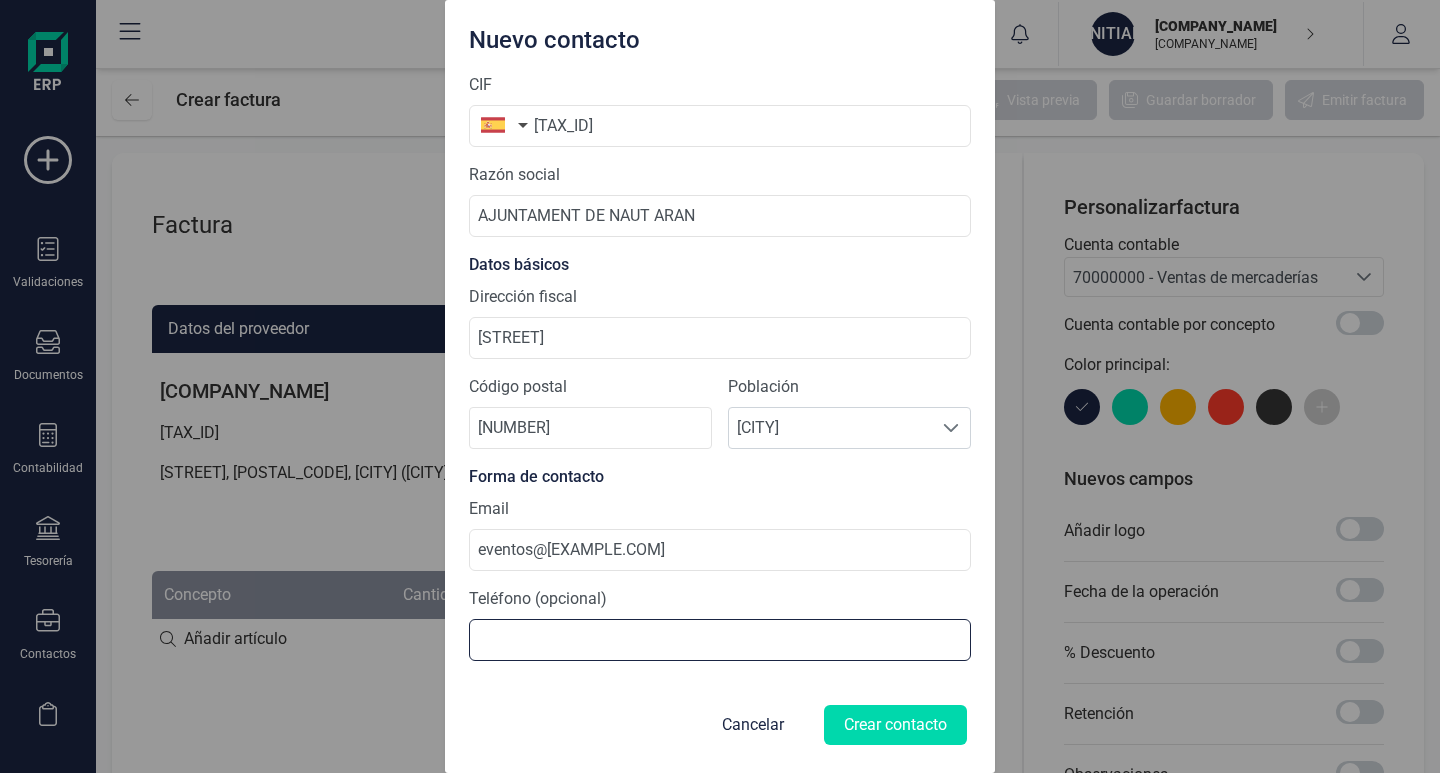 click at bounding box center (720, 640) 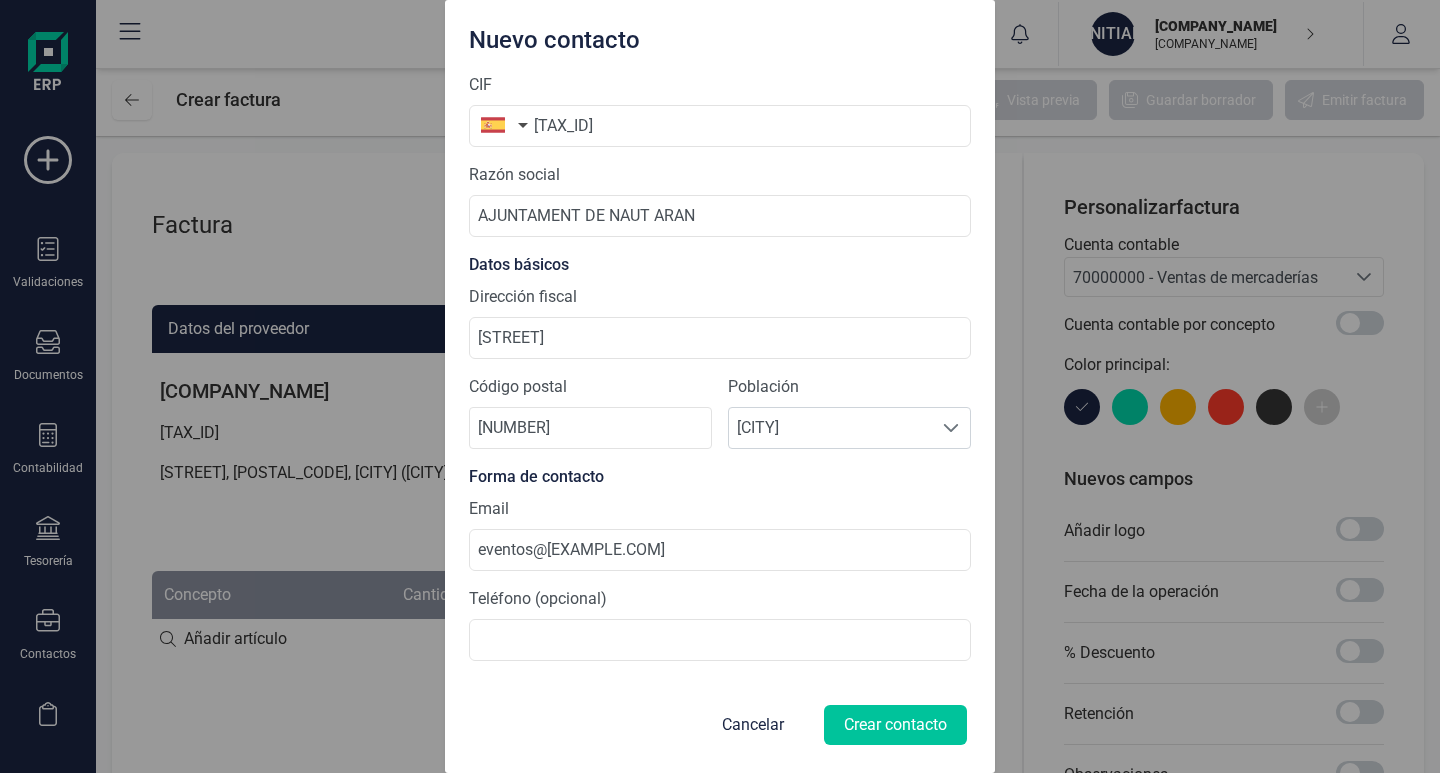 click on "Crear contacto" at bounding box center [895, 725] 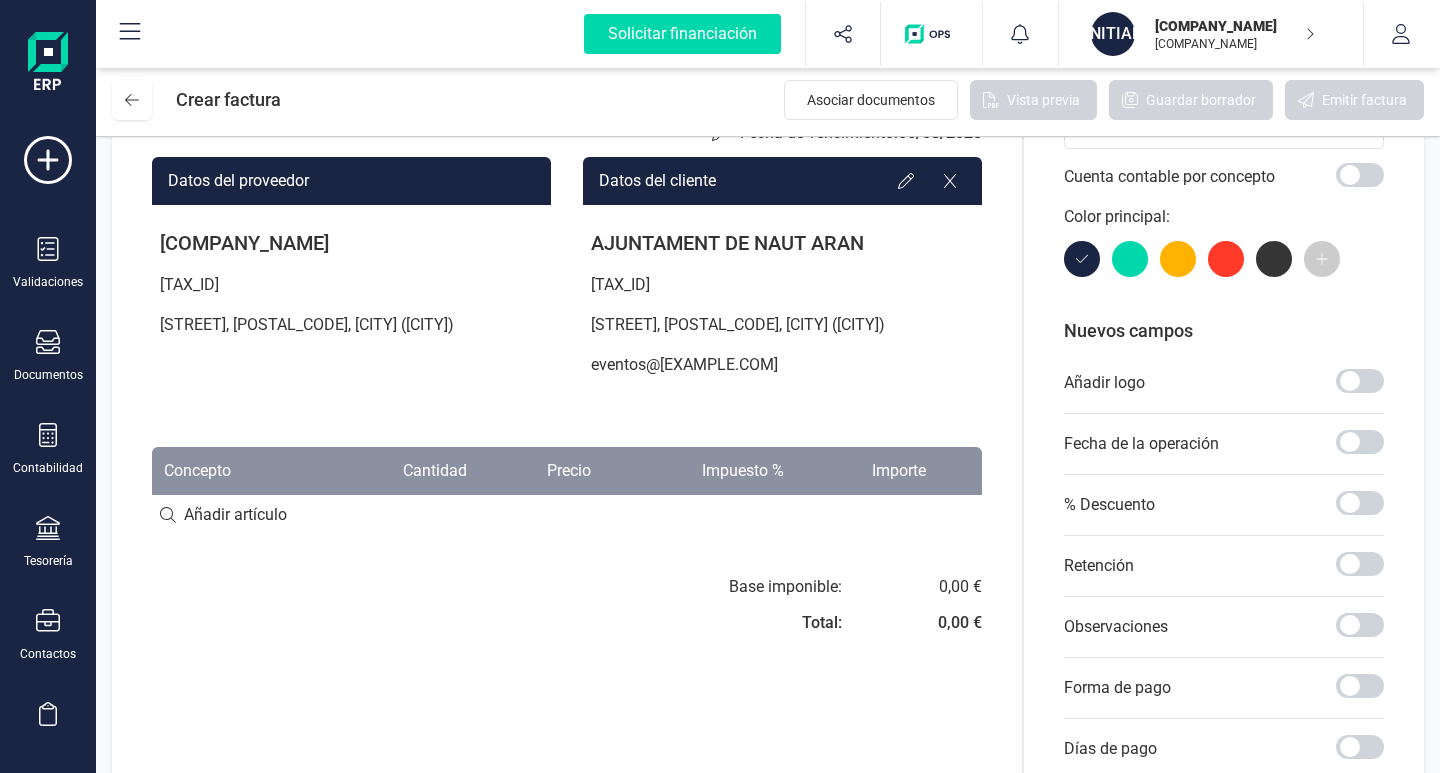 scroll, scrollTop: 200, scrollLeft: 0, axis: vertical 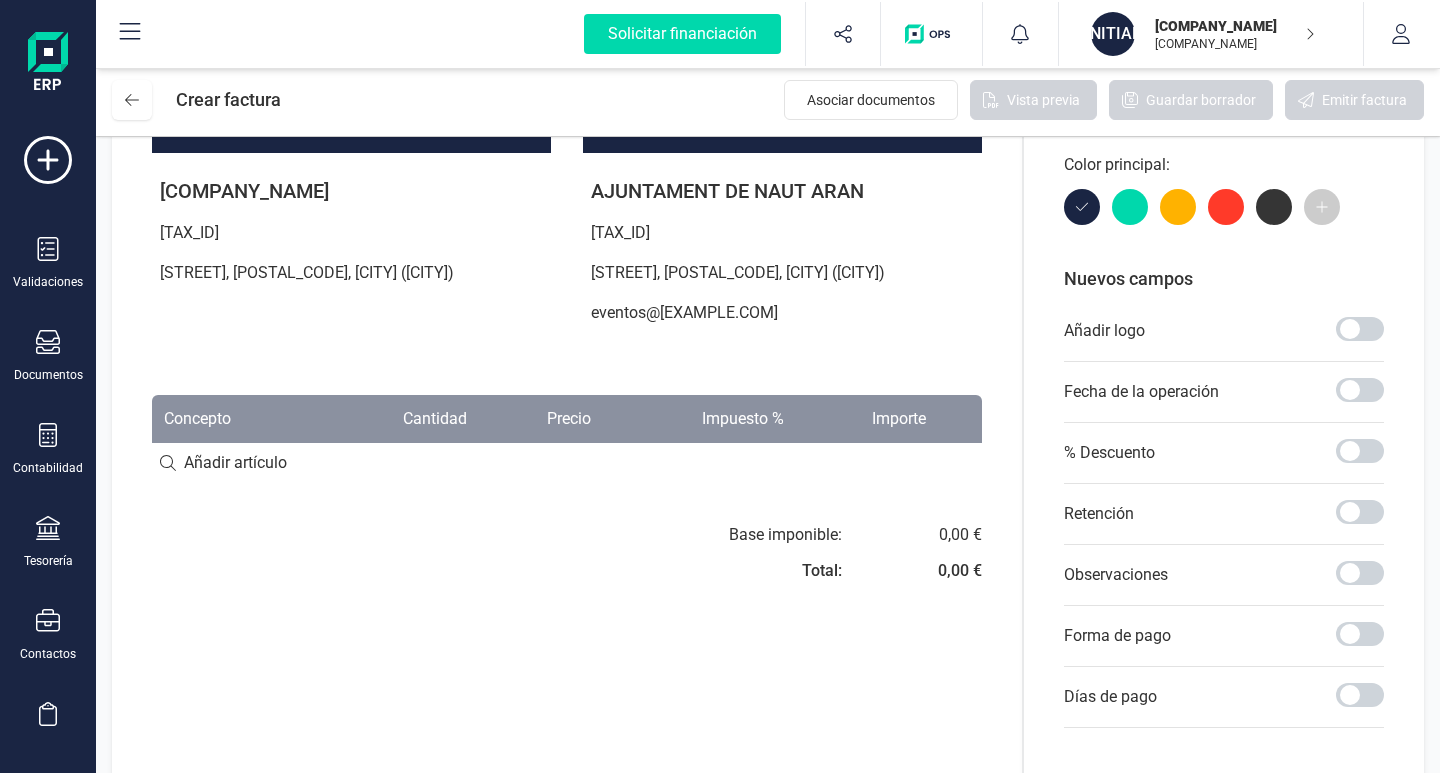 click at bounding box center [567, 463] 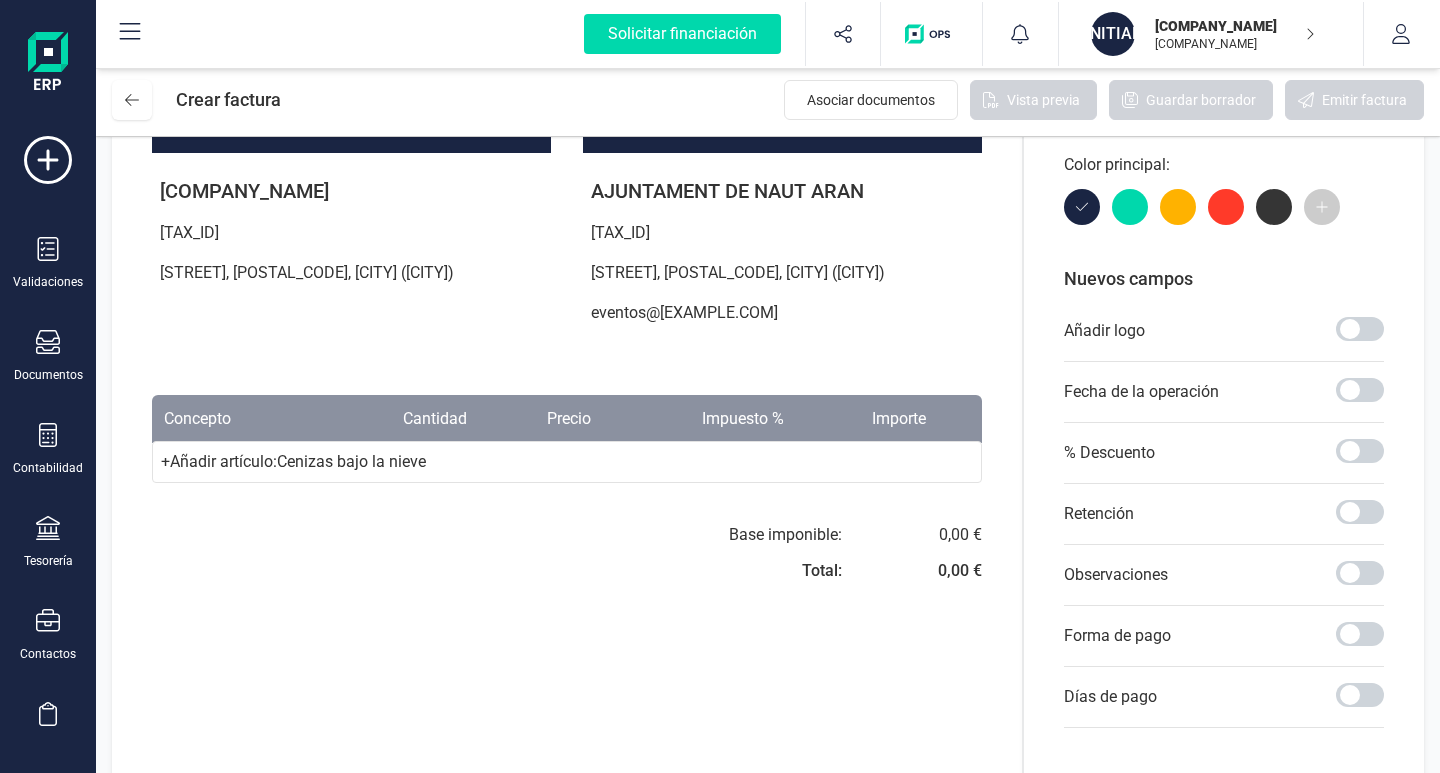 type on "Cenizas bajo la nieve" 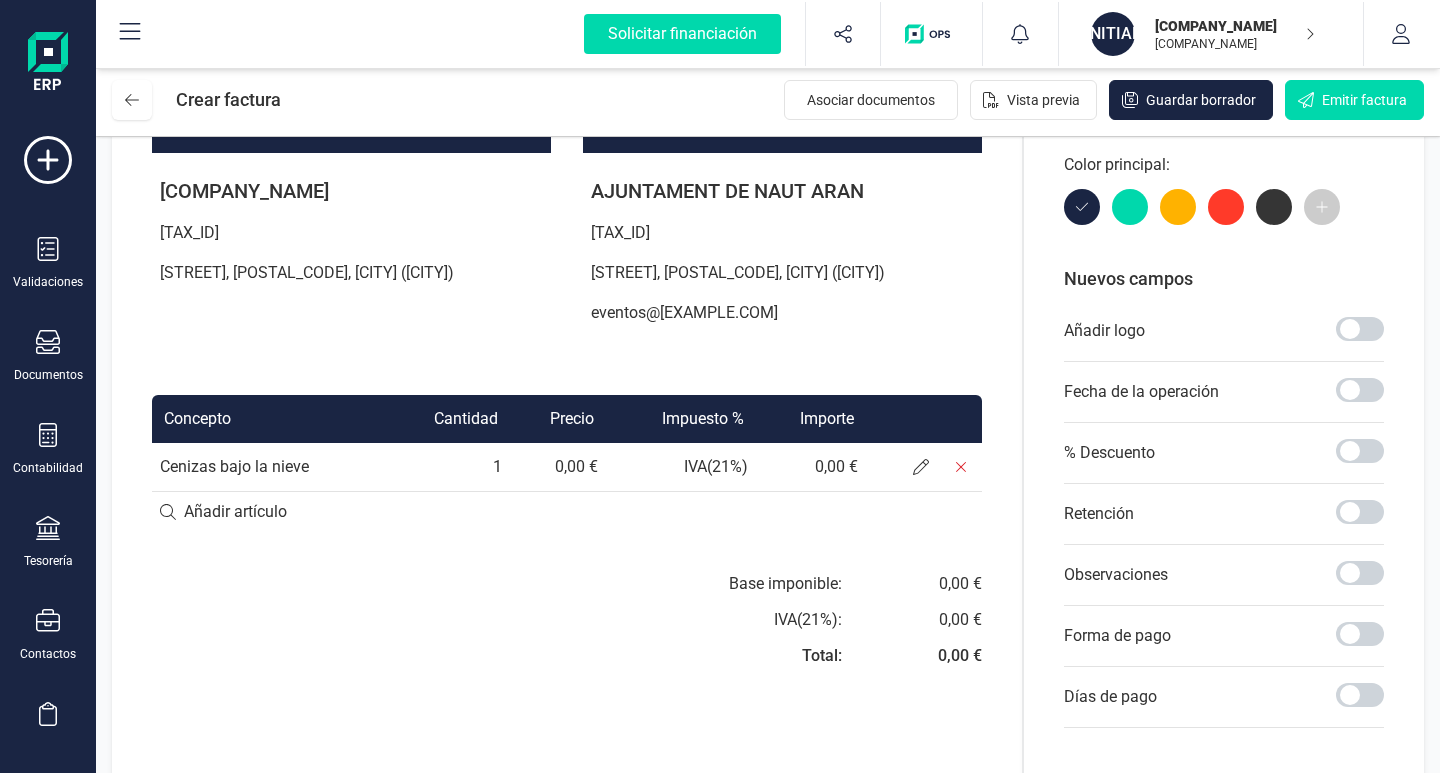 click on "1" at bounding box center [447, 467] 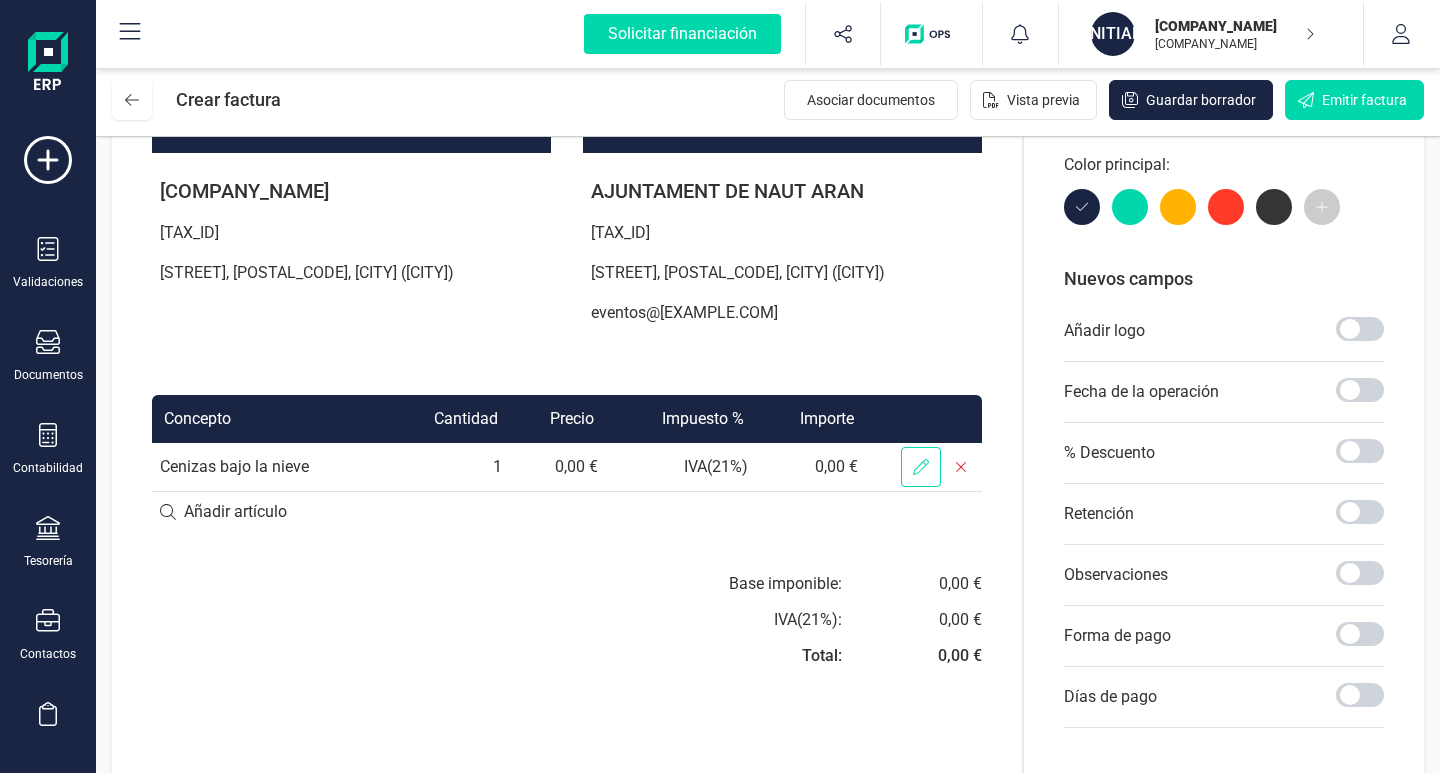 click at bounding box center (921, 467) 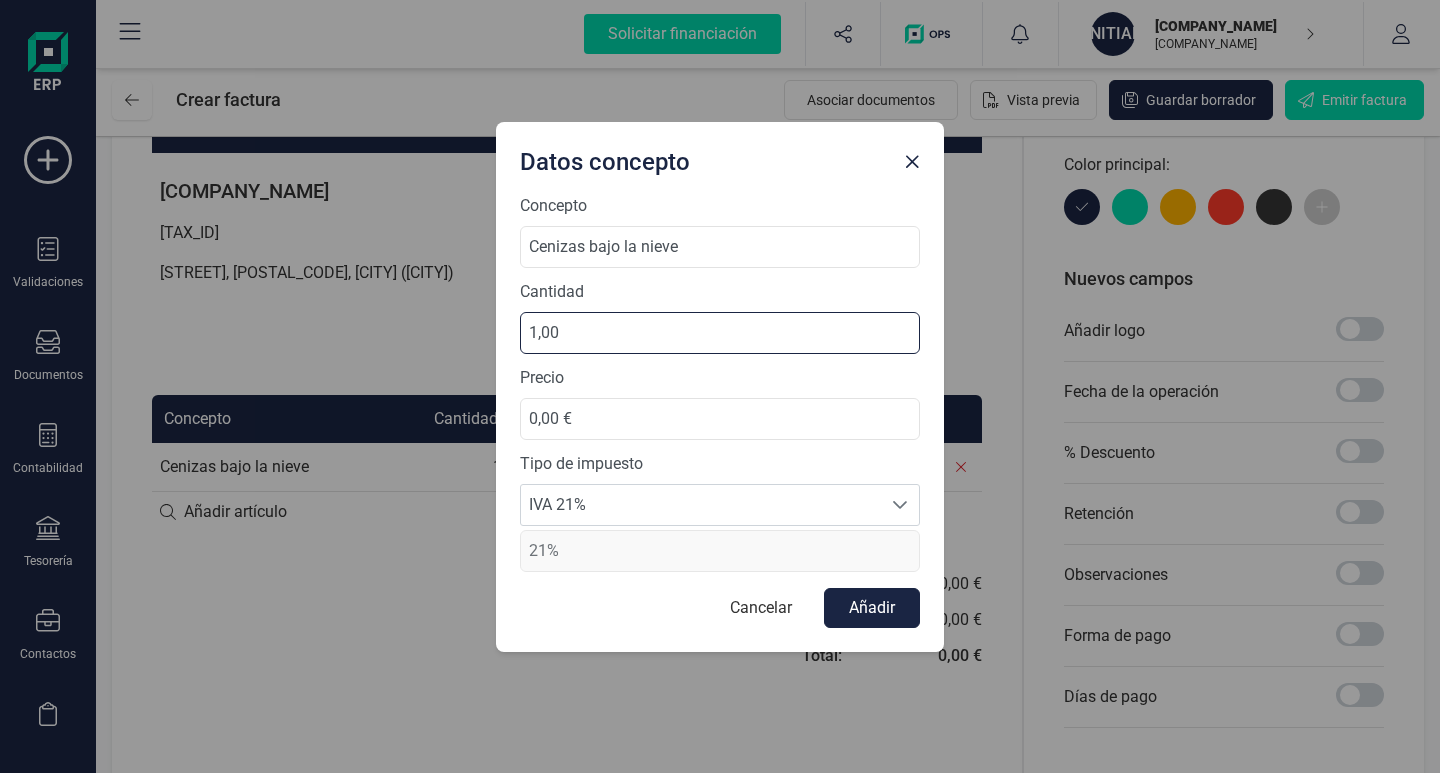 click on "1,00" at bounding box center (720, 333) 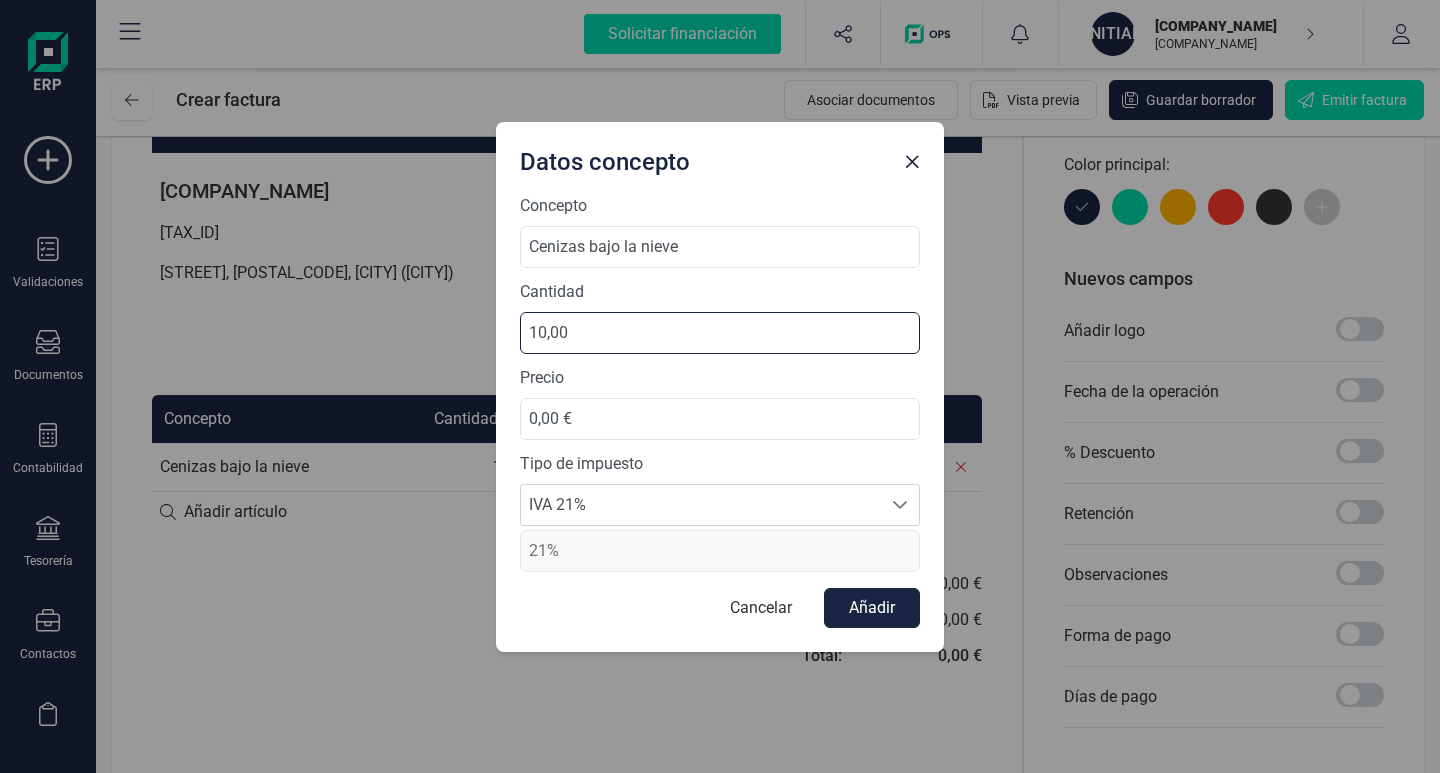 type on "100,00" 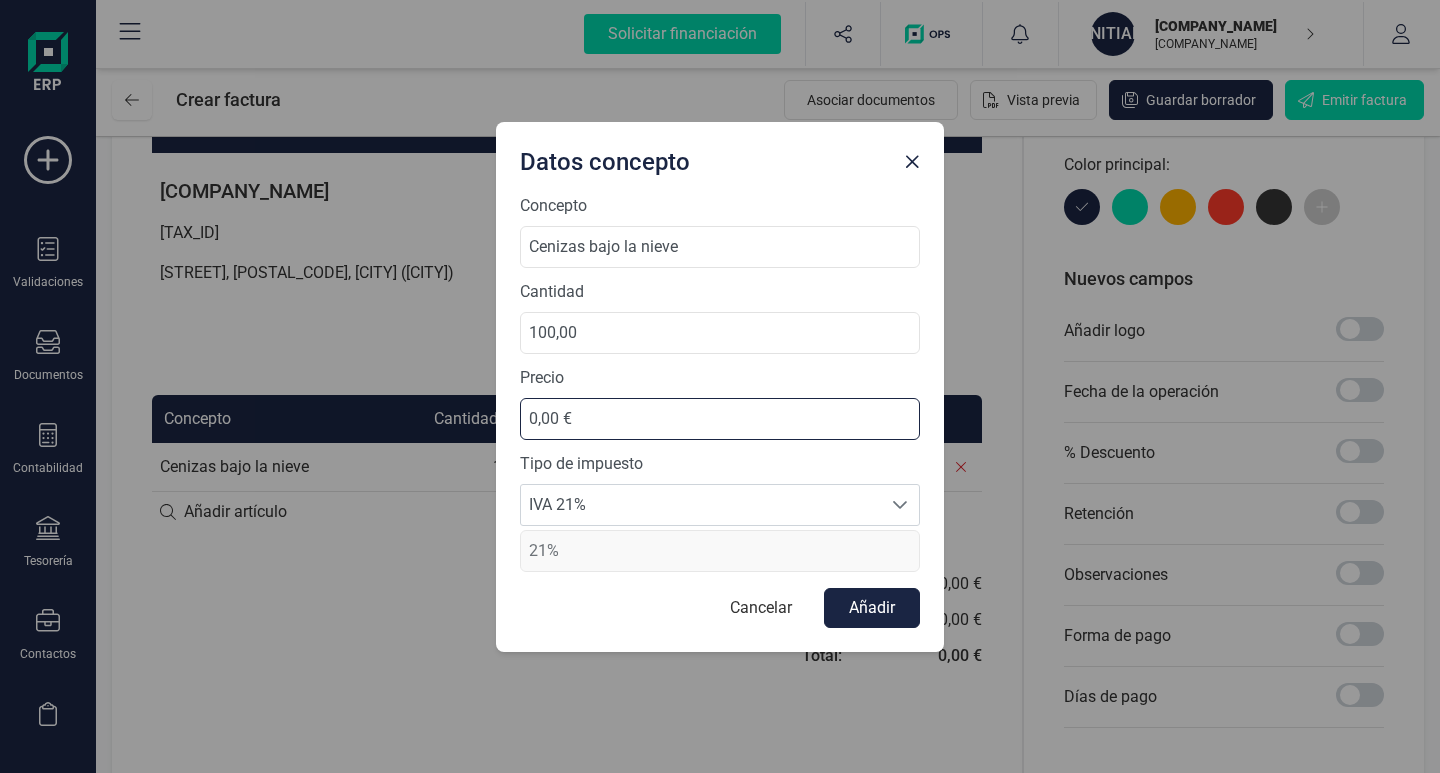 click on "0,00 €" at bounding box center (720, 419) 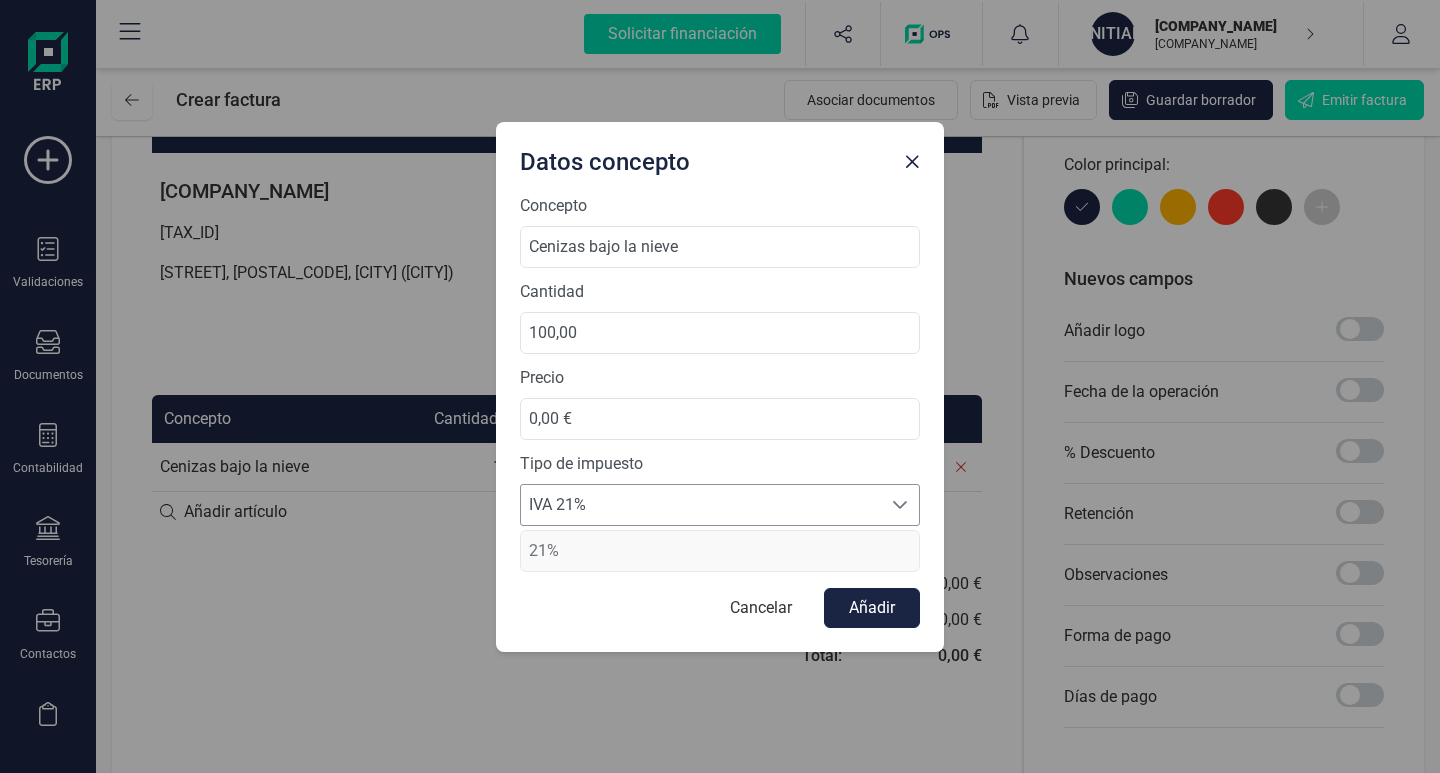 click on "IVA 21%" at bounding box center (701, 505) 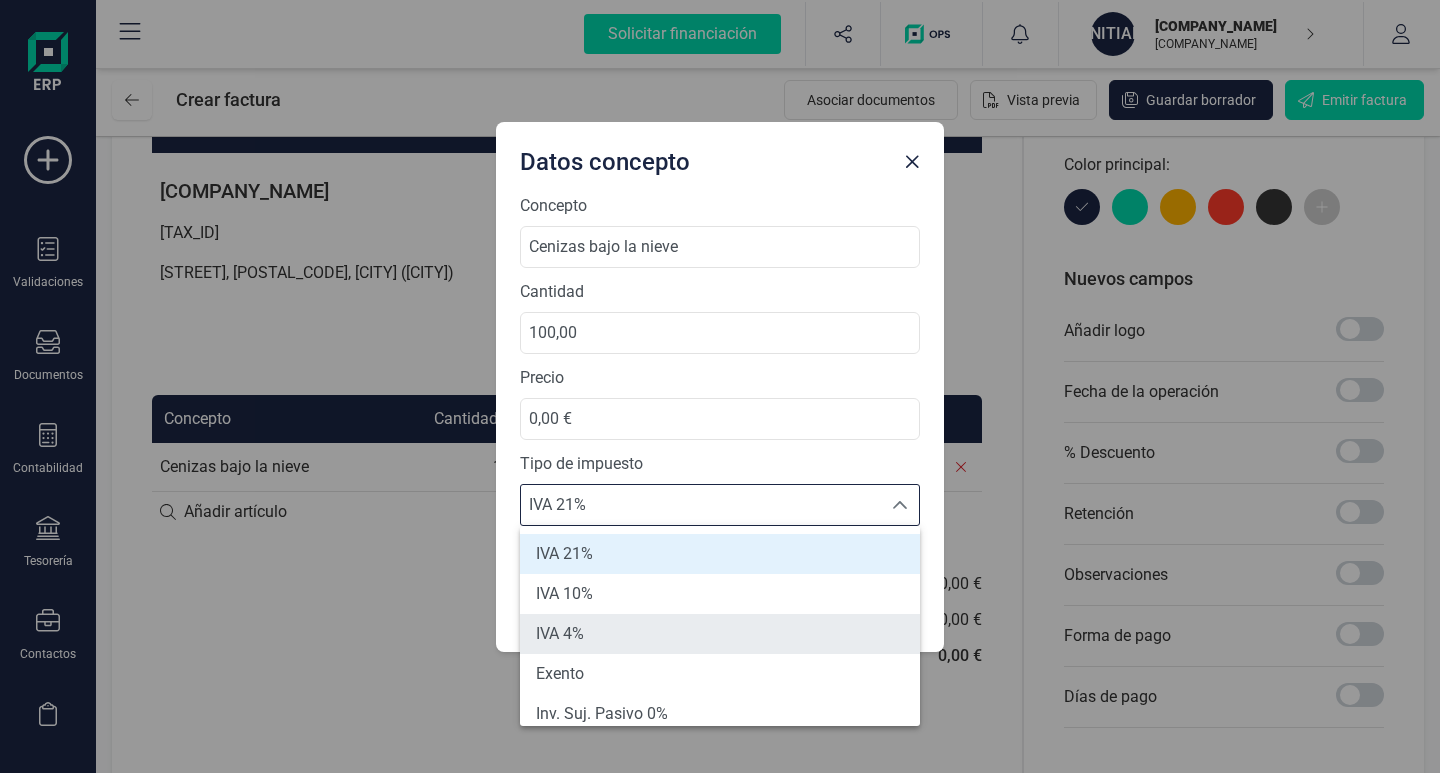 click on "IVA 4%" at bounding box center (560, 634) 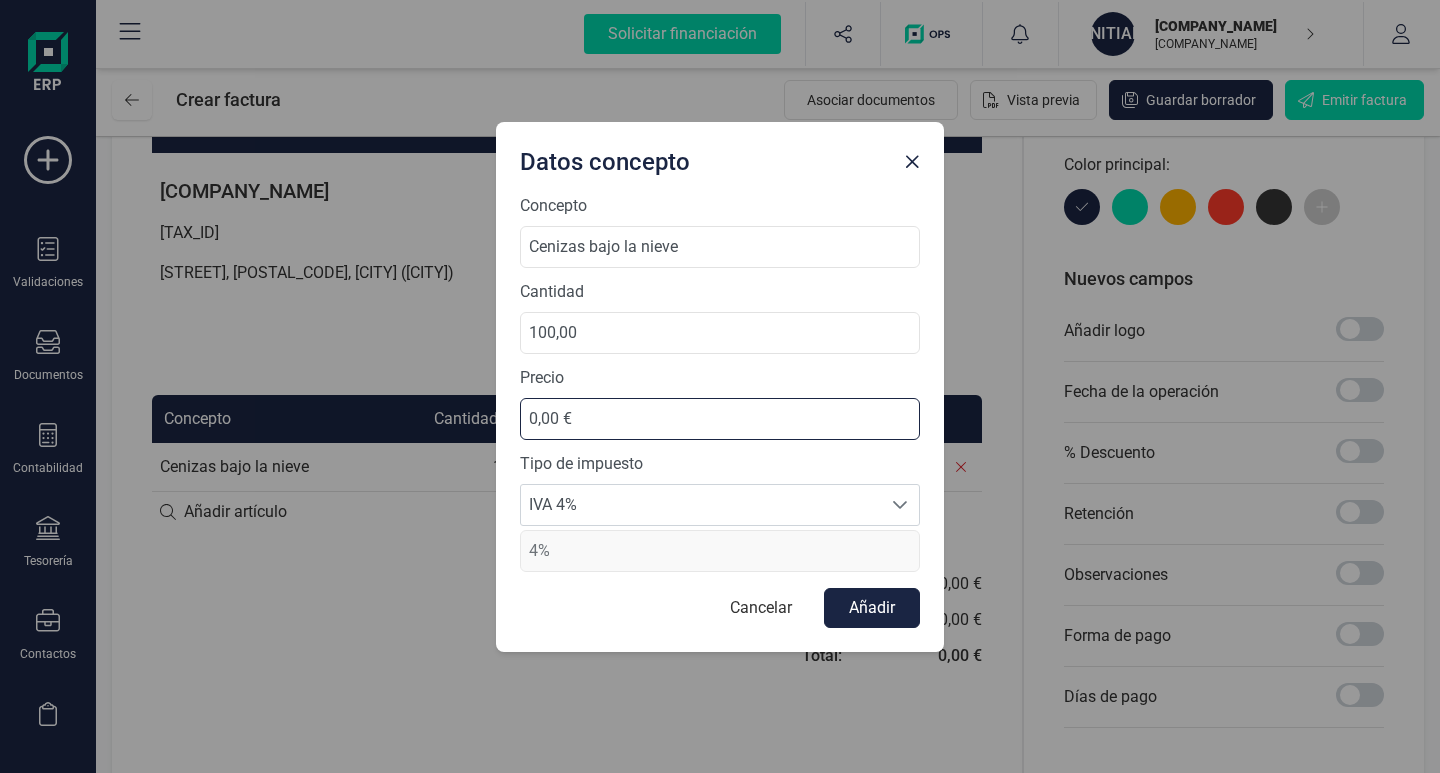click on "0,00 €" at bounding box center (720, 419) 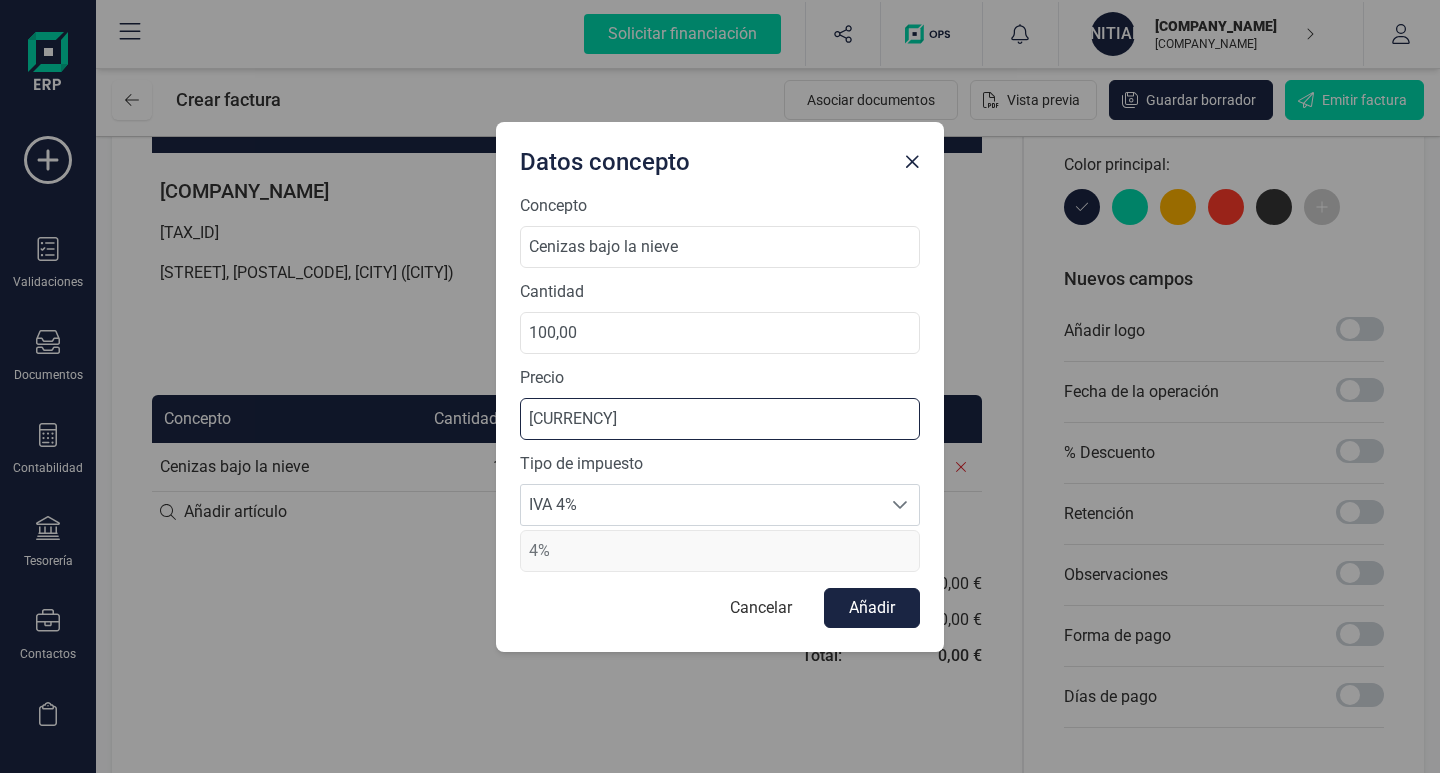 click on "[CURRENCY]" at bounding box center [720, 419] 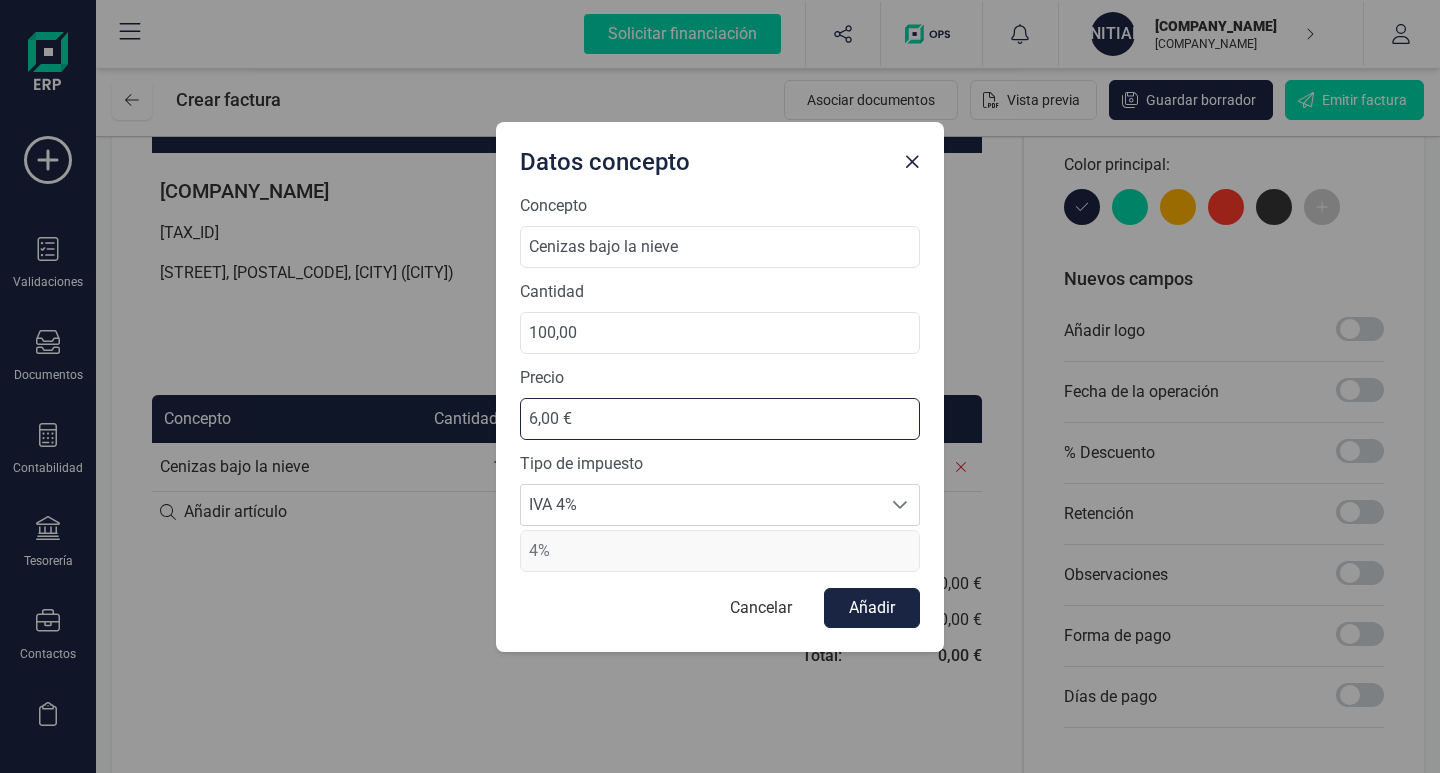 click on "6,00 €" at bounding box center (720, 419) 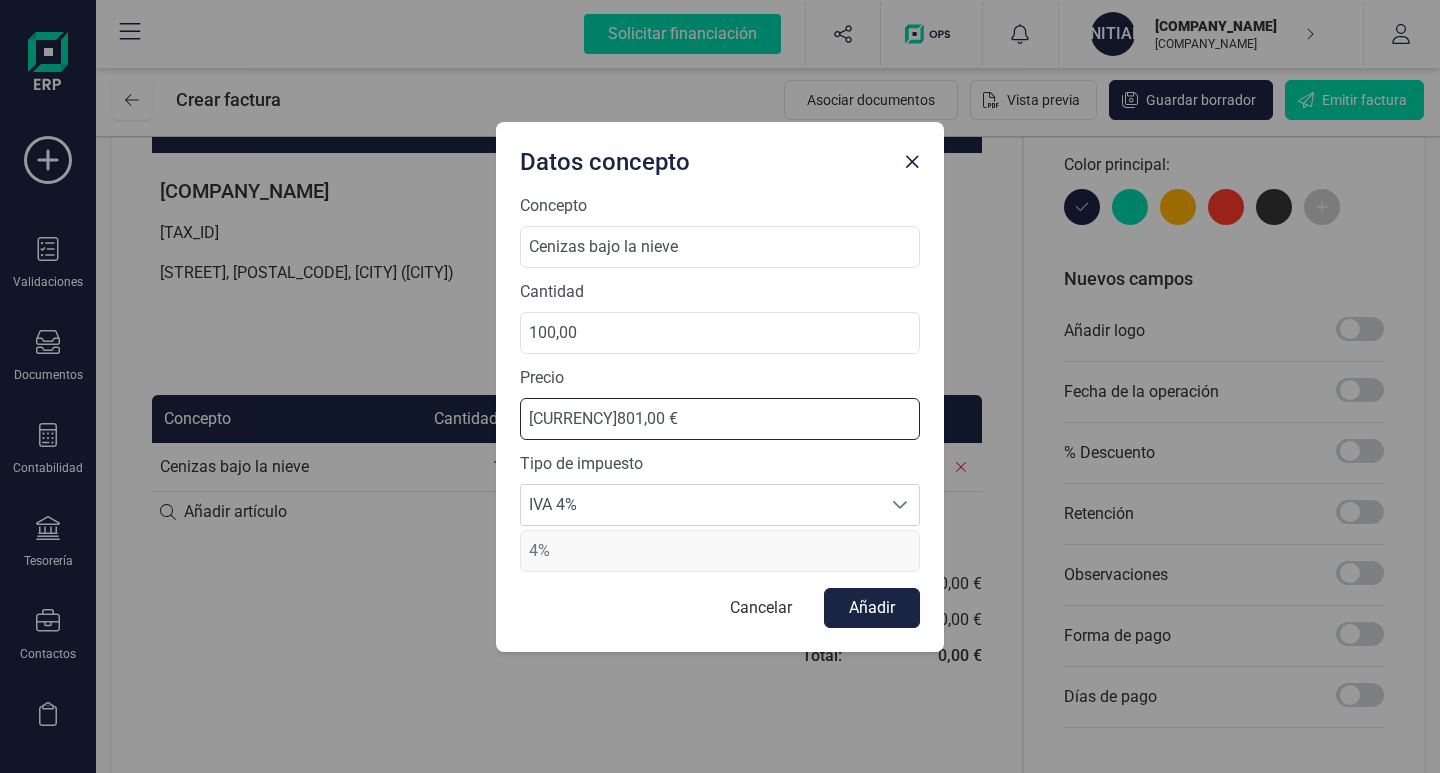 type on "[CURRENCY]" 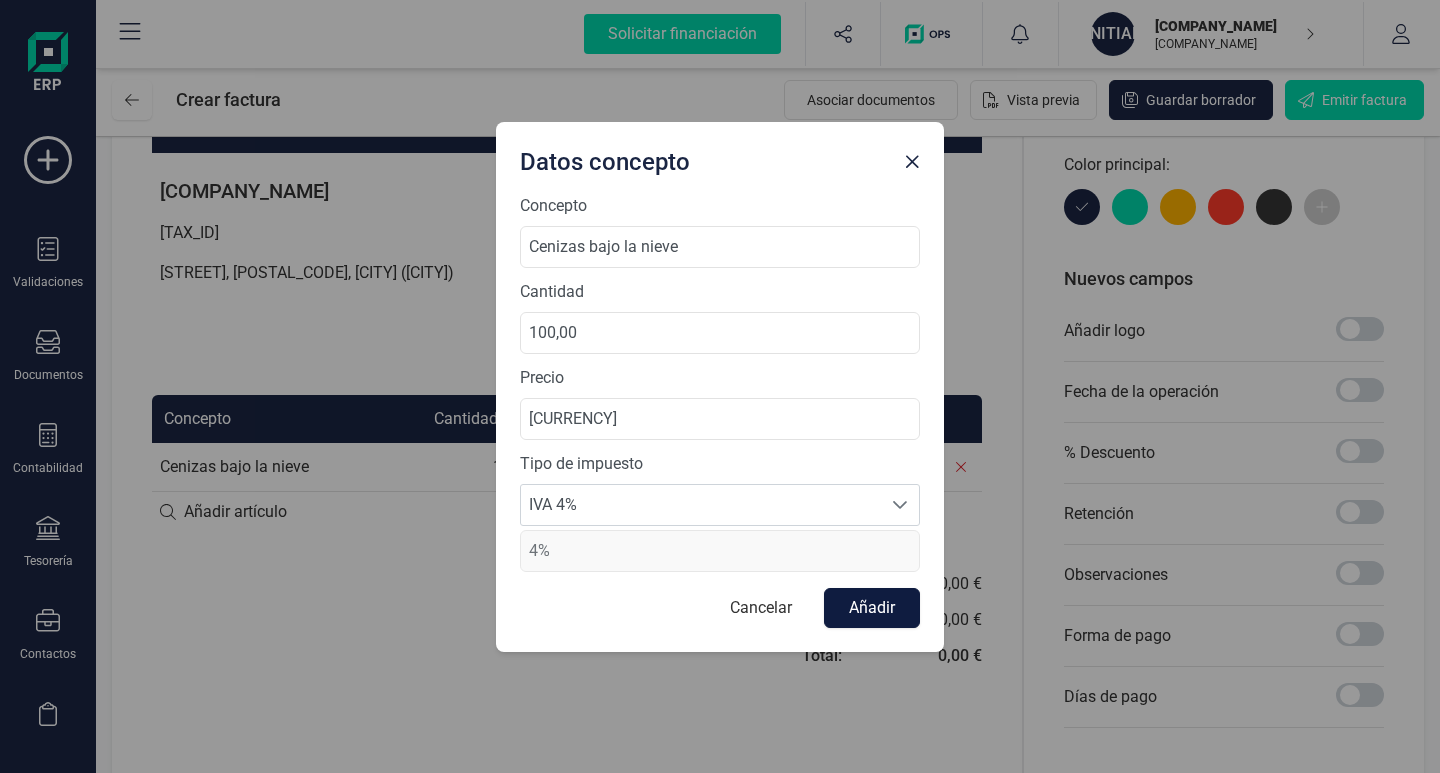 click on "Añadir" at bounding box center (872, 608) 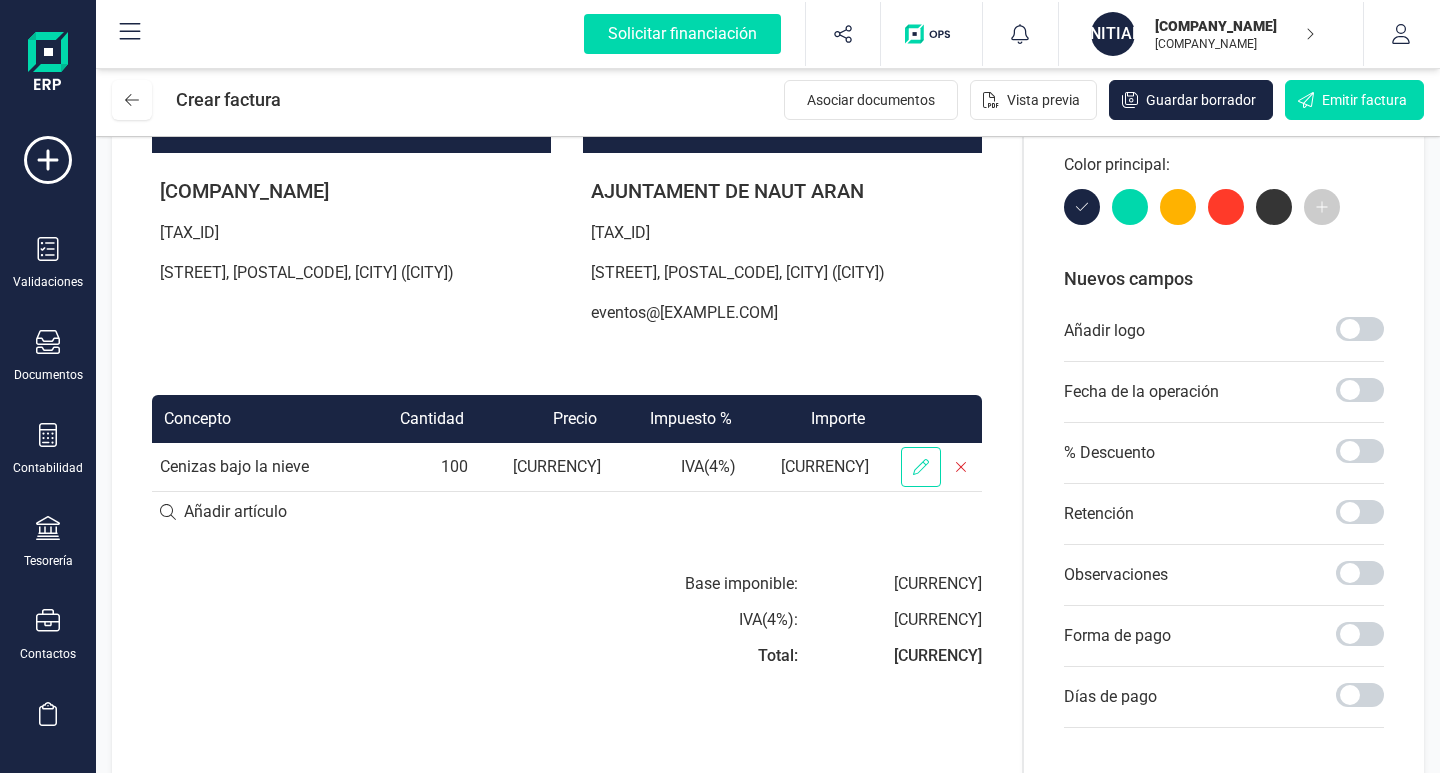 click 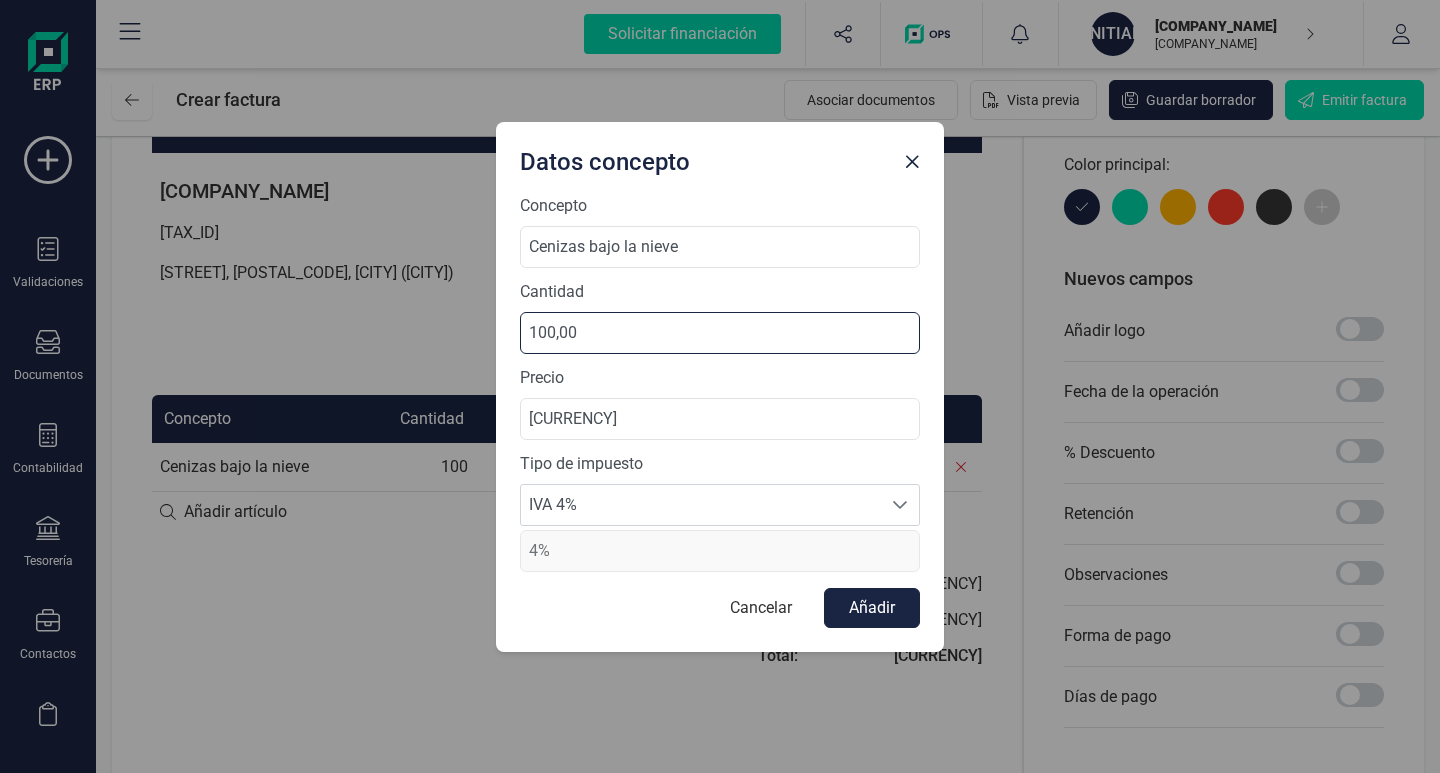 click on "100,00" at bounding box center (720, 333) 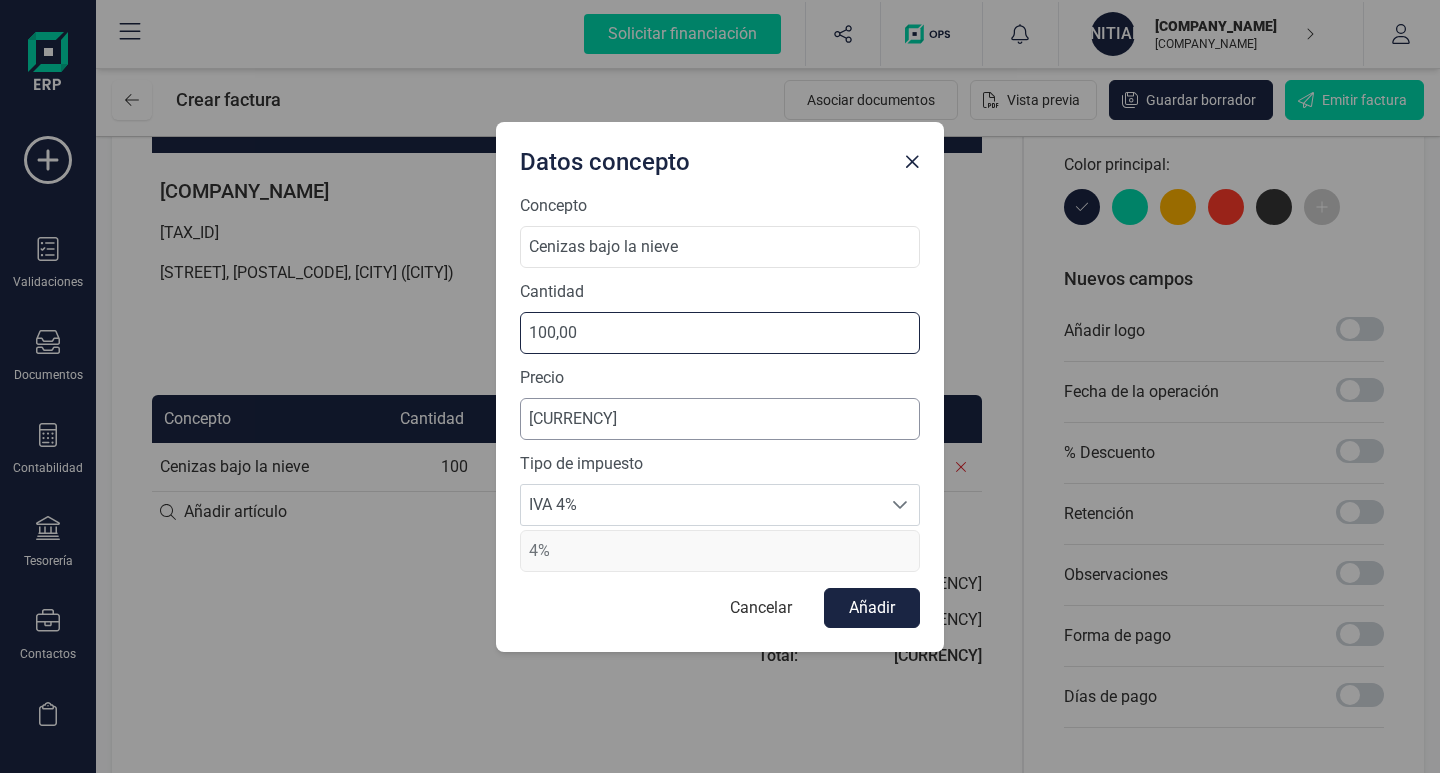 type on "0,00" 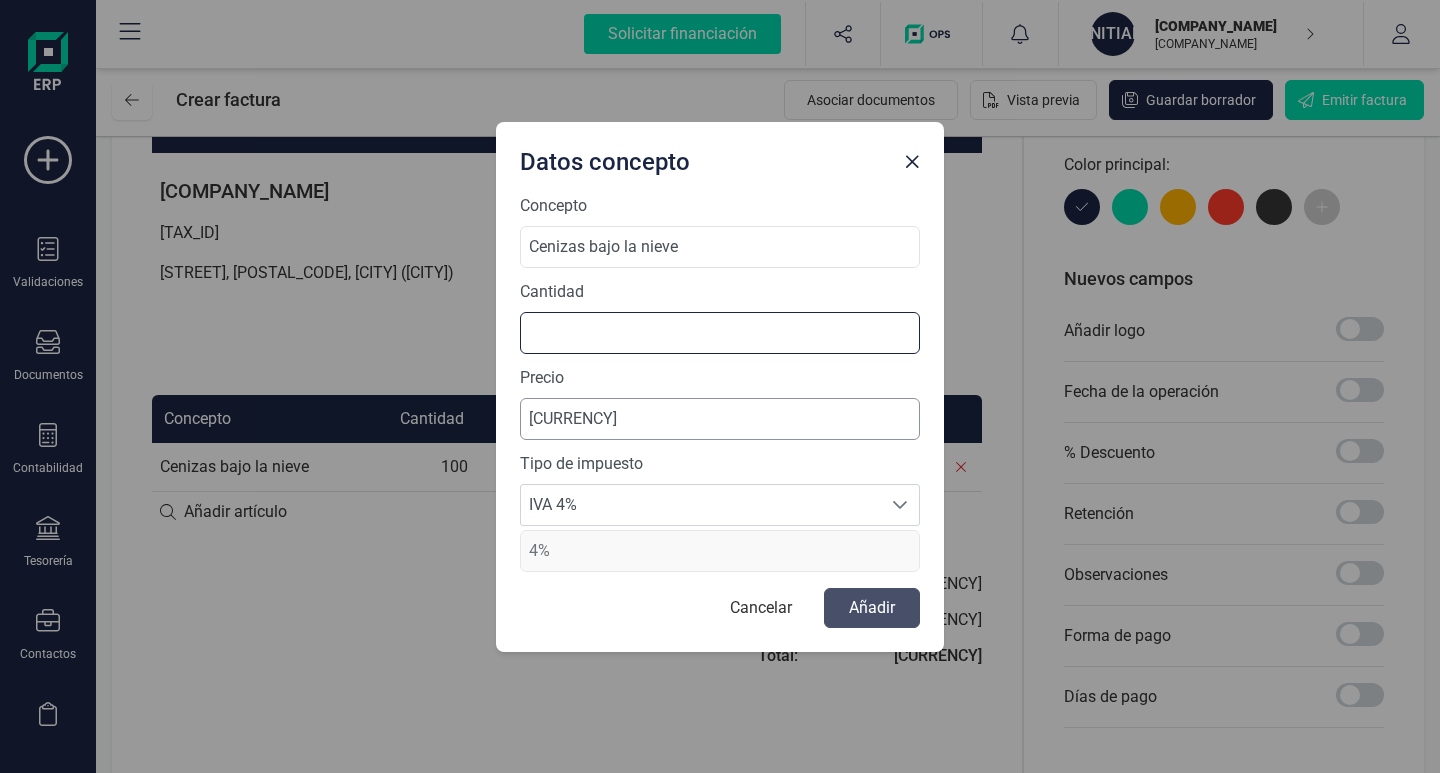 type on "1,00" 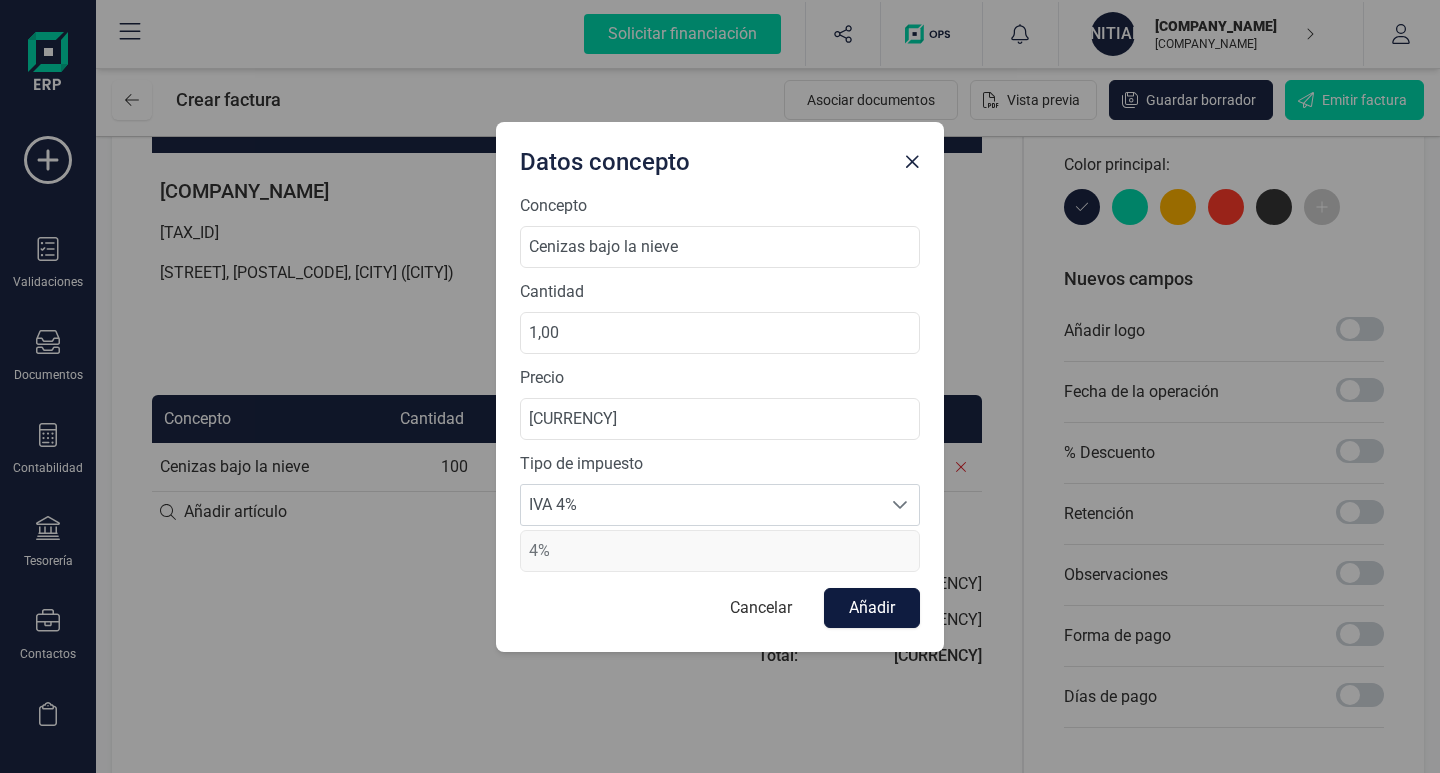 click on "Añadir" at bounding box center (872, 608) 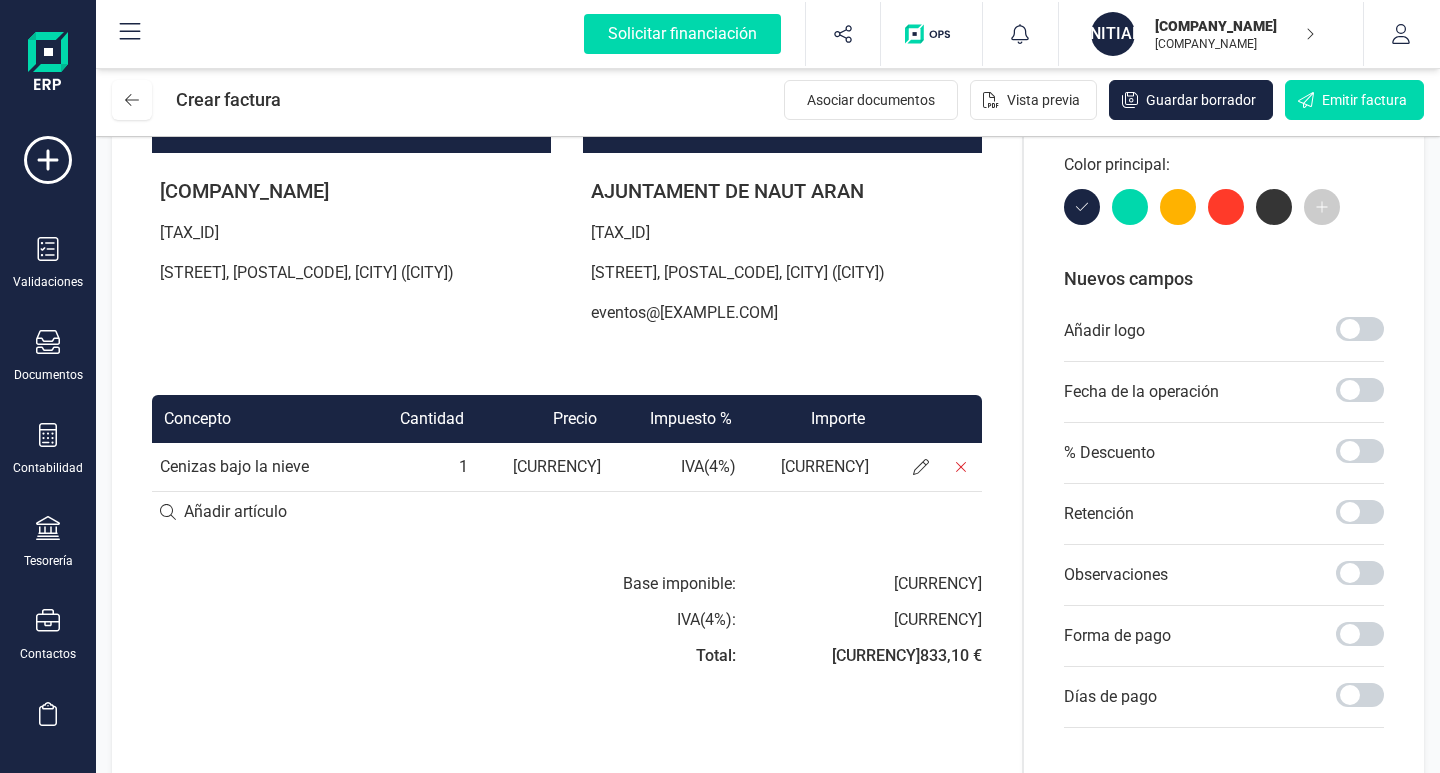 click on "Cenizas bajo la nieve" at bounding box center (257, 467) 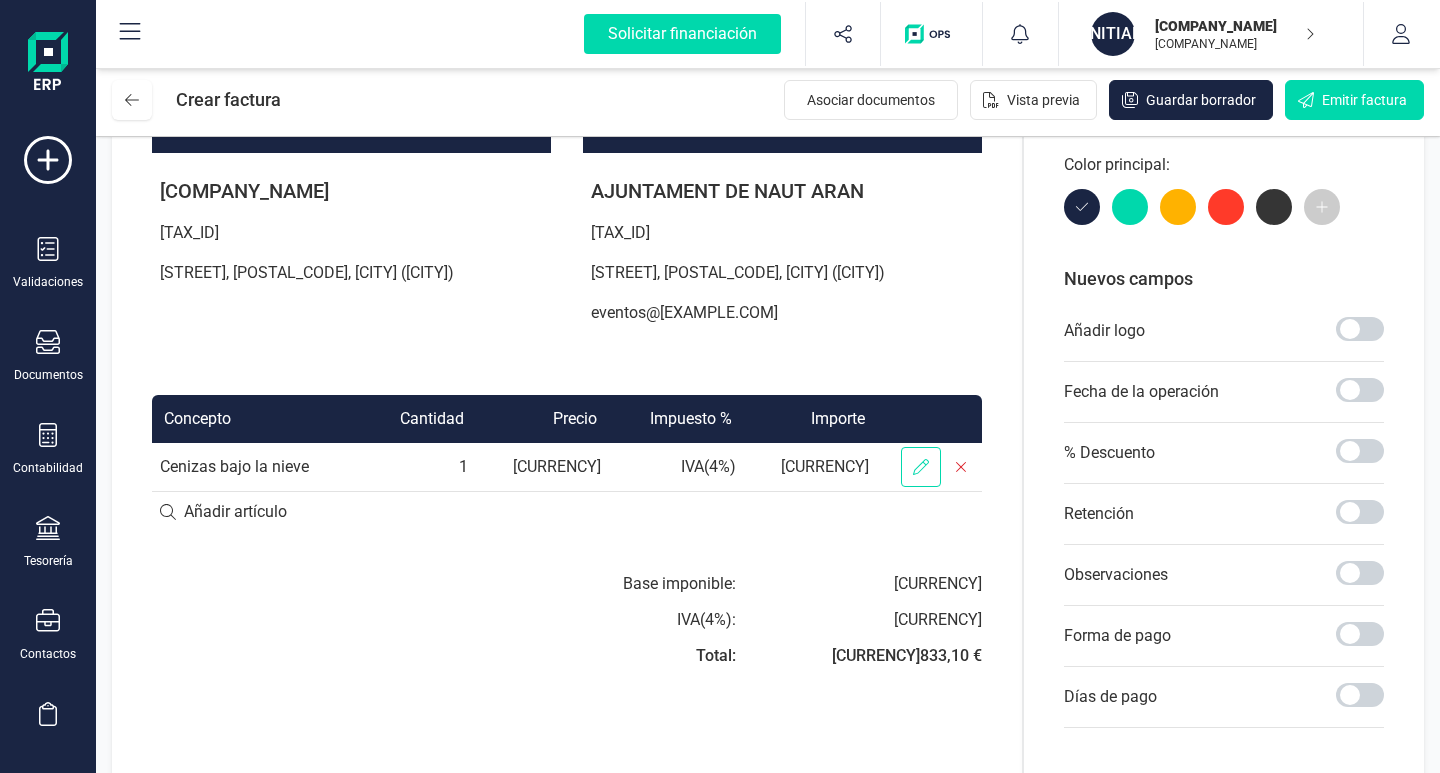 click 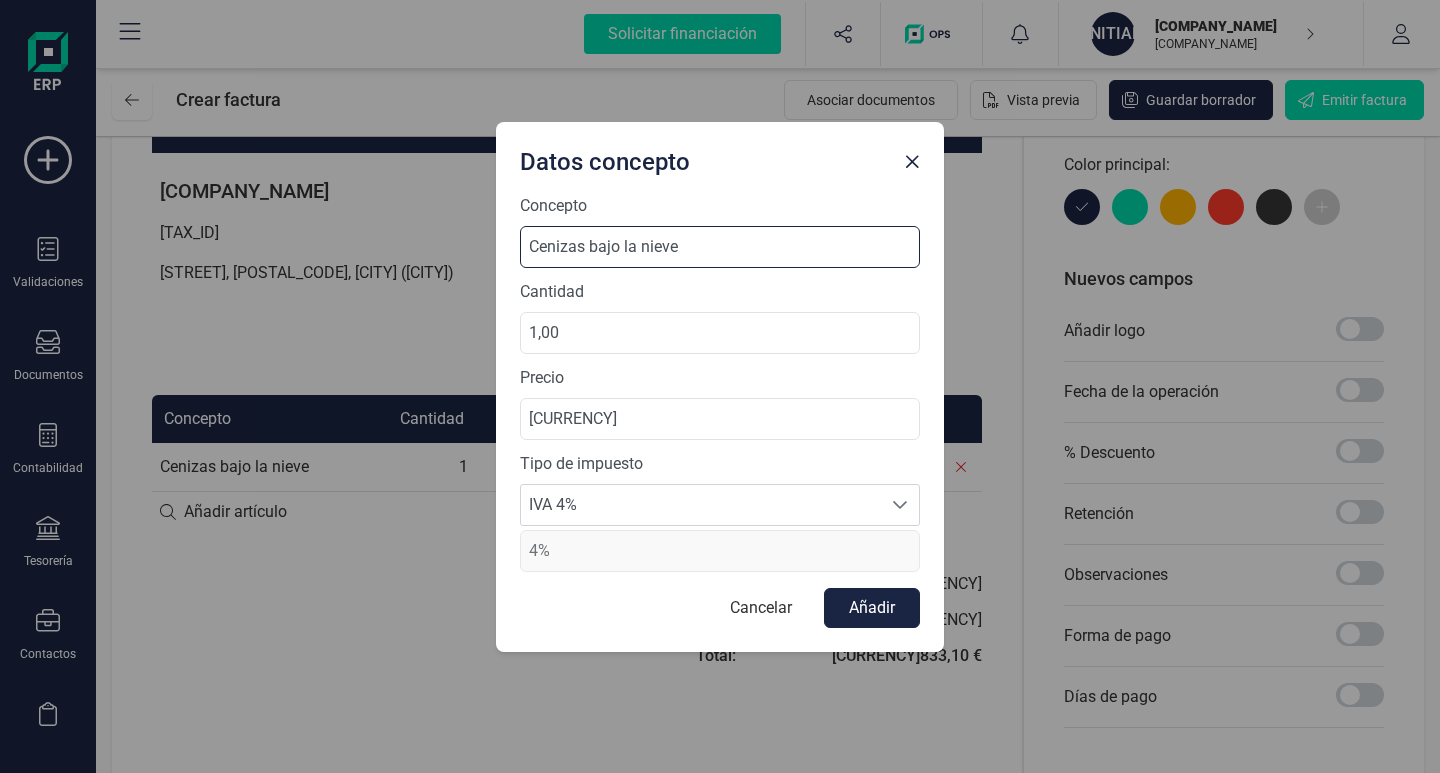 click on "Cenizas bajo la nieve" at bounding box center [720, 247] 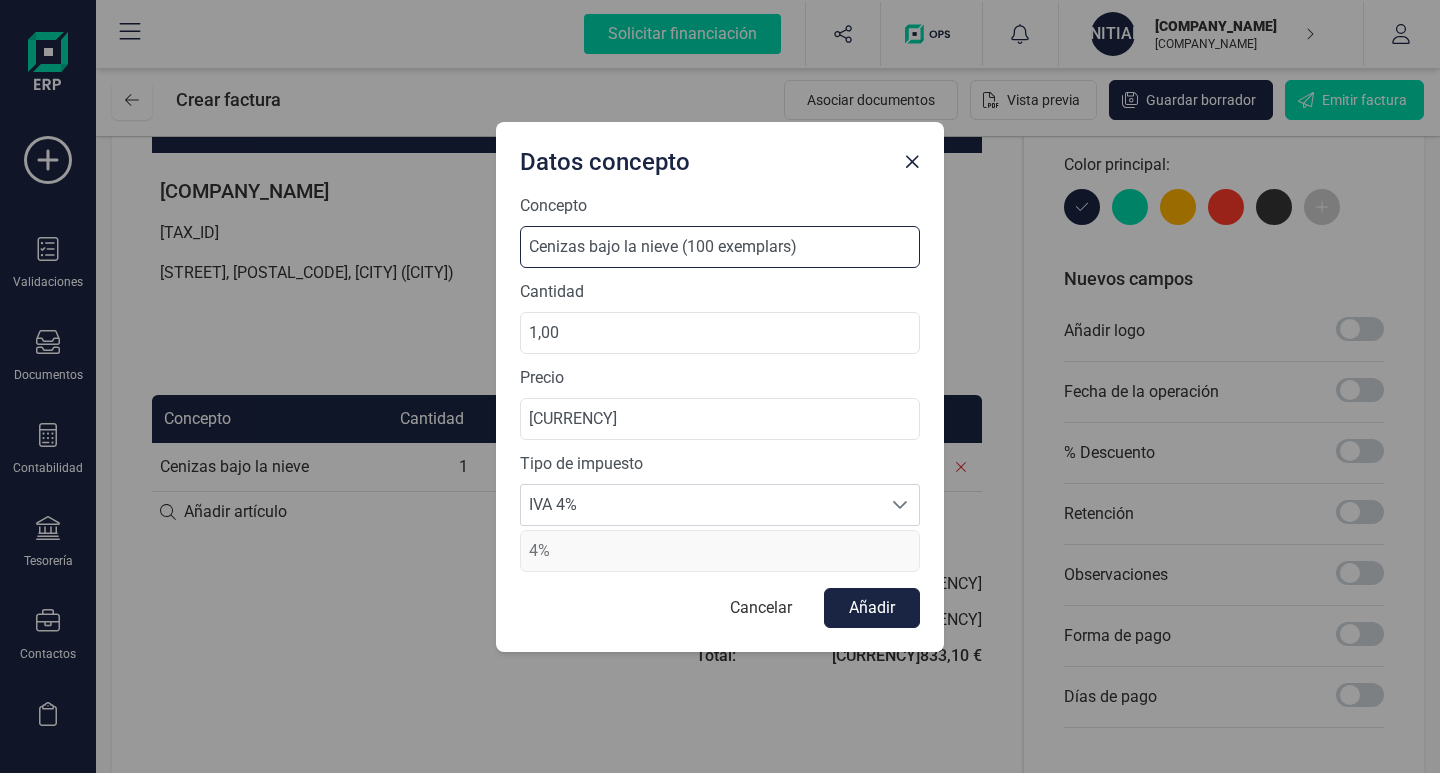 click on "Cenizas bajo la nieve (100 exemplars)" at bounding box center [720, 247] 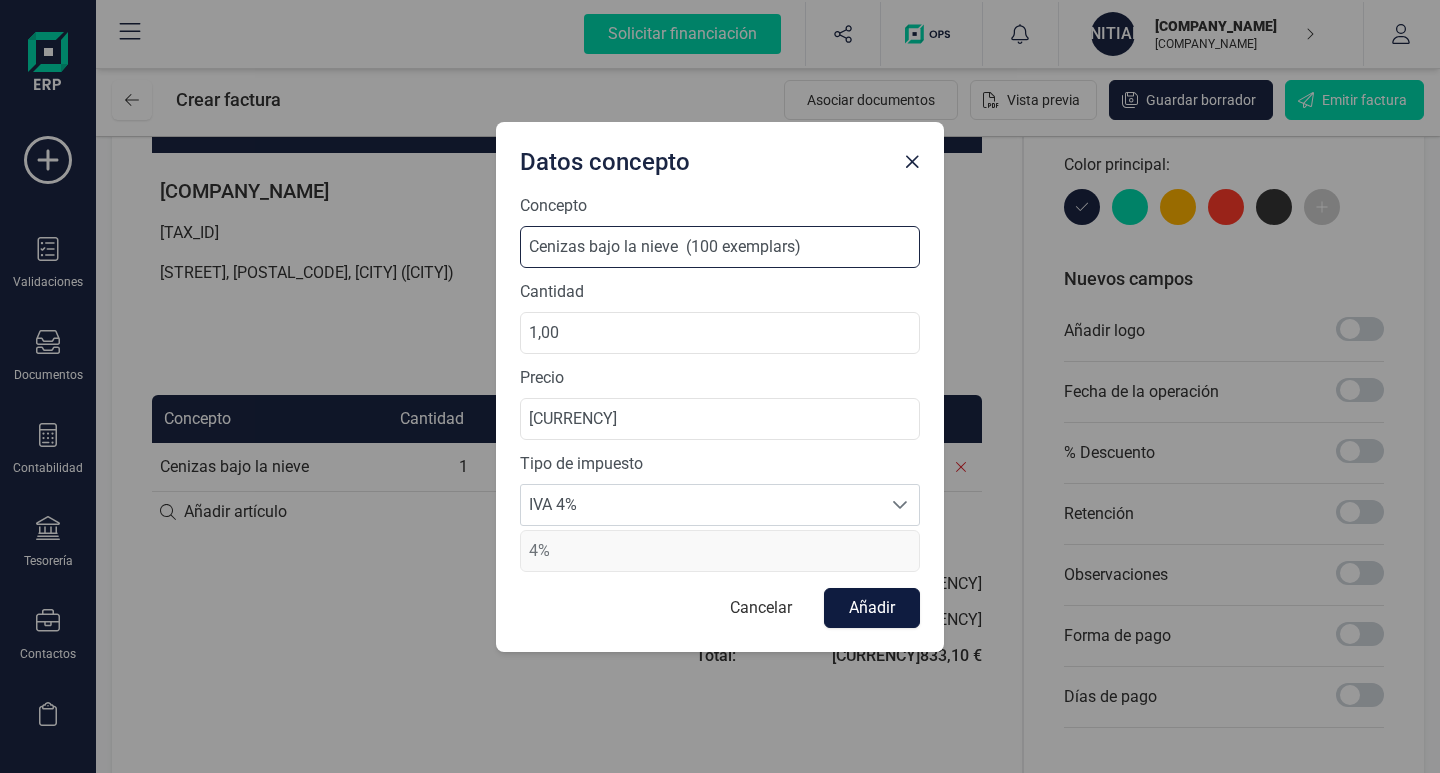 type on "Cenizas bajo la nieve  (100 exemplars)" 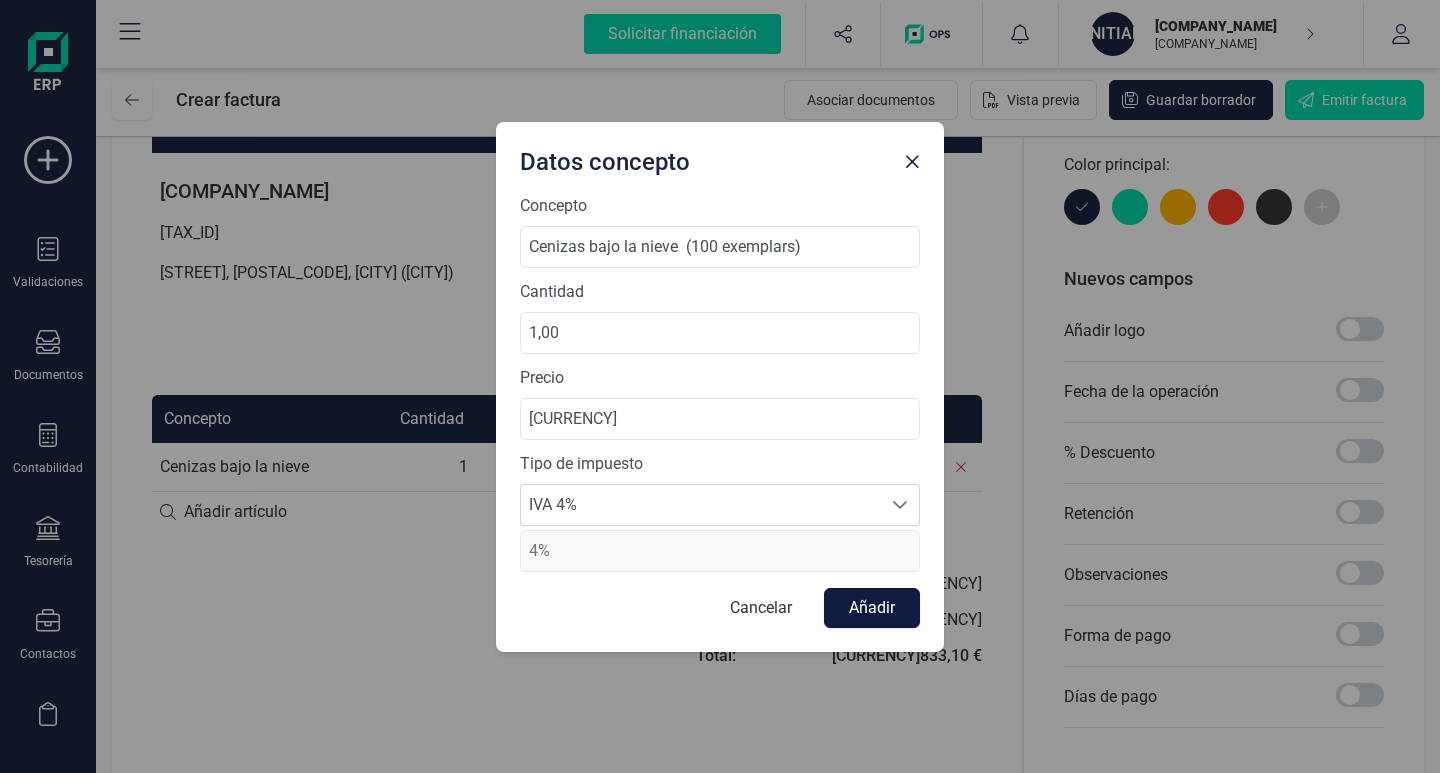 click on "Añadir" at bounding box center (872, 608) 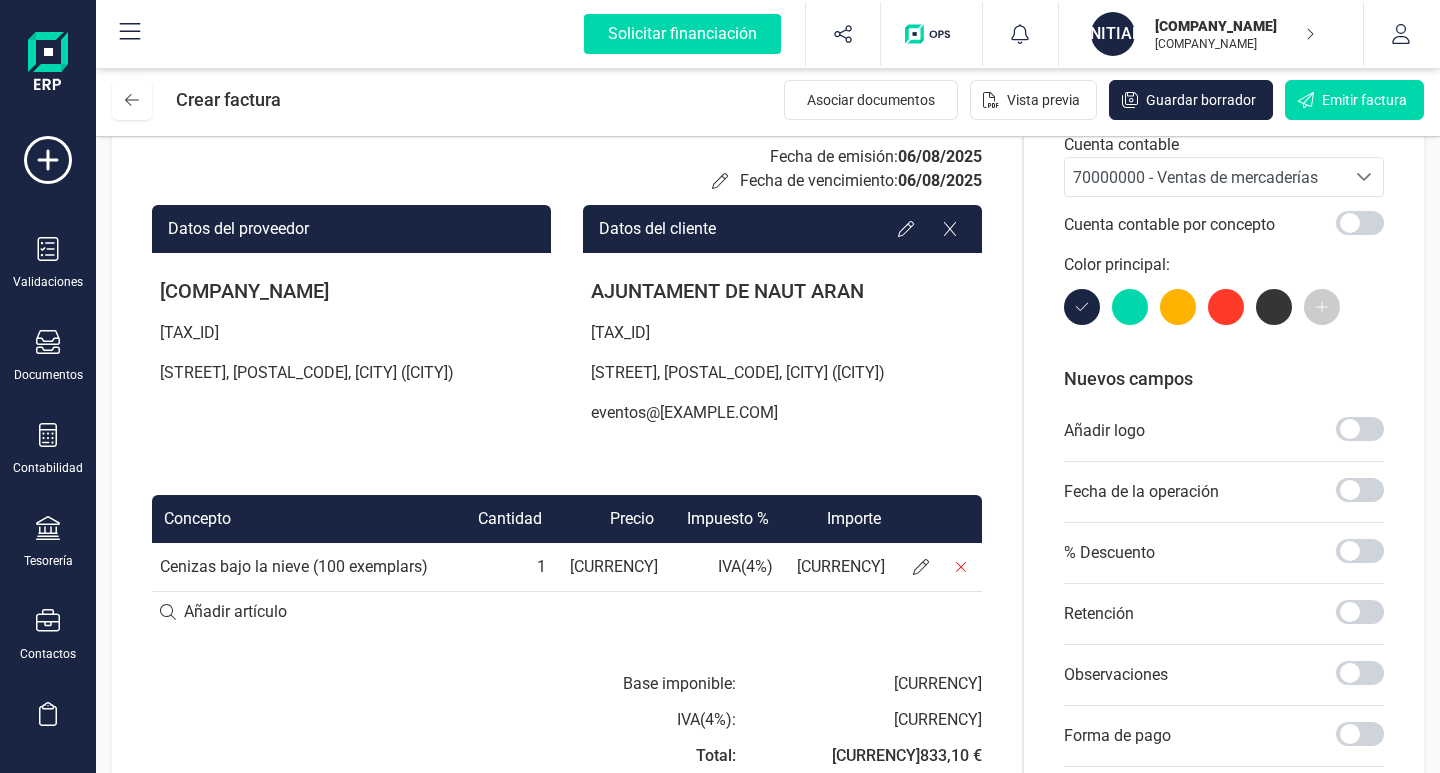 scroll, scrollTop: 200, scrollLeft: 0, axis: vertical 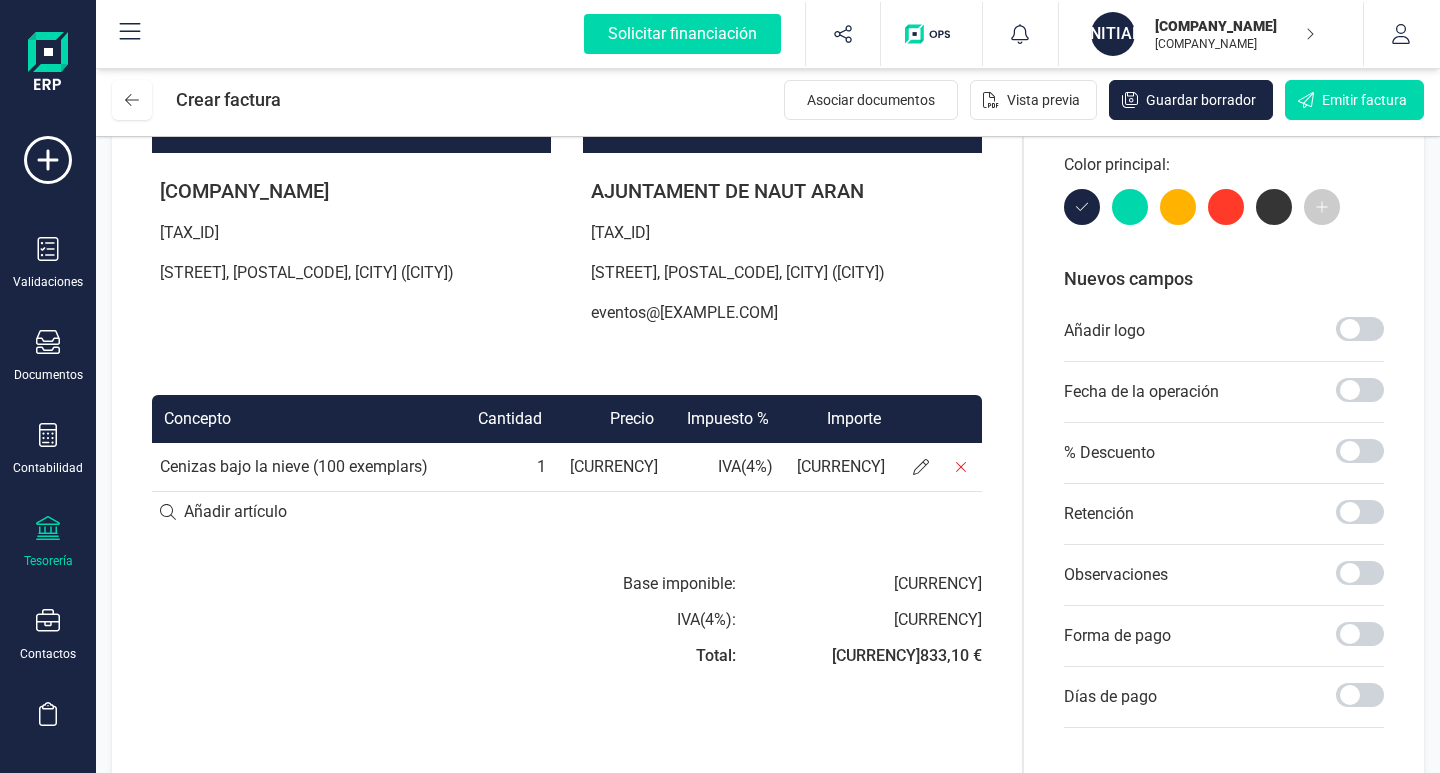 click 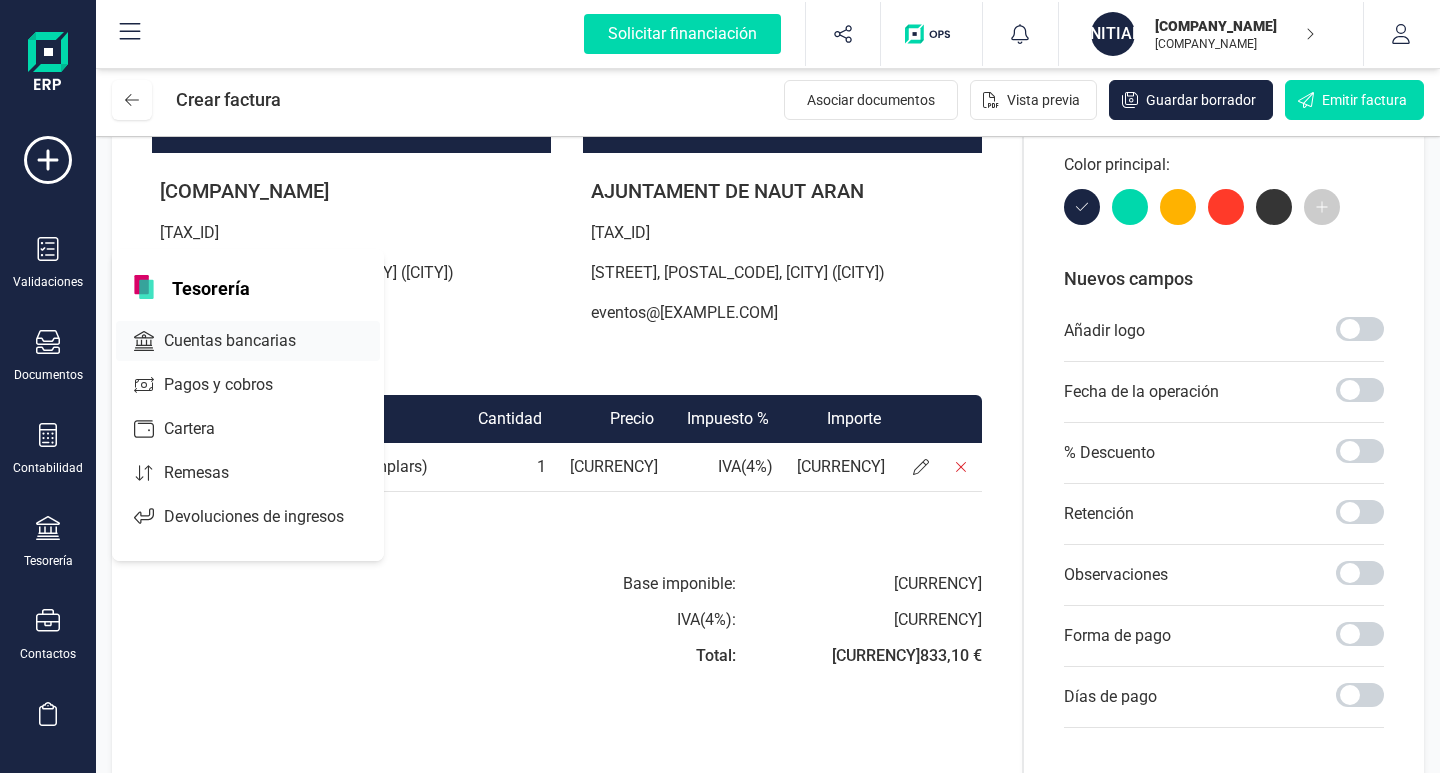 click on "Cuentas bancarias" at bounding box center [244, 341] 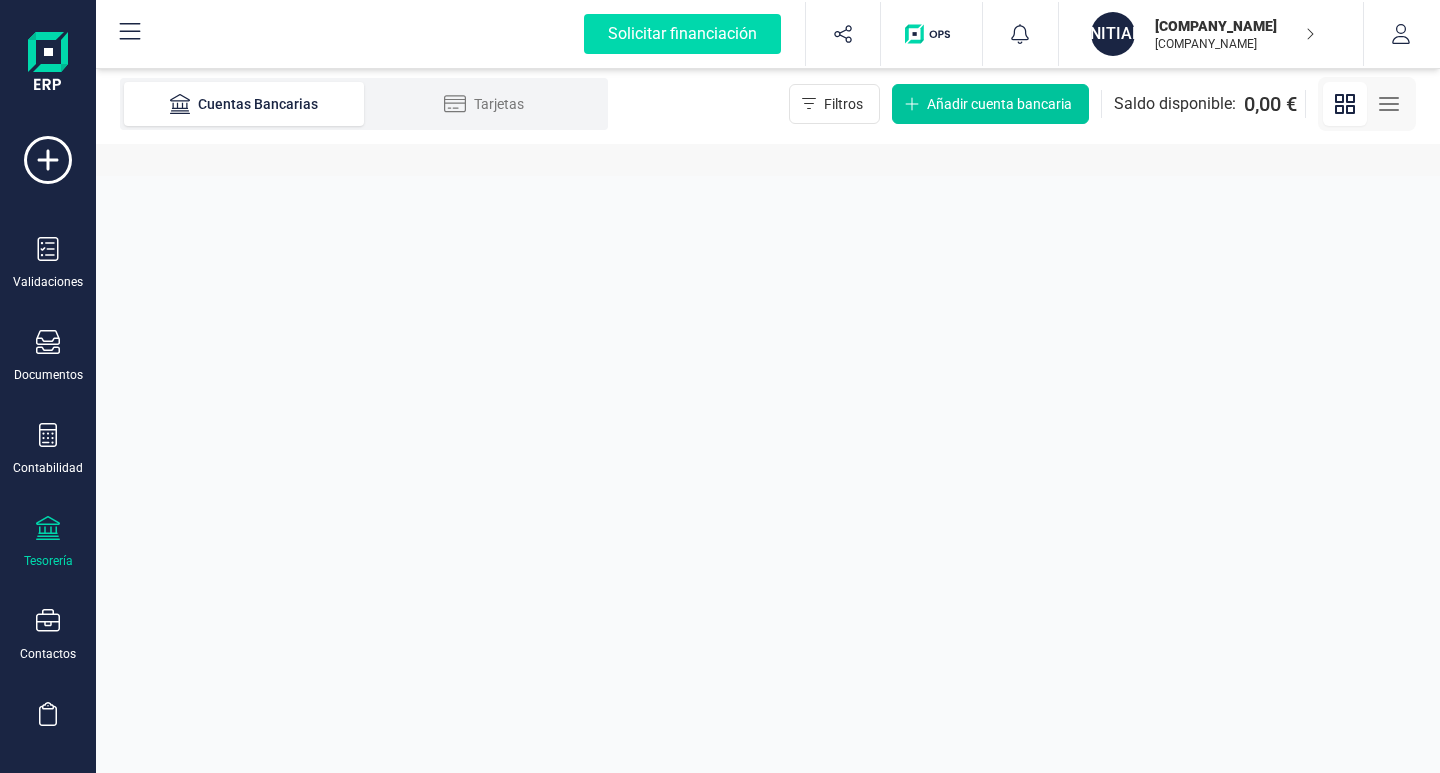 click on "Añadir cuenta bancaria" at bounding box center (999, 104) 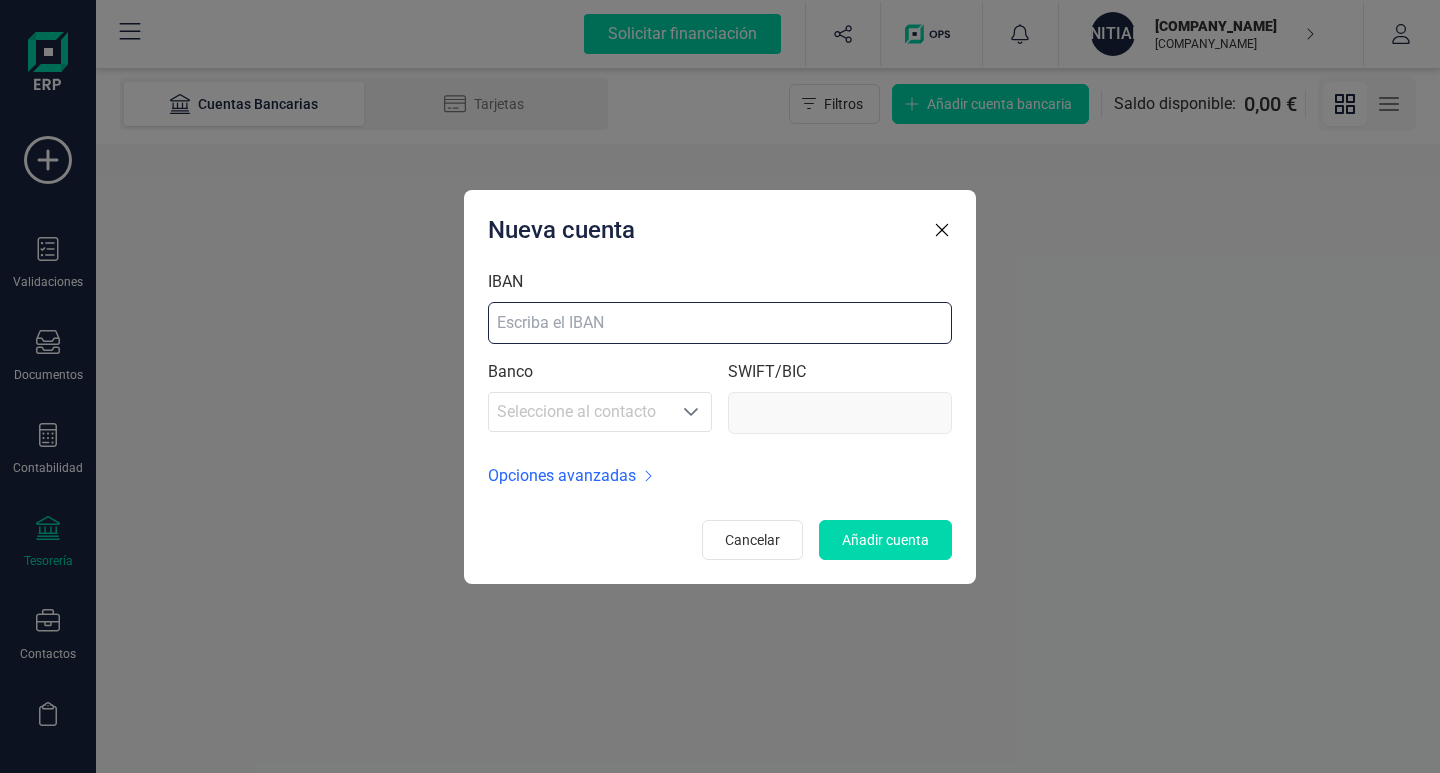 click on "IBAN" at bounding box center [720, 323] 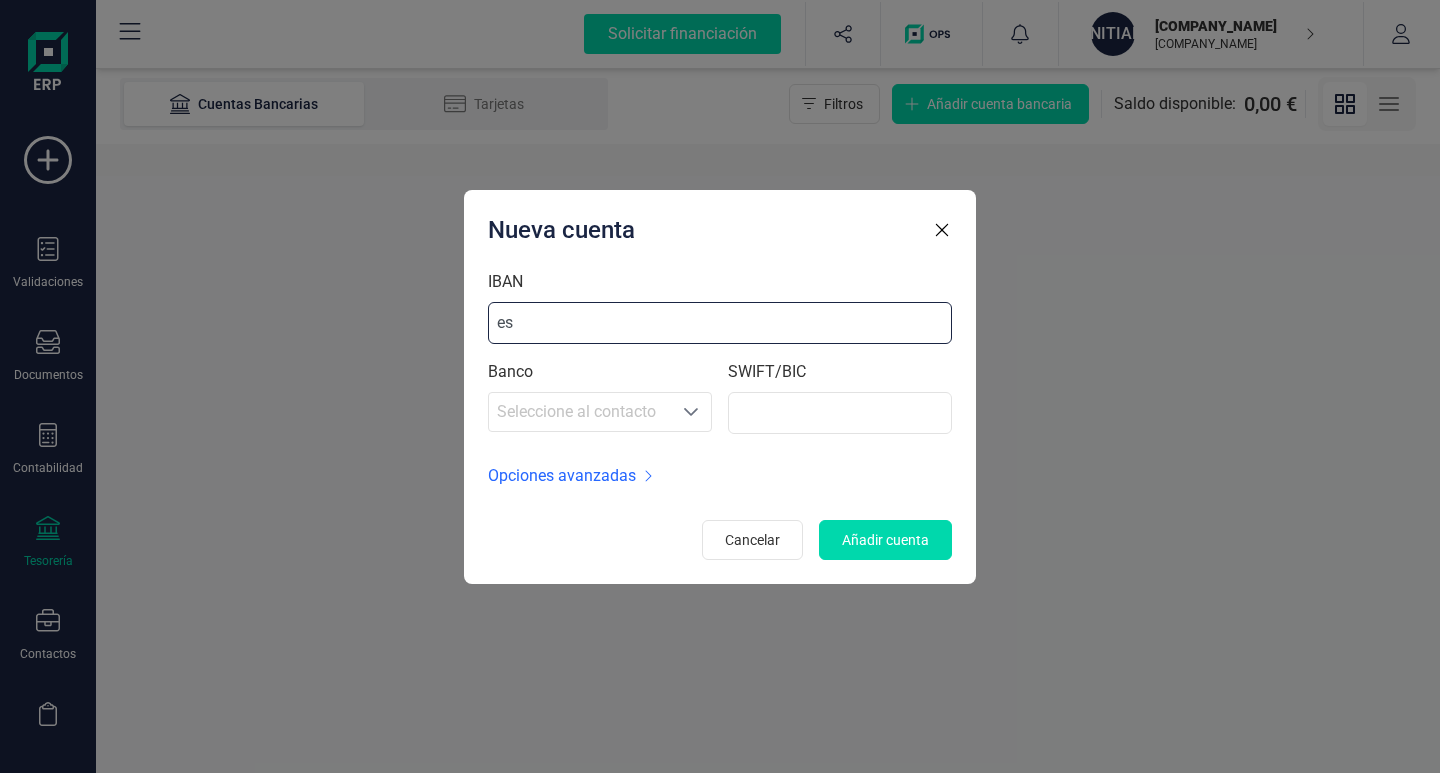 type on "e" 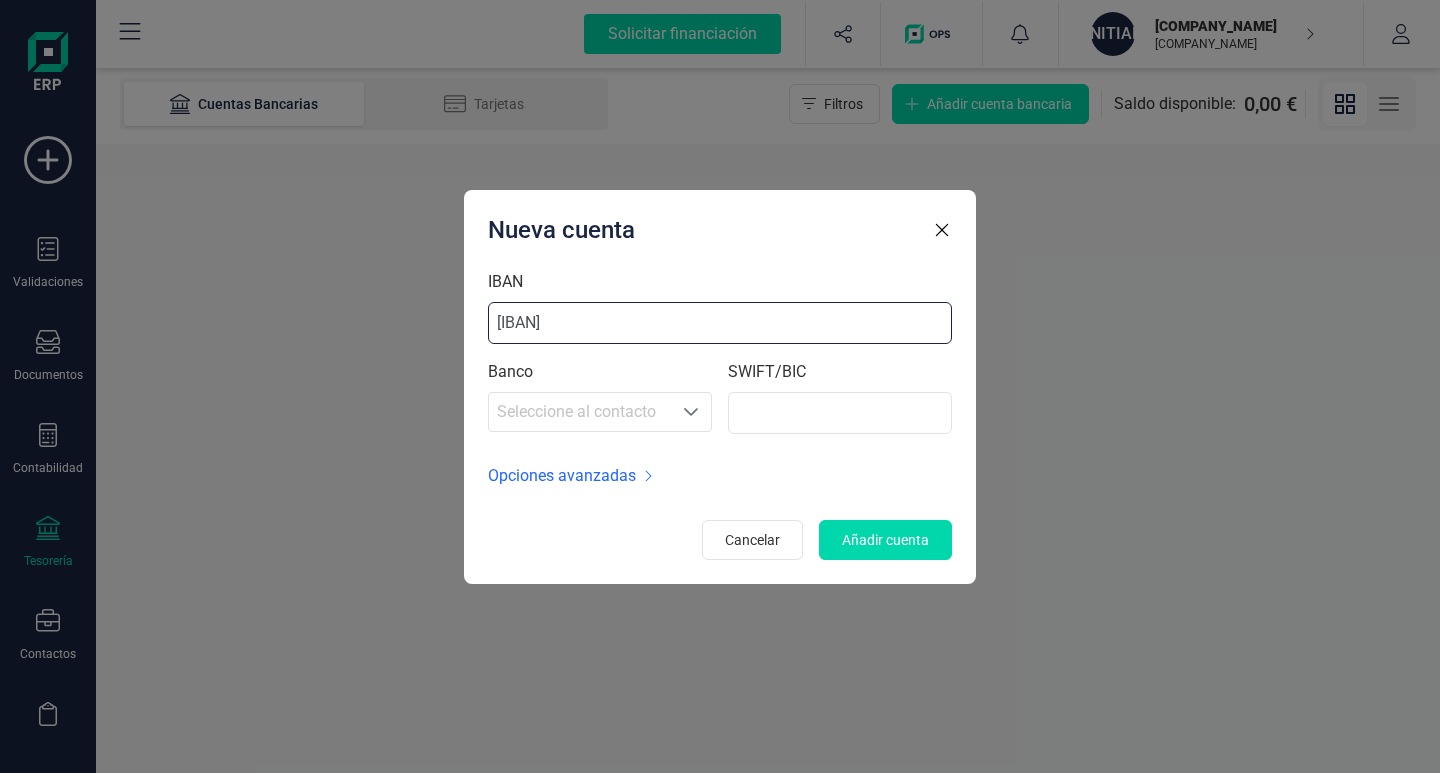 type on "[IBAN]" 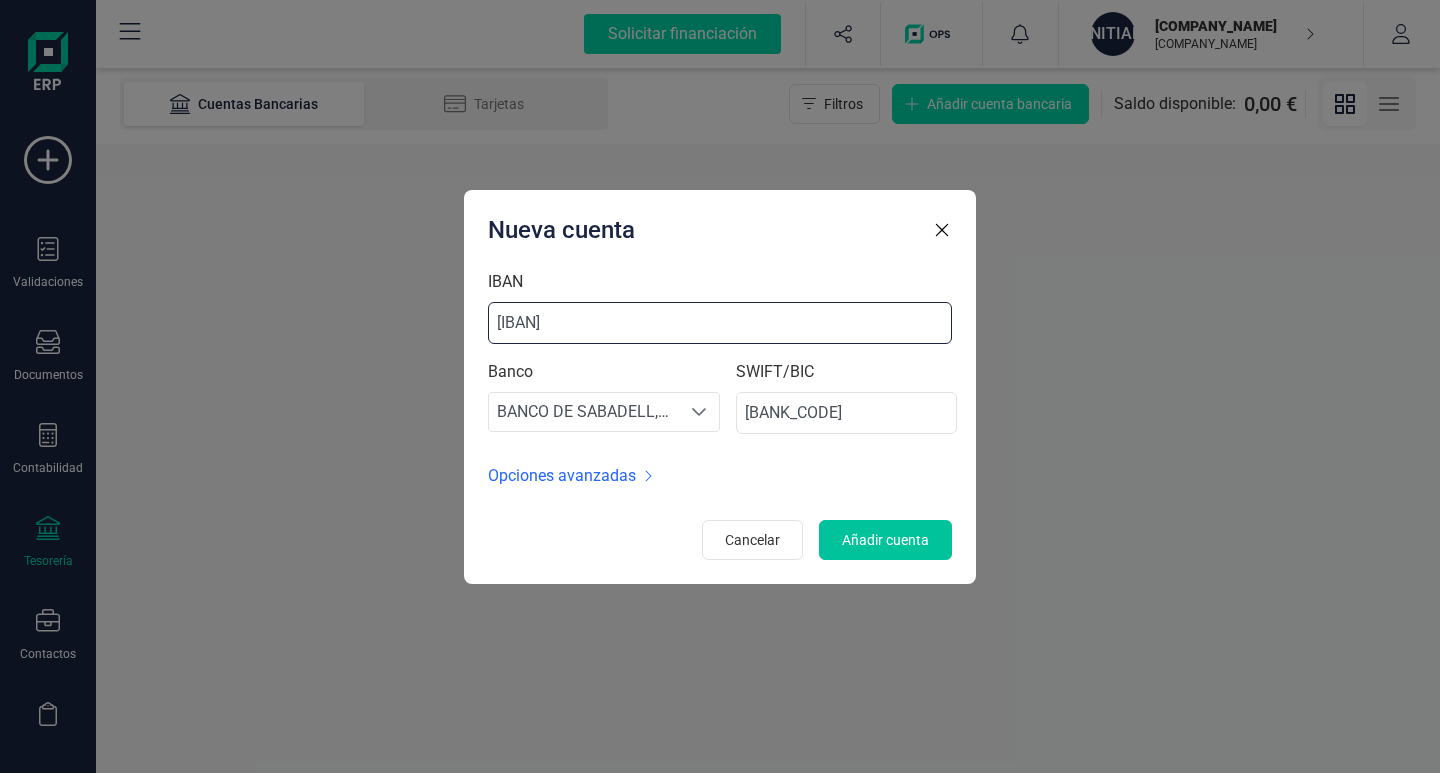 type on "[IBAN]" 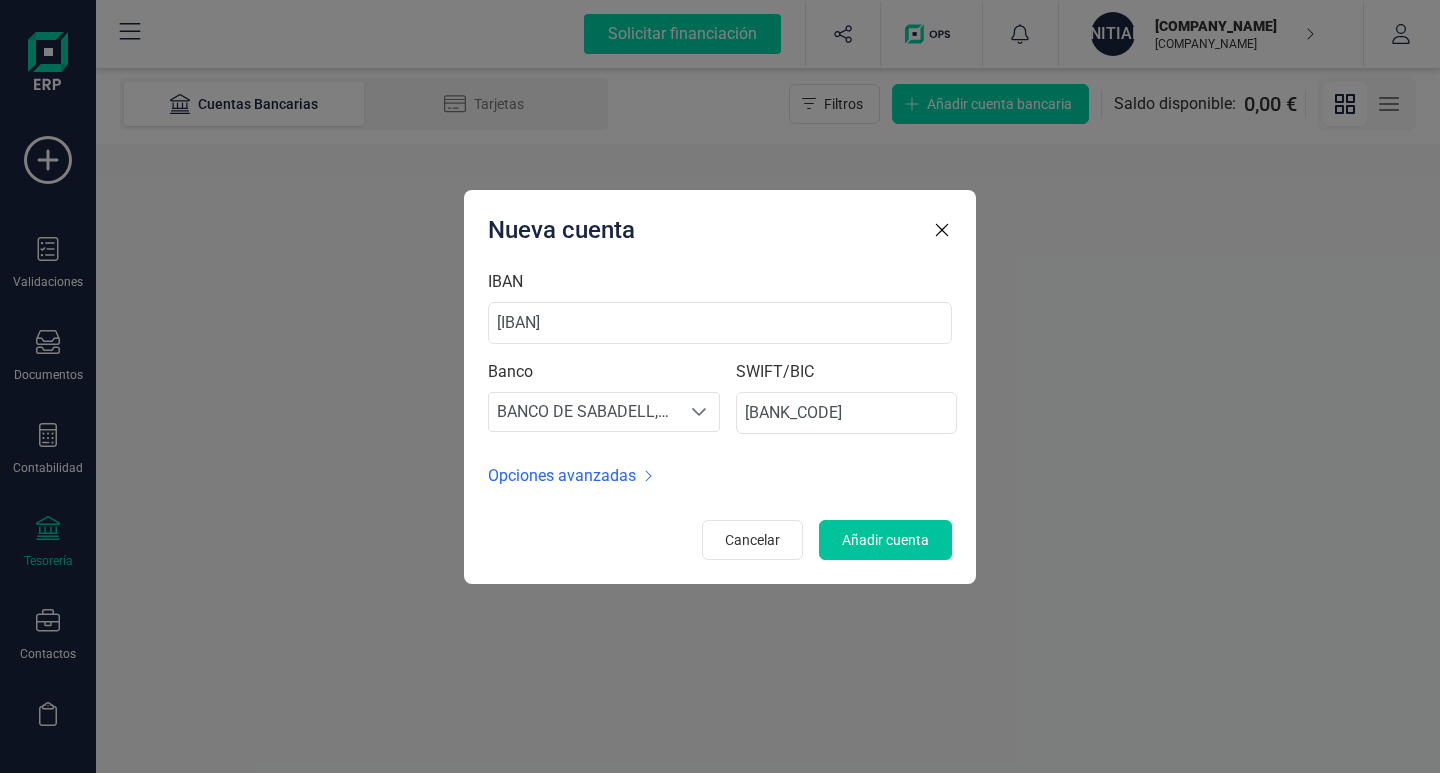 click on "Añadir cuenta" at bounding box center (885, 540) 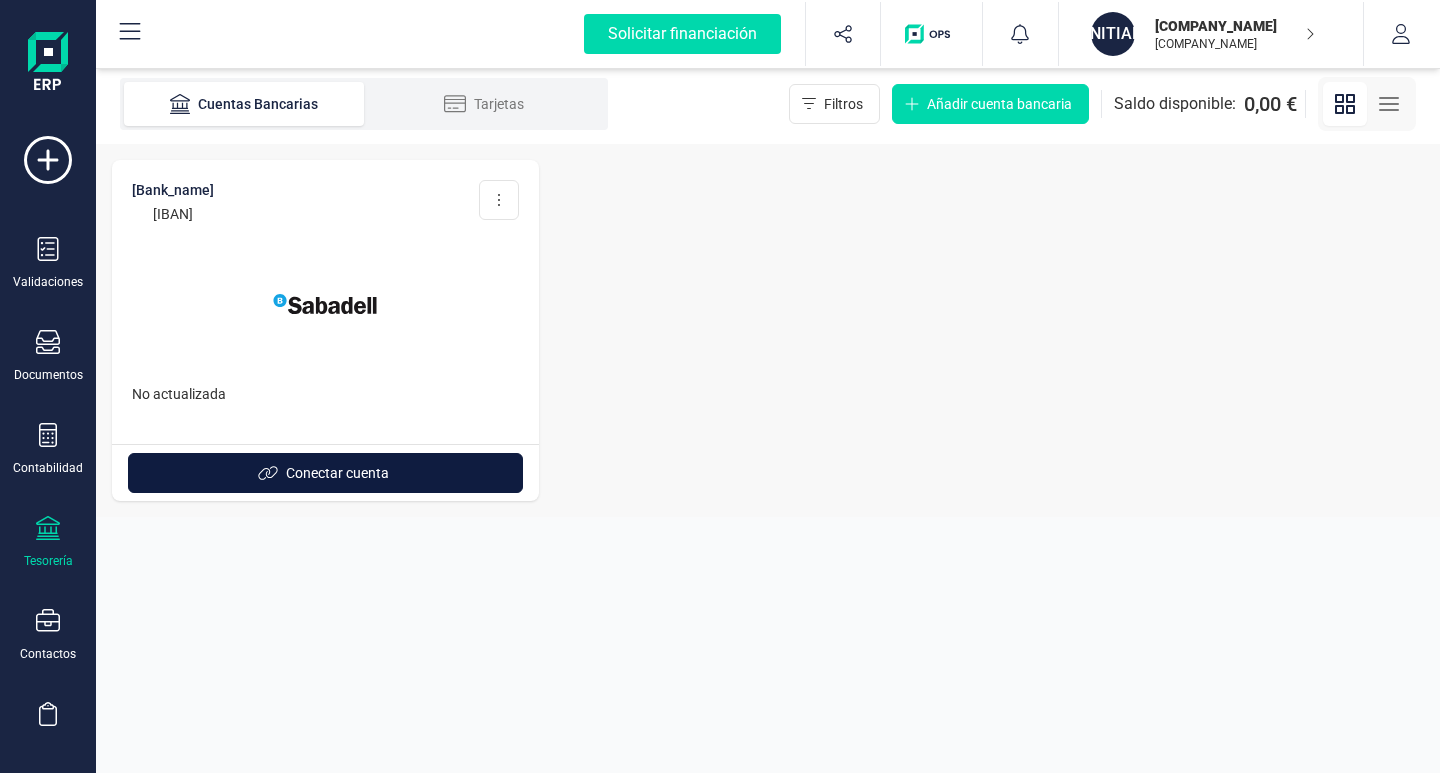 click on "Conectar cuenta" at bounding box center [337, 473] 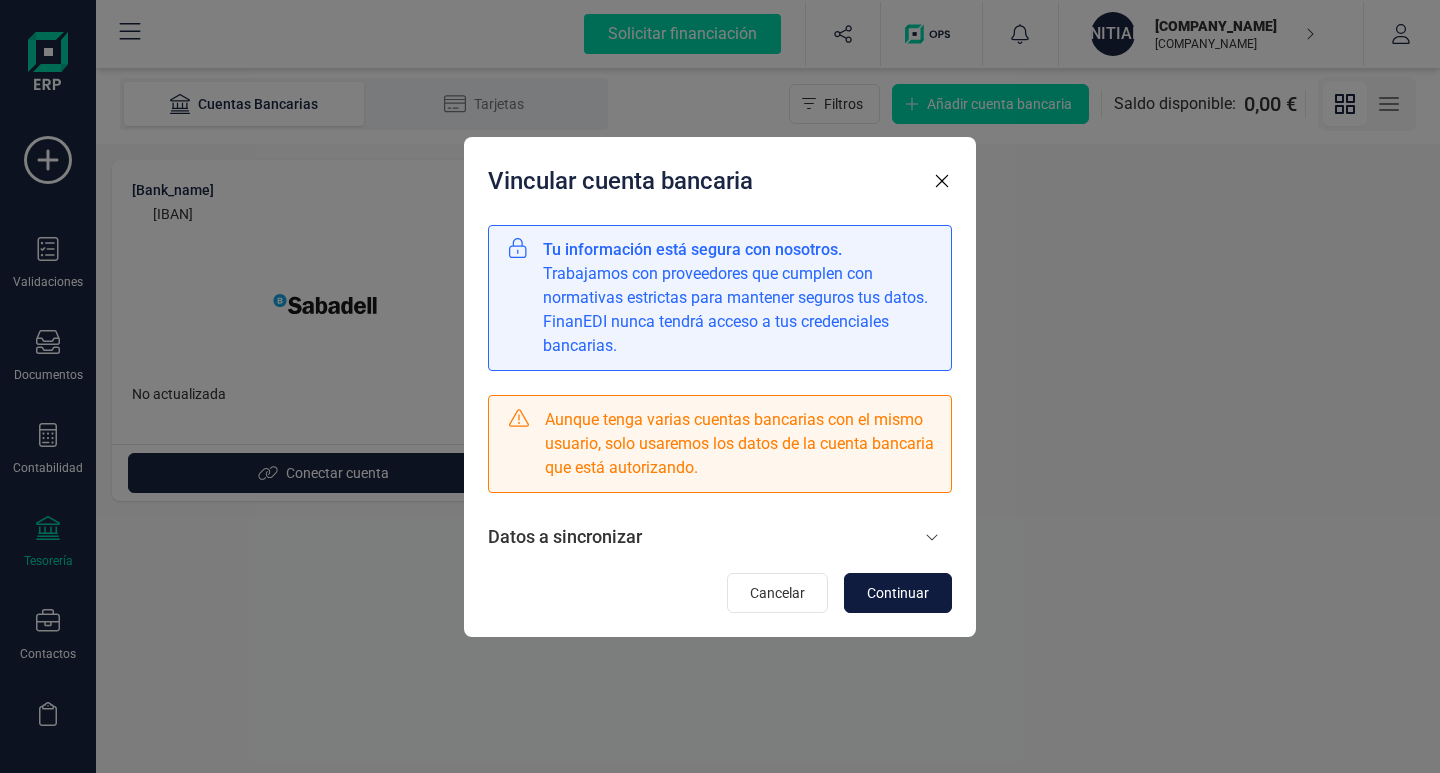 click on "Continuar" at bounding box center [898, 593] 